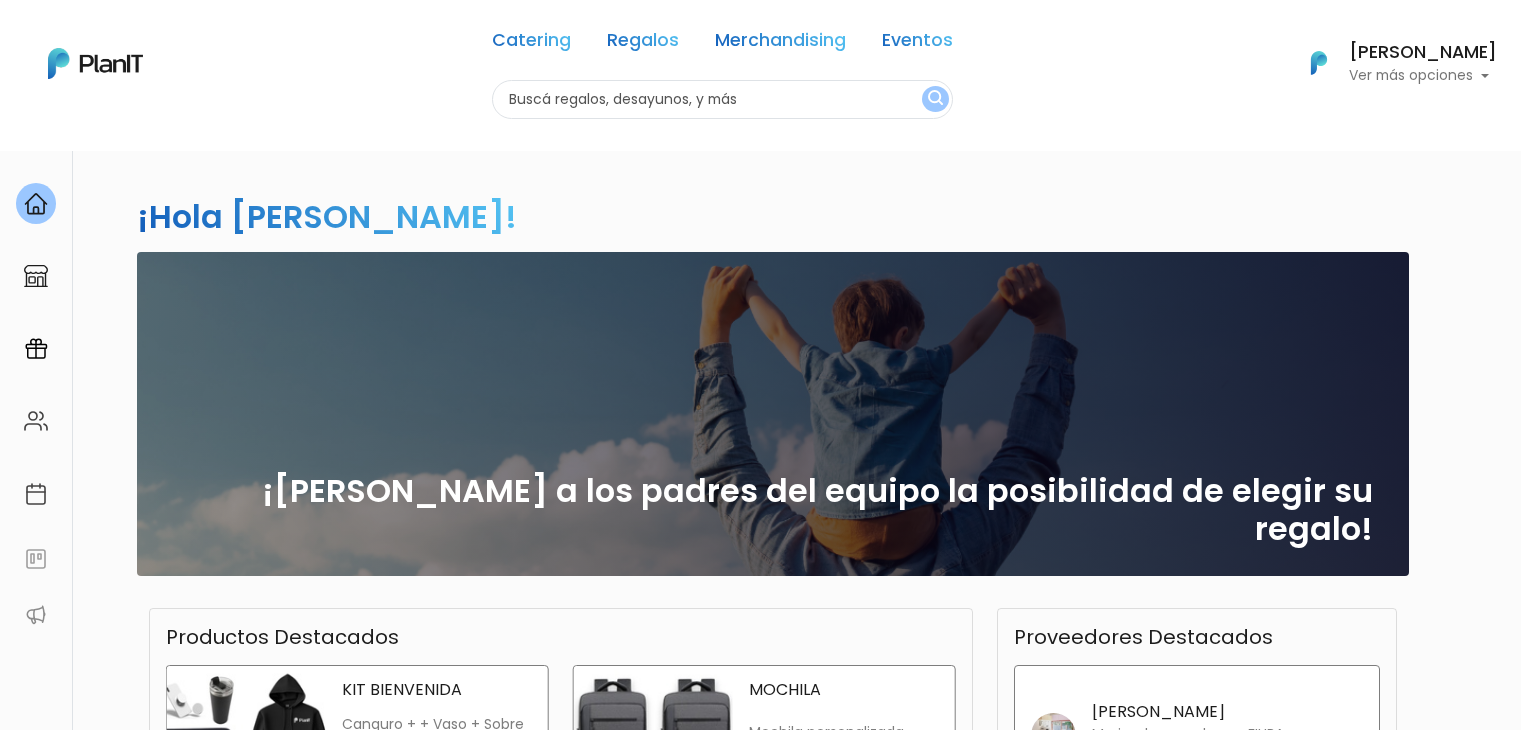 scroll, scrollTop: 0, scrollLeft: 0, axis: both 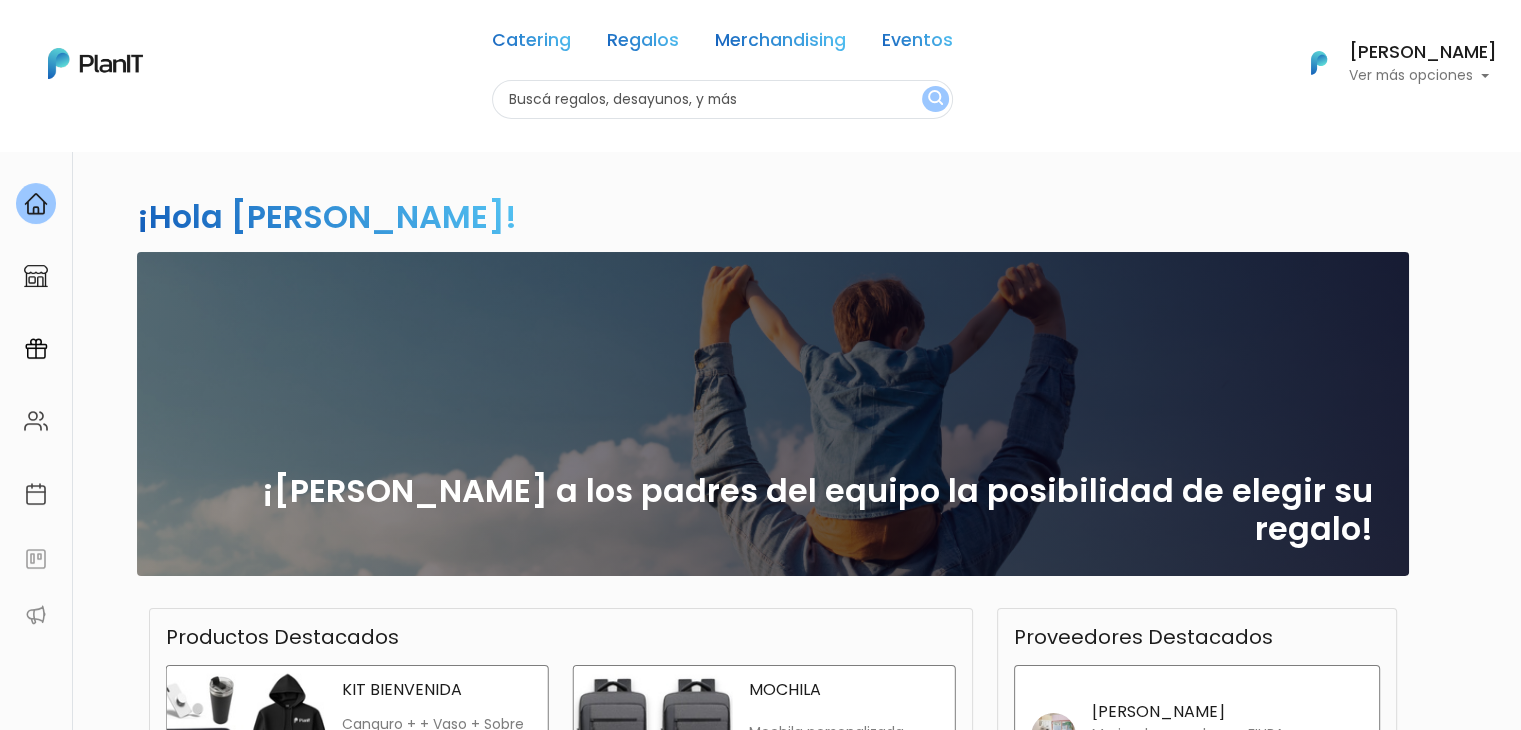click at bounding box center [722, 99] 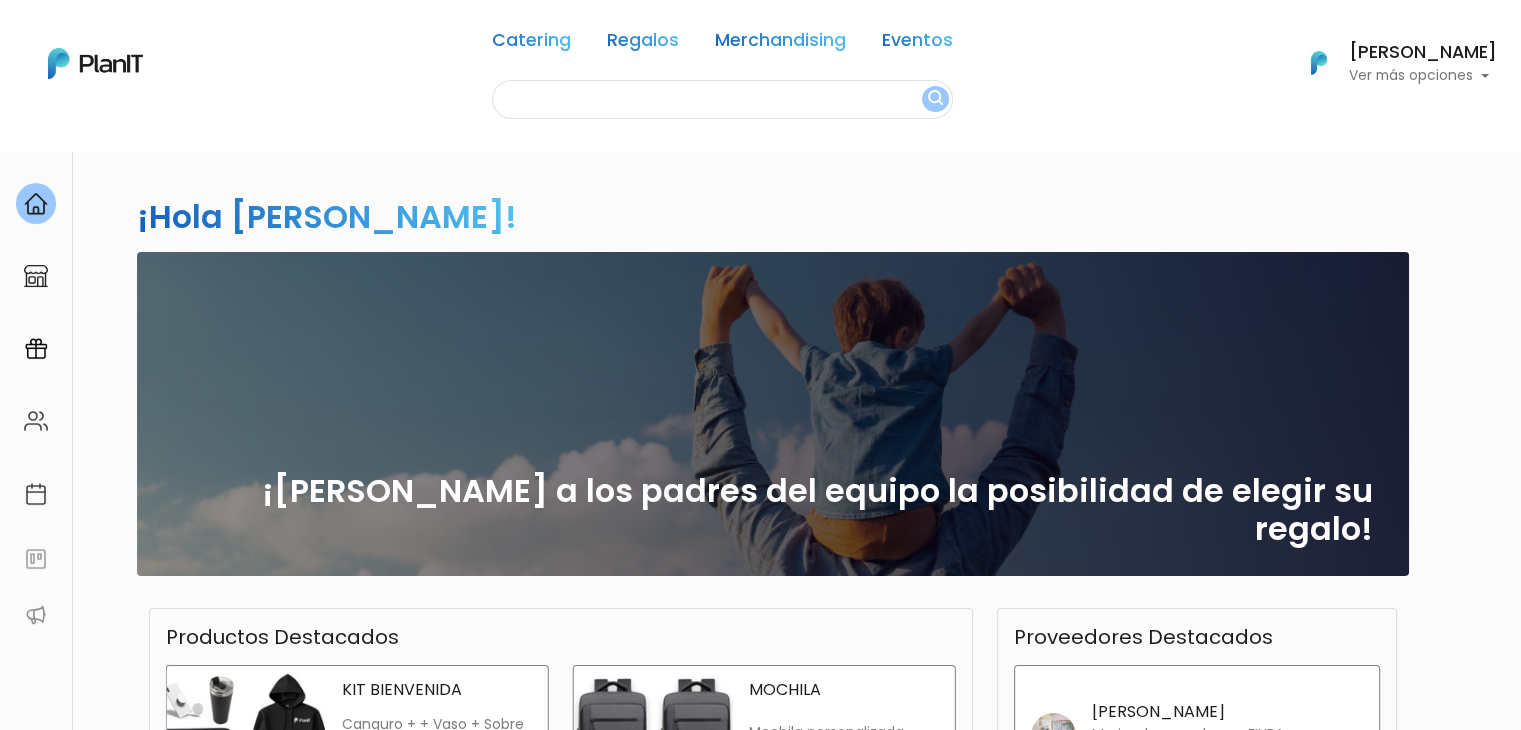 scroll, scrollTop: 0, scrollLeft: 0, axis: both 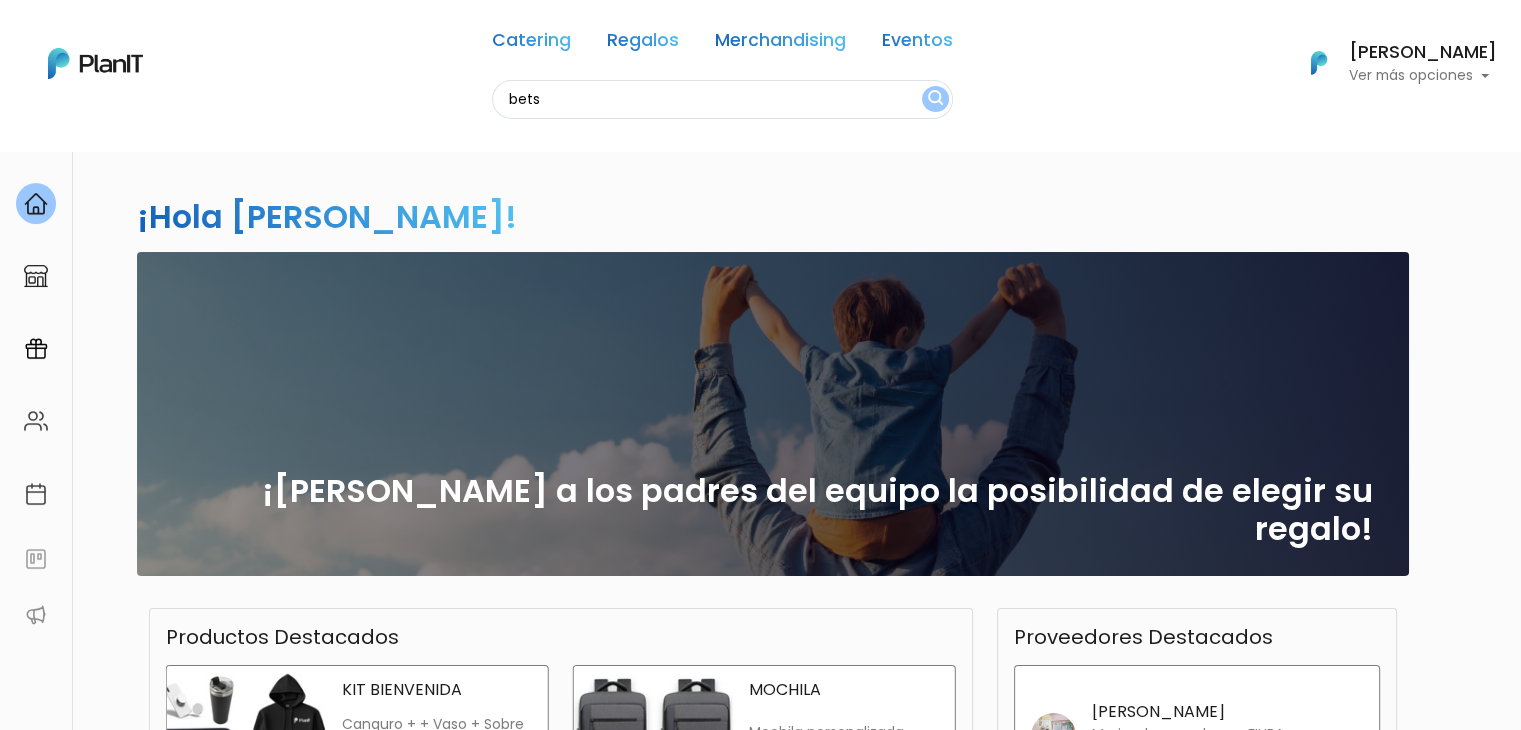 type on "bets" 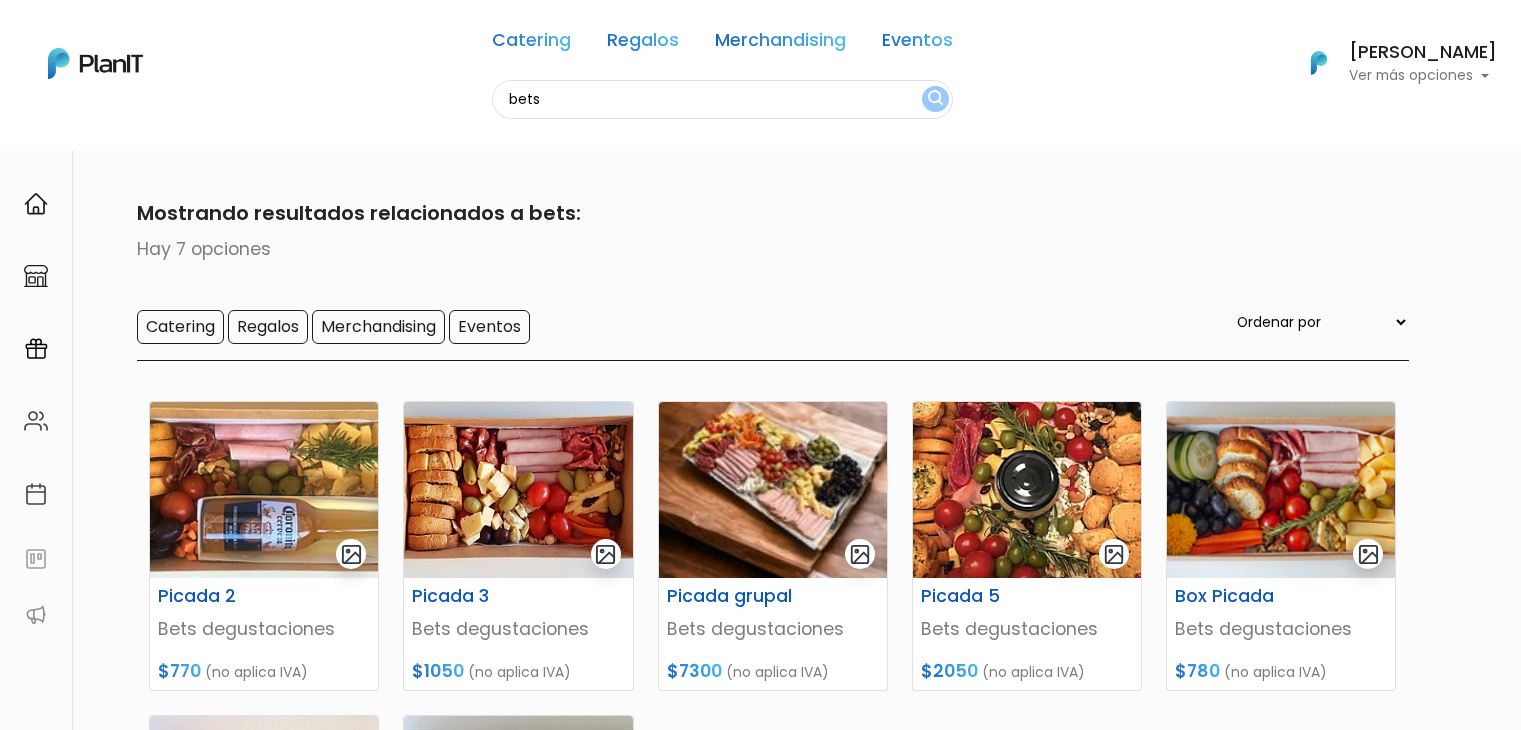 scroll, scrollTop: 0, scrollLeft: 0, axis: both 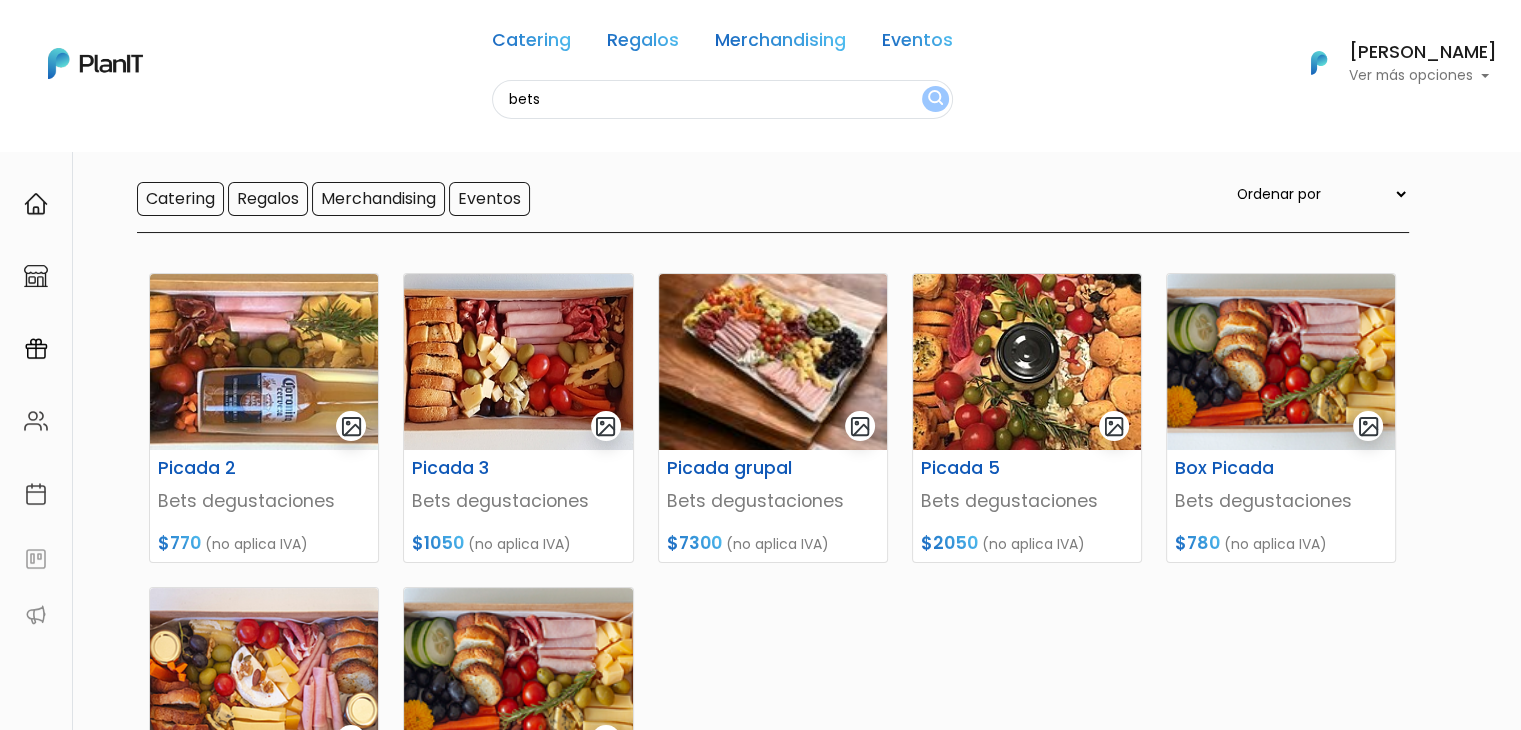 click on "keyboard_arrow_down" at bounding box center (1446, 1500) 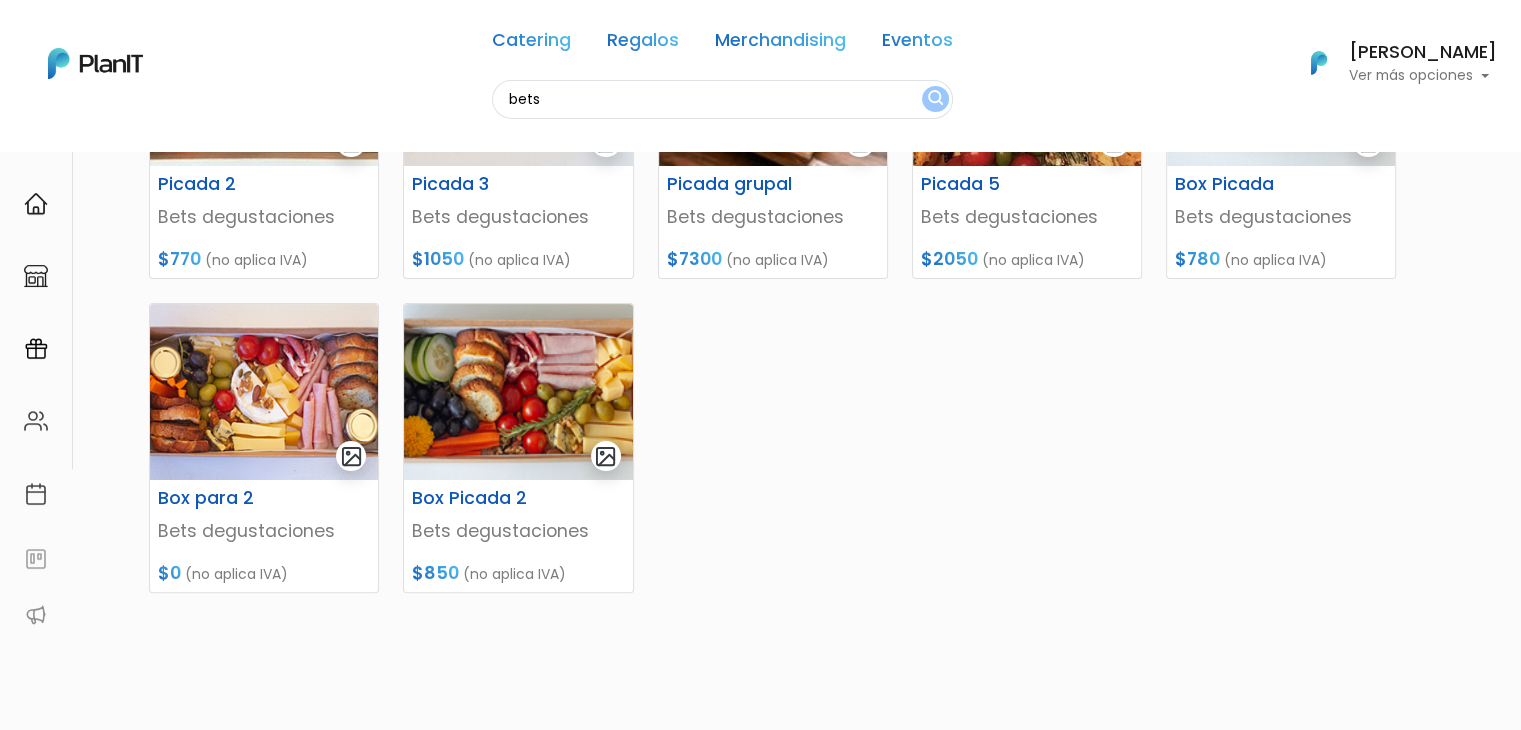 scroll, scrollTop: 432, scrollLeft: 0, axis: vertical 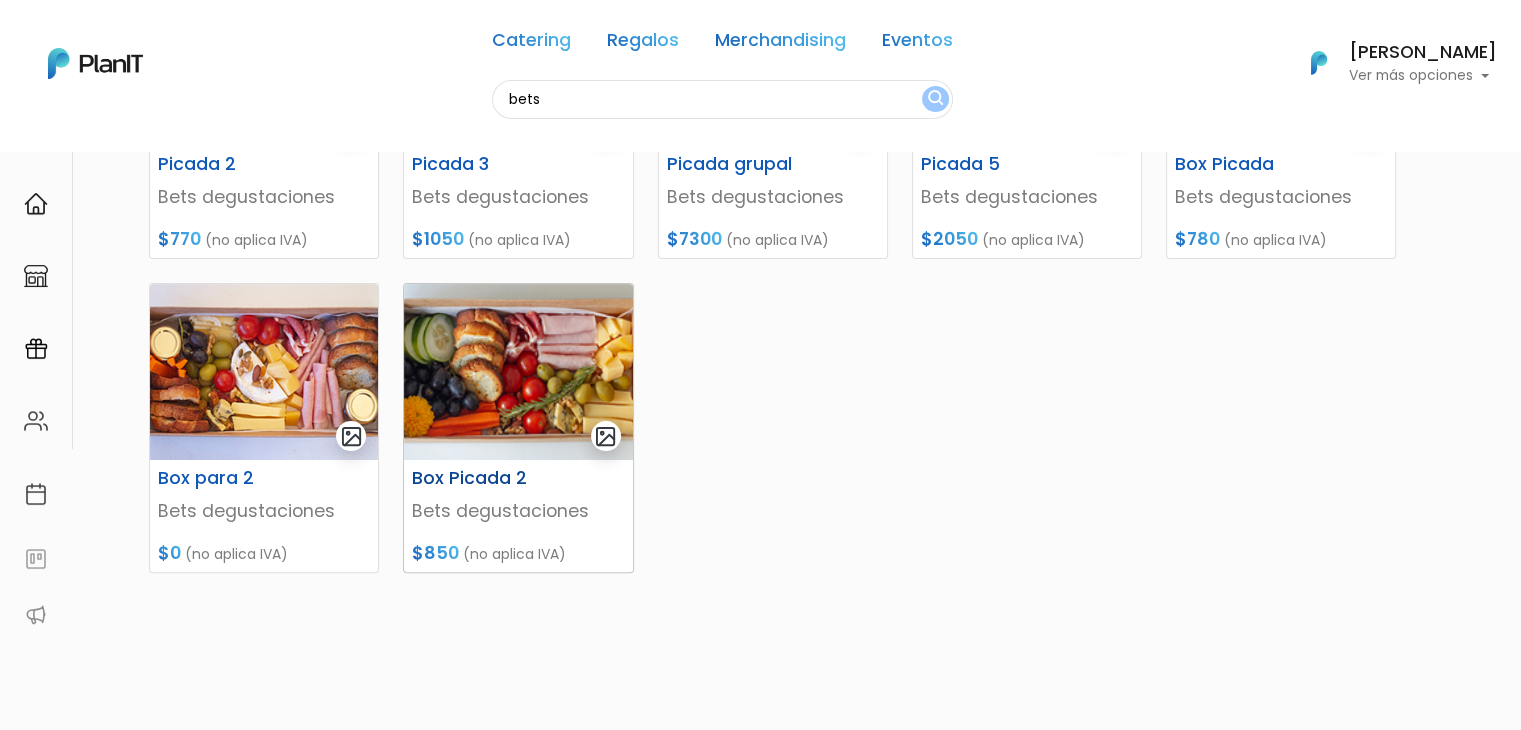 click at bounding box center [518, 372] 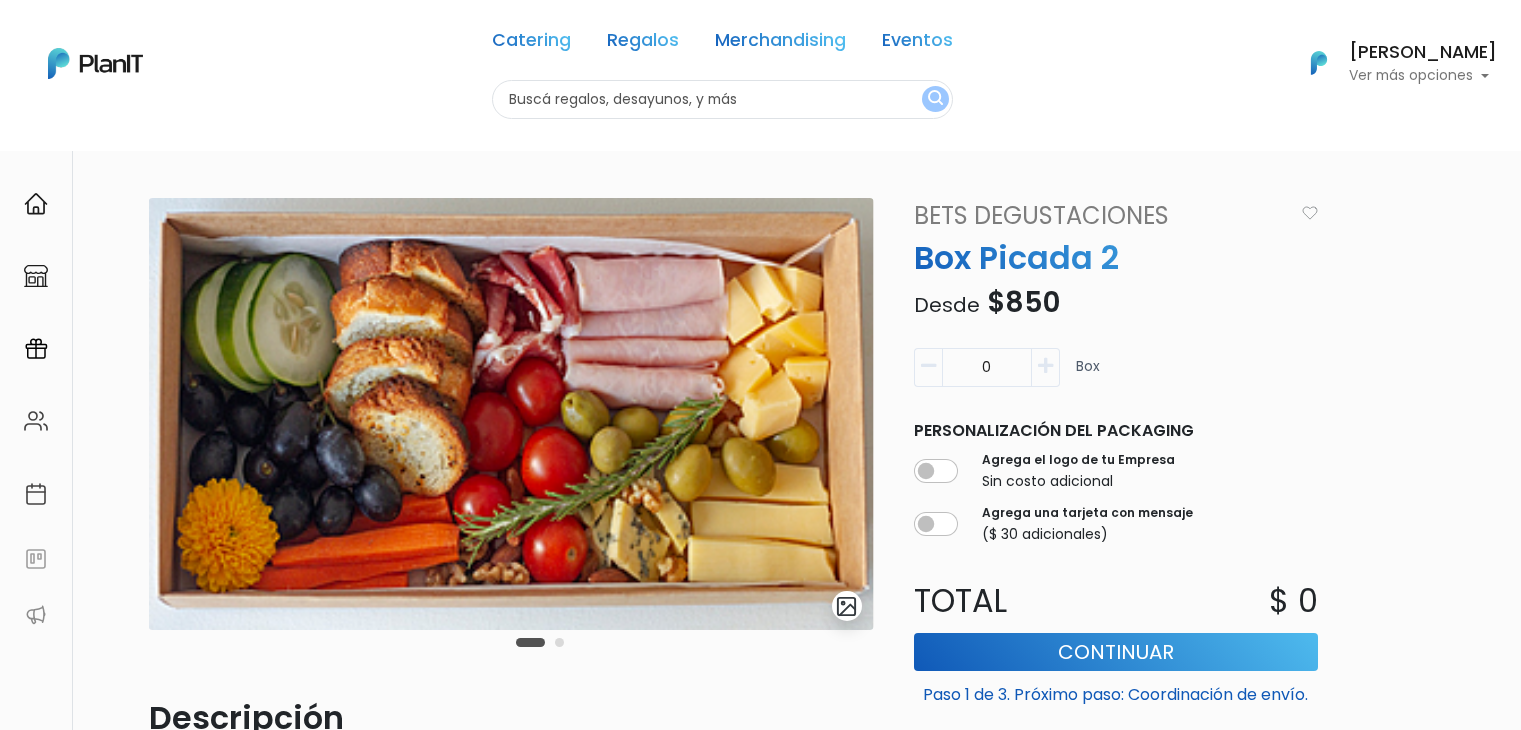 scroll, scrollTop: 0, scrollLeft: 0, axis: both 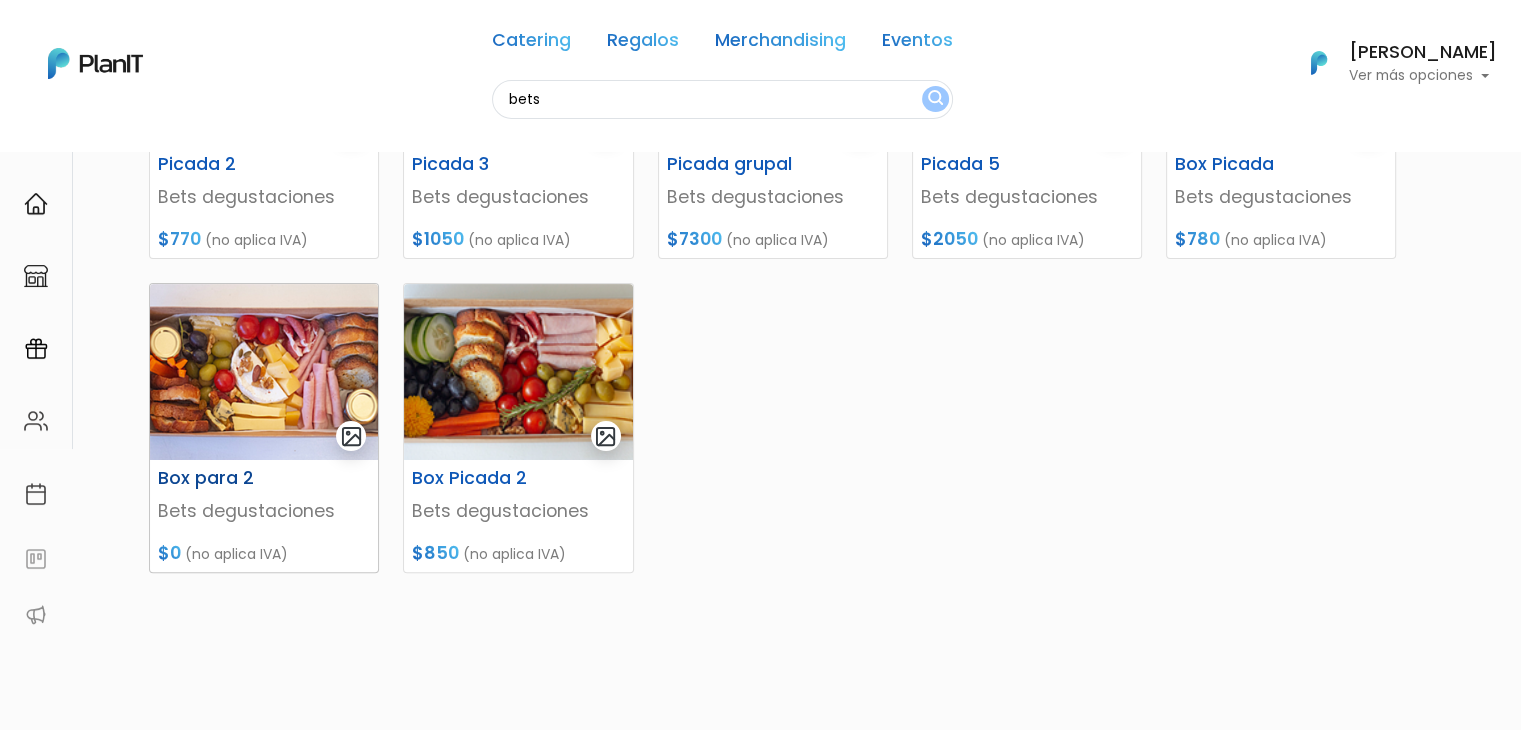click at bounding box center (264, 372) 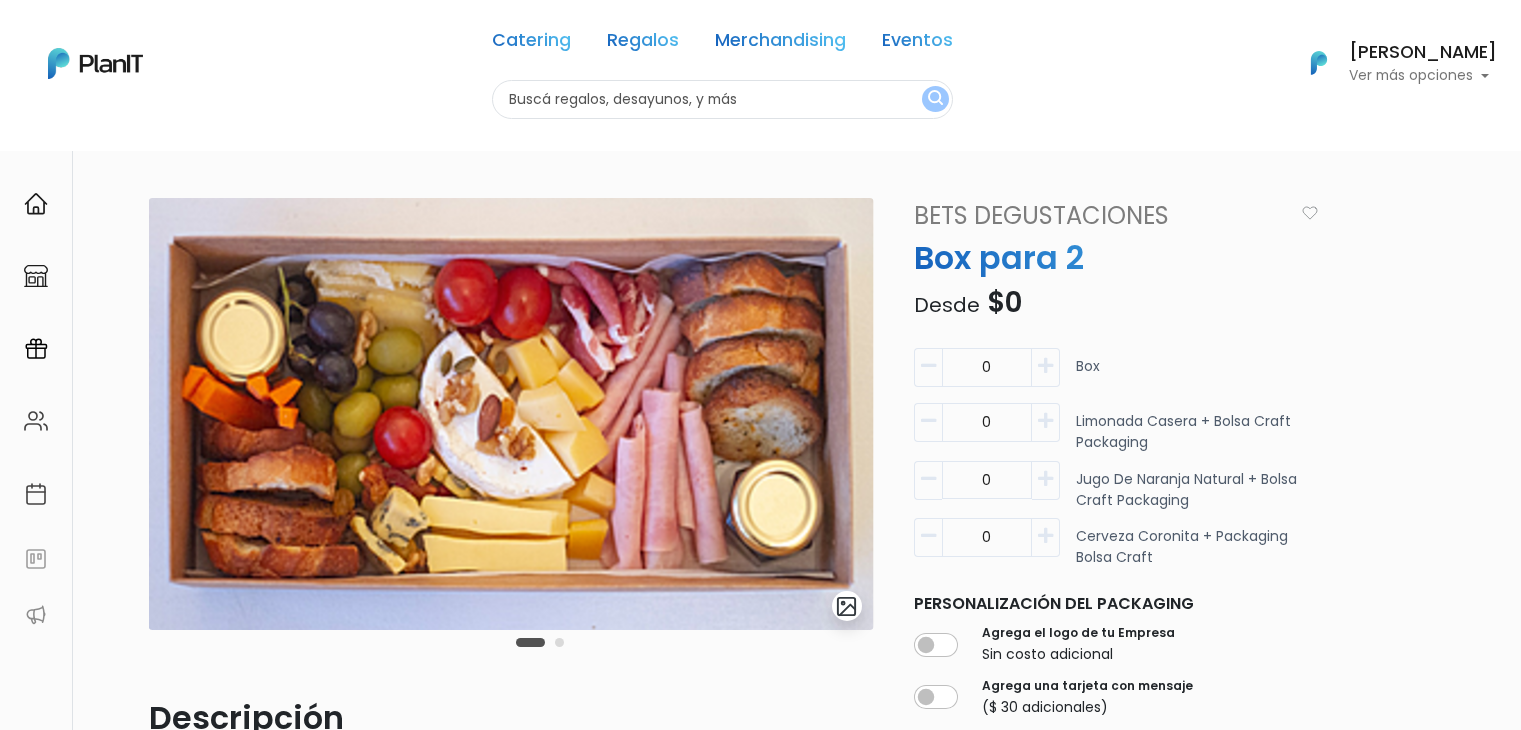 scroll, scrollTop: 0, scrollLeft: 0, axis: both 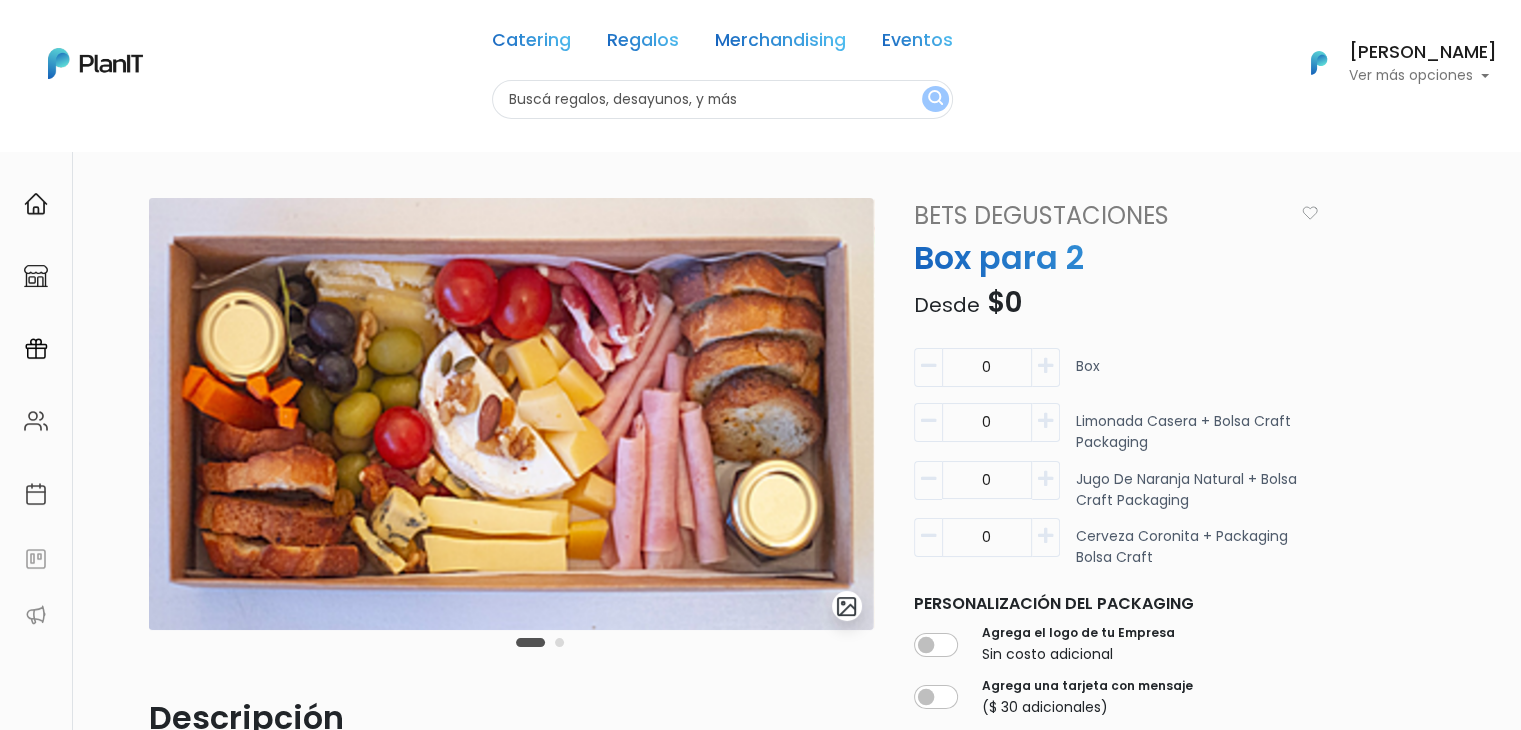 click at bounding box center (1045, 366) 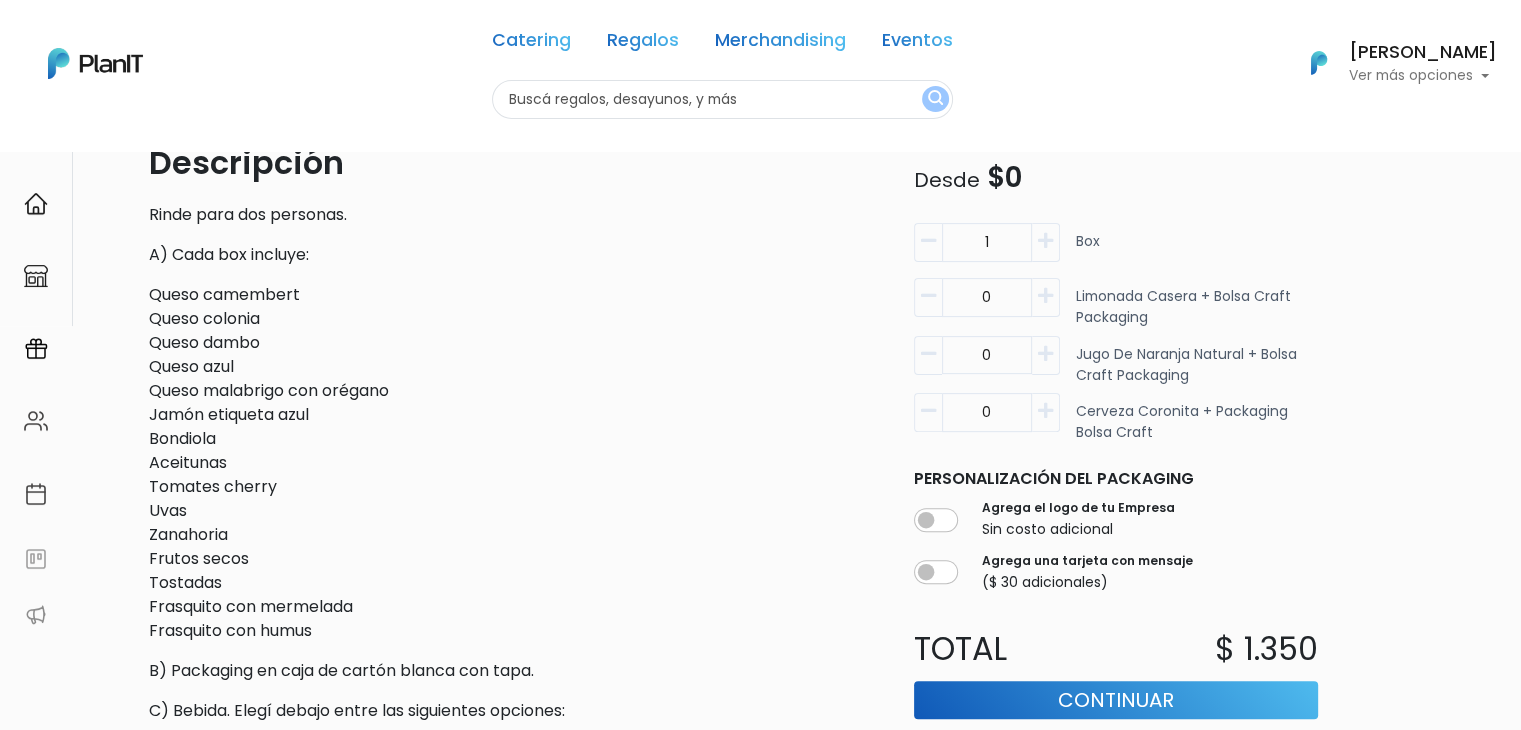 scroll, scrollTop: 0, scrollLeft: 0, axis: both 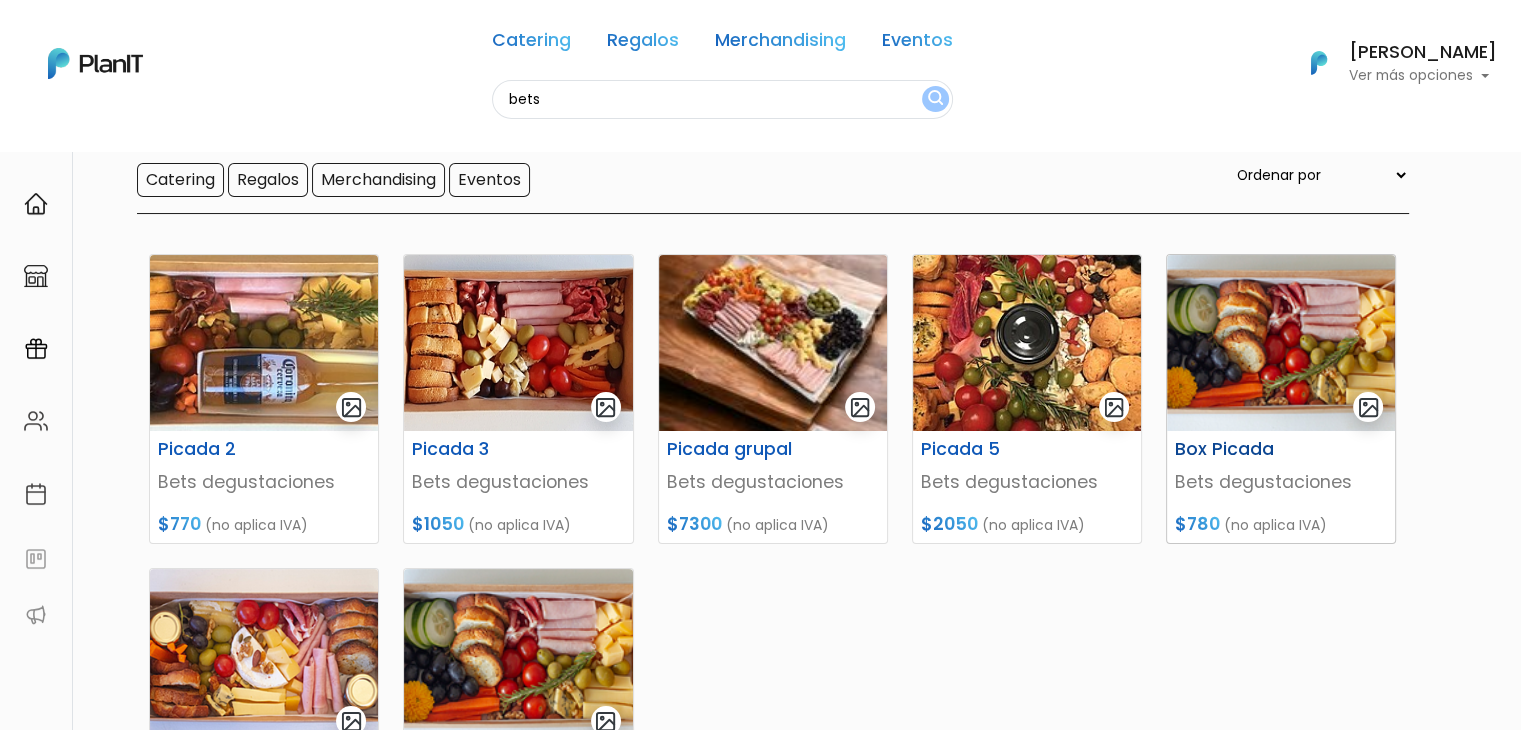 click at bounding box center (1281, 343) 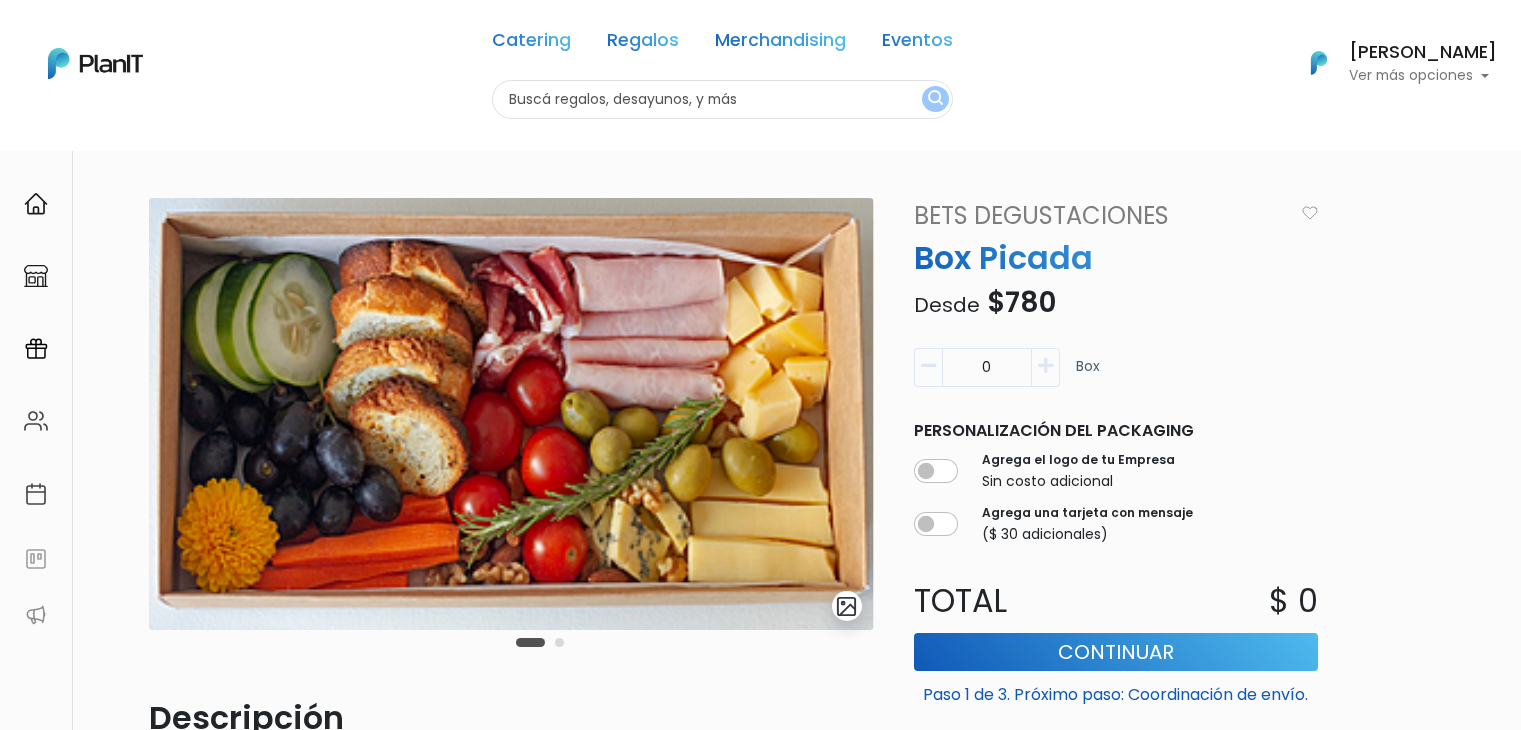 scroll, scrollTop: 0, scrollLeft: 0, axis: both 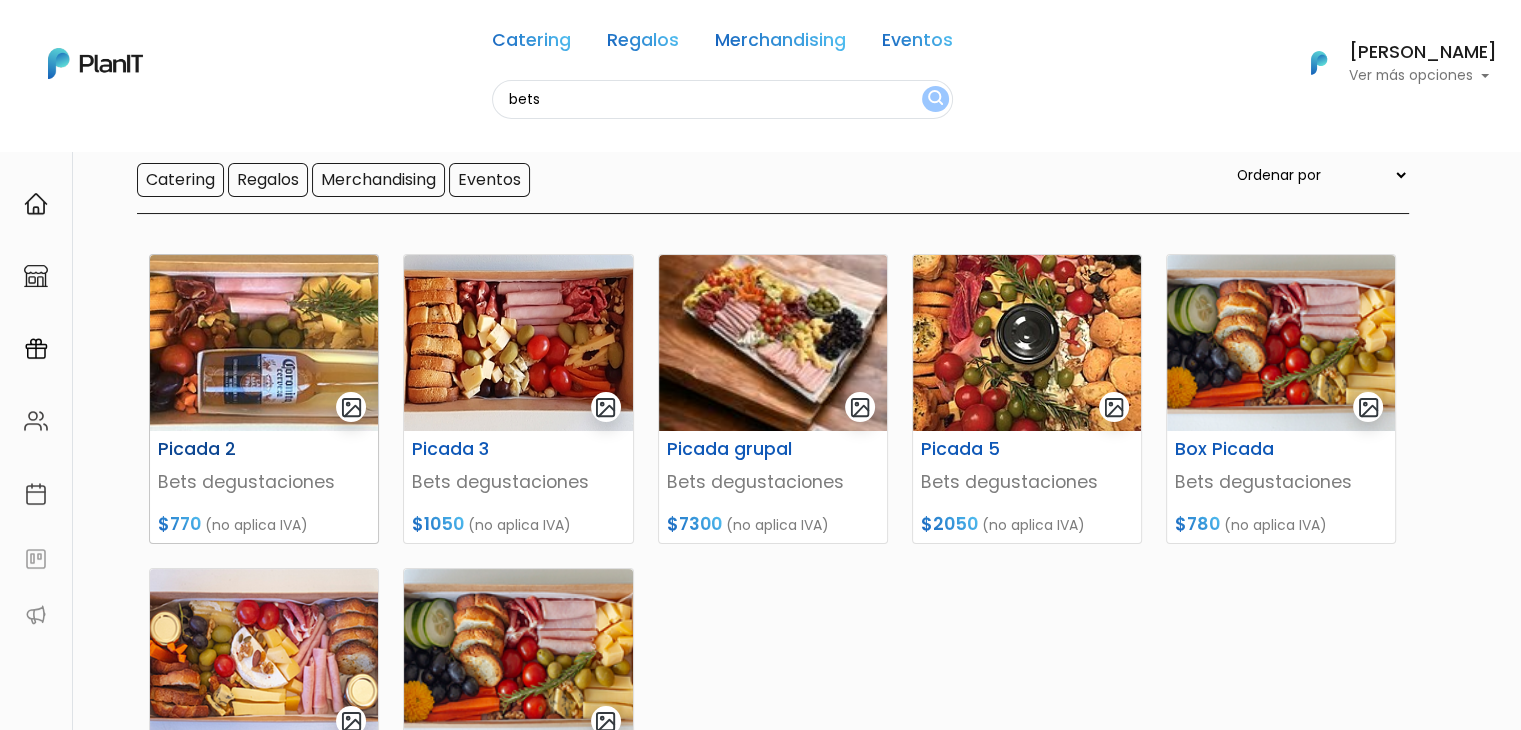 click at bounding box center [264, 343] 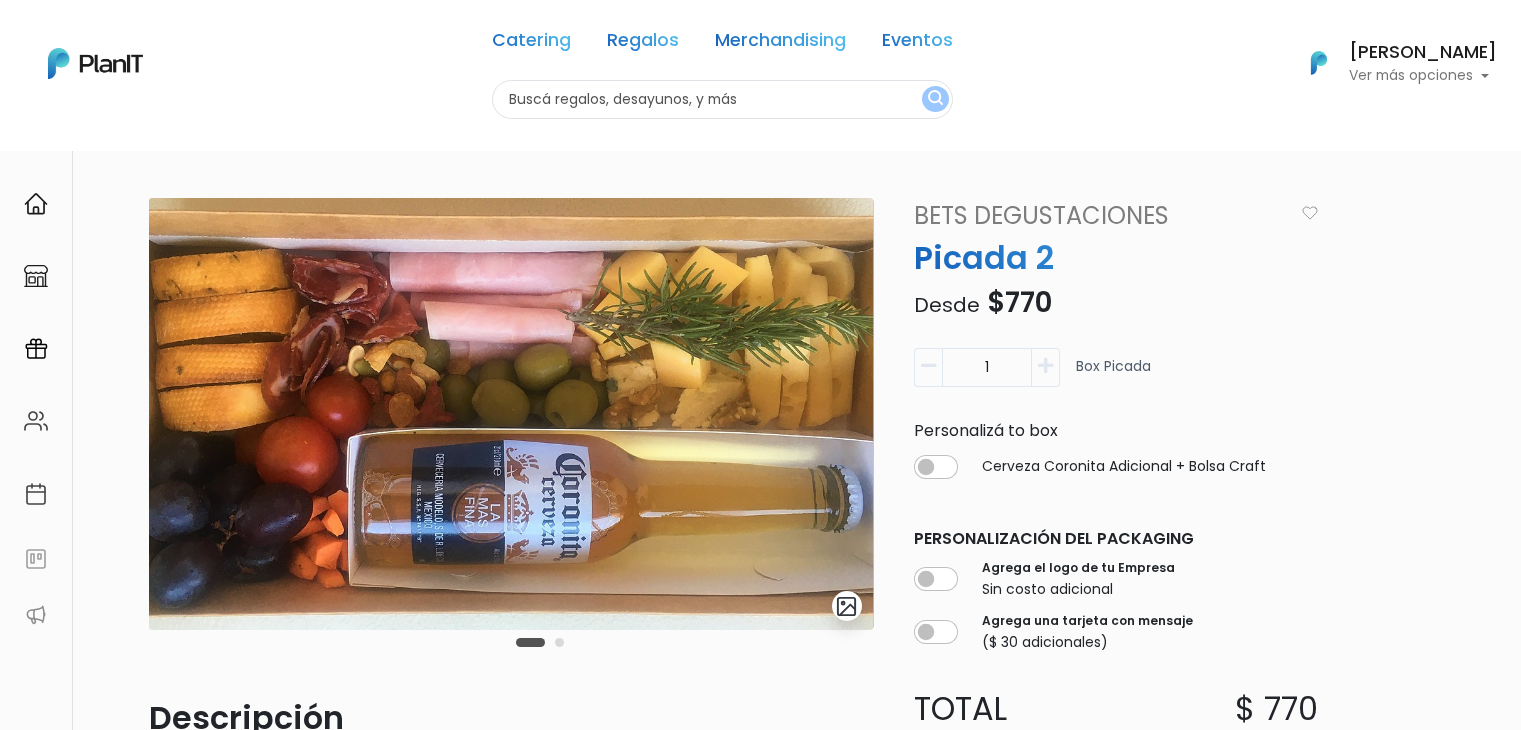 scroll, scrollTop: 0, scrollLeft: 0, axis: both 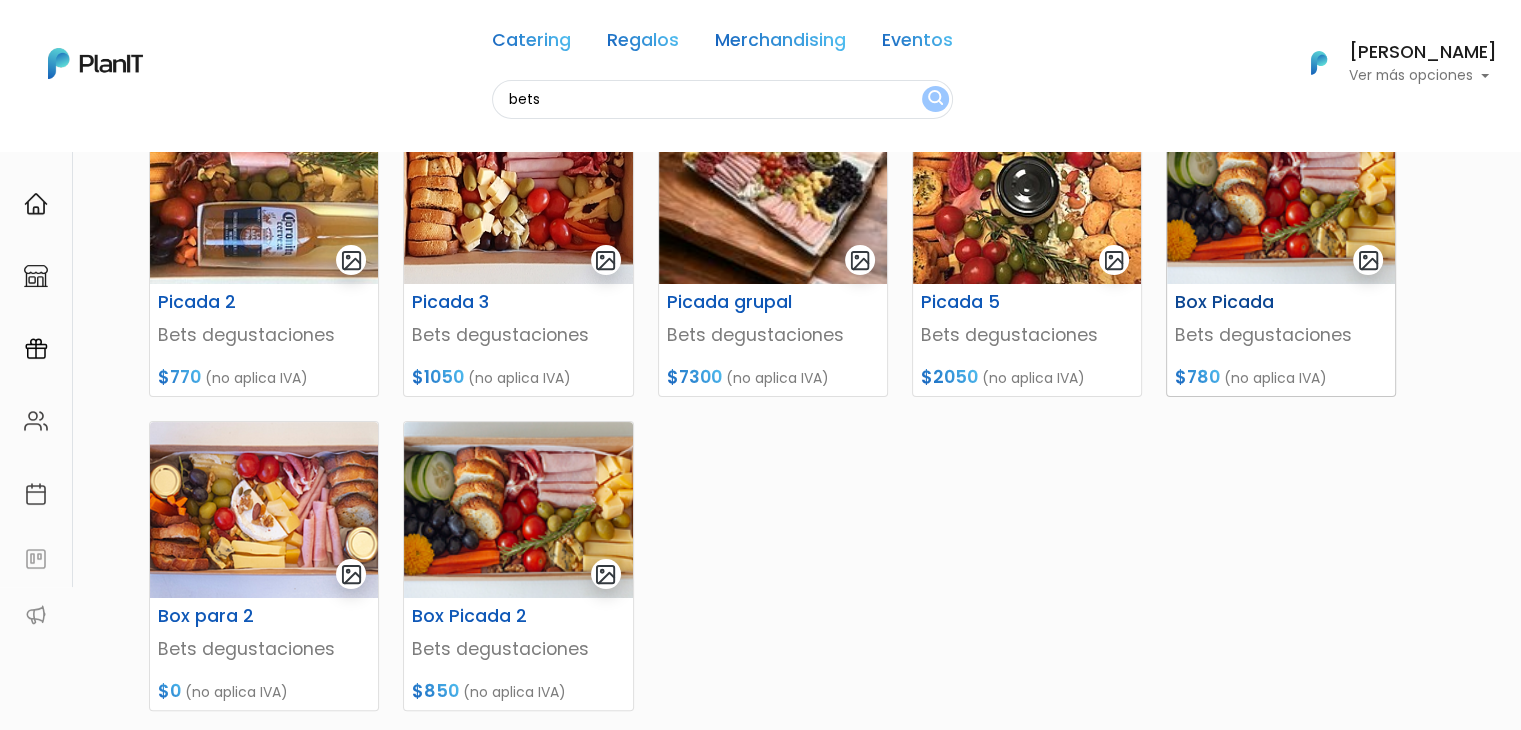 click at bounding box center (1281, 196) 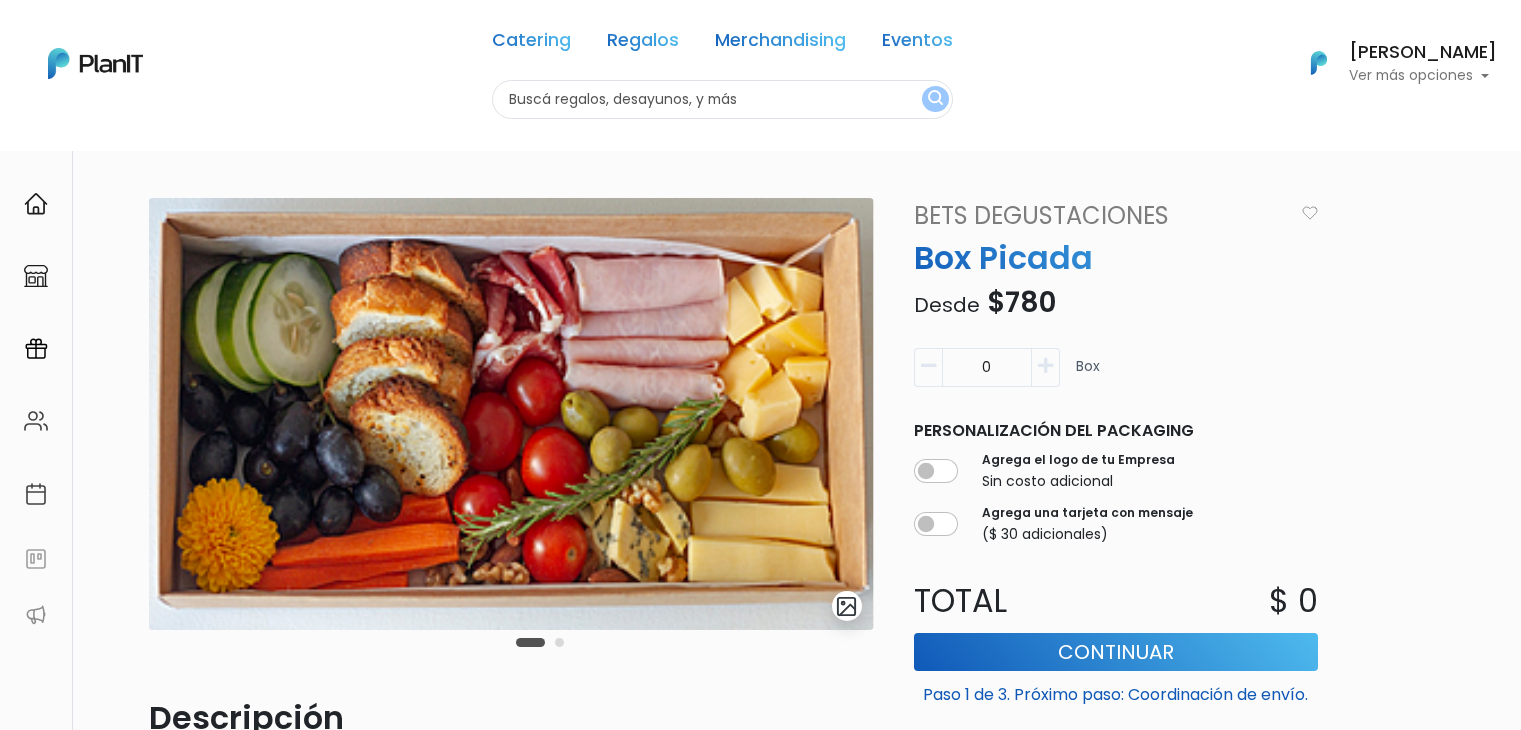scroll, scrollTop: 0, scrollLeft: 0, axis: both 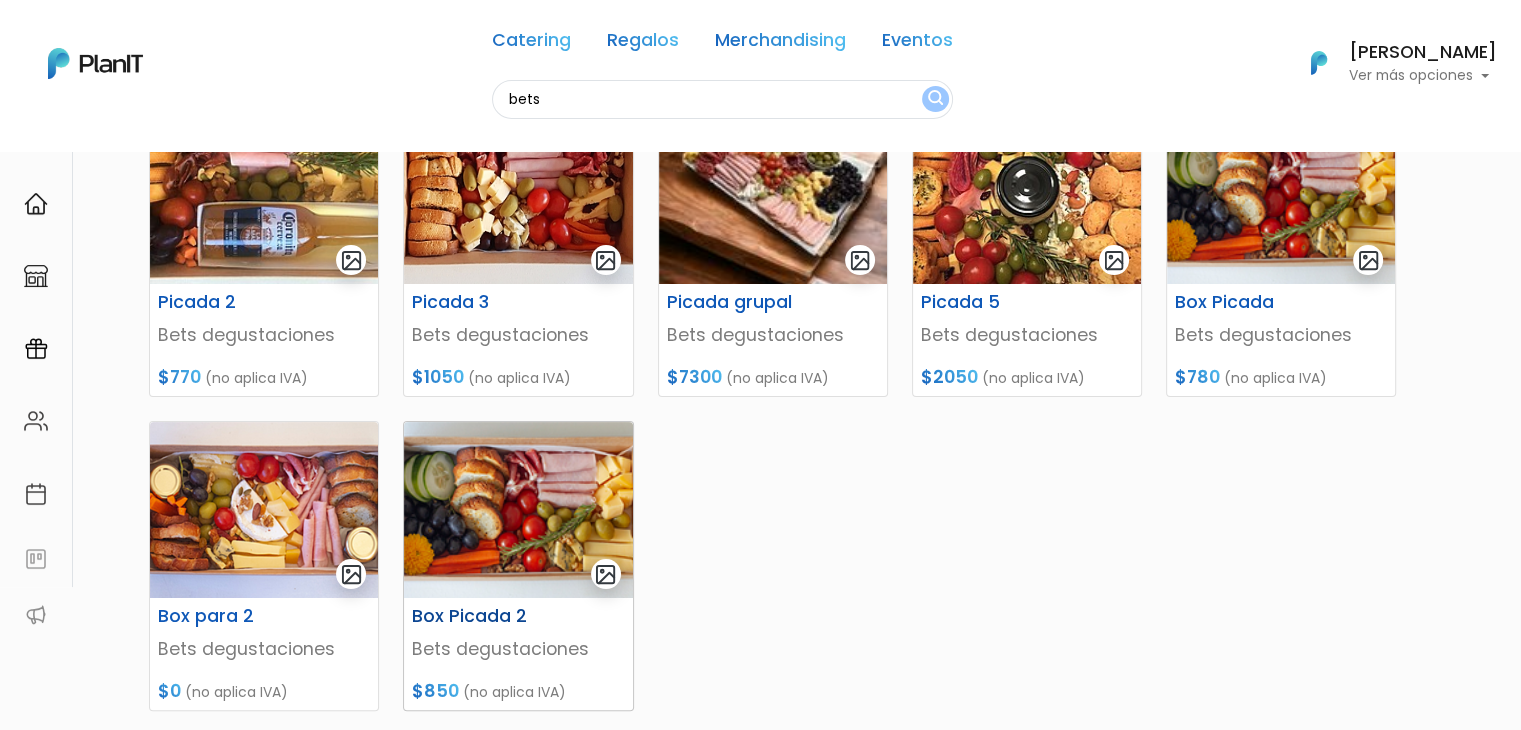 click at bounding box center (518, 510) 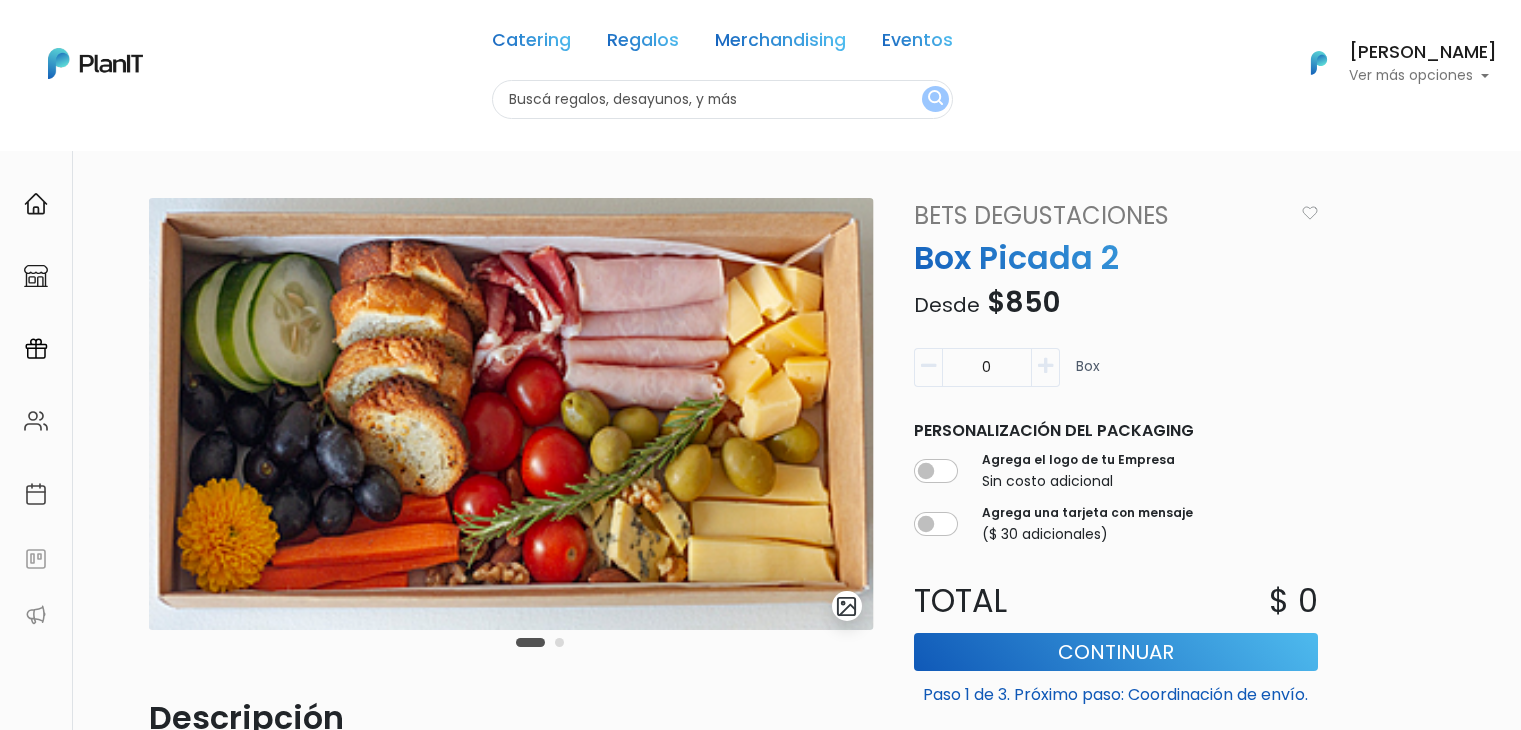 scroll, scrollTop: 0, scrollLeft: 0, axis: both 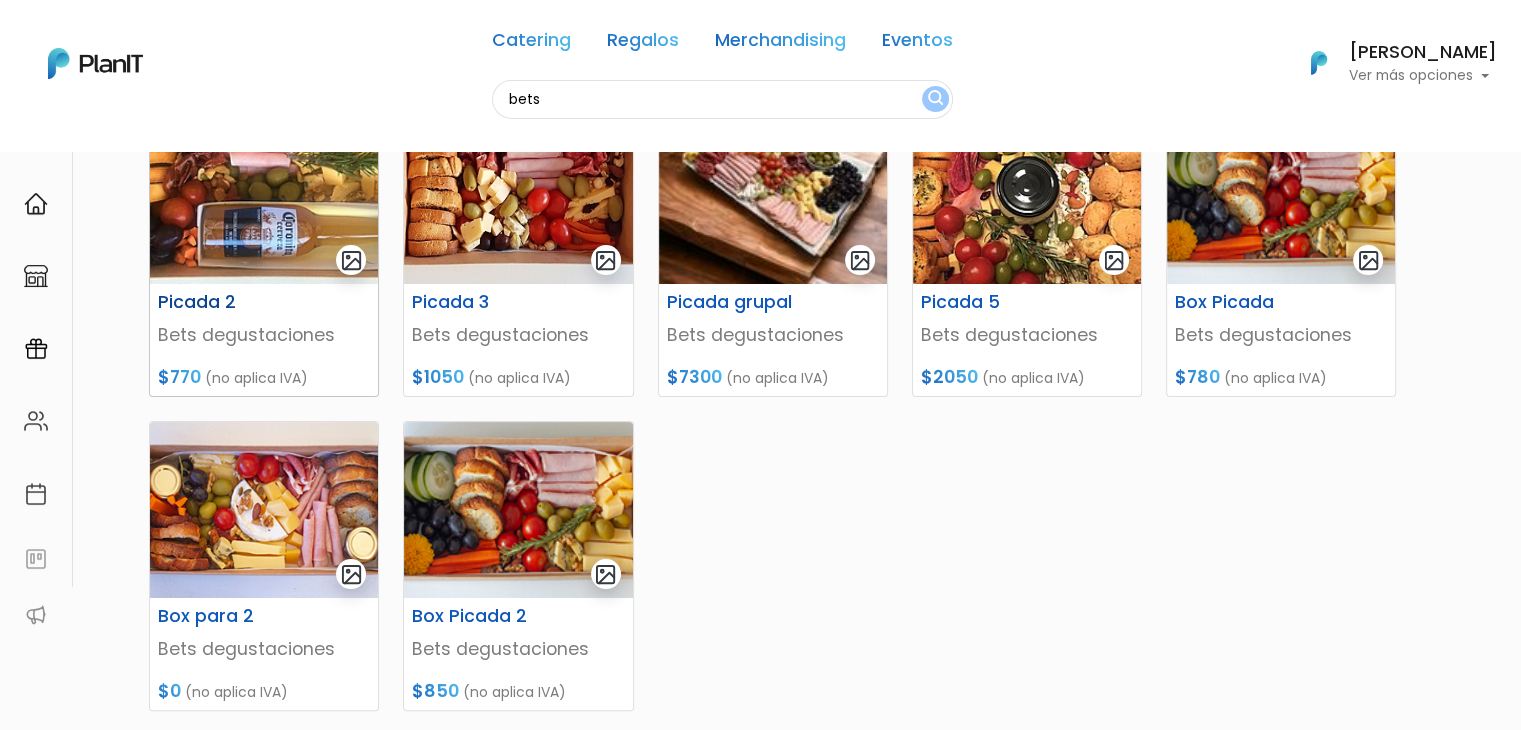 click at bounding box center (264, 196) 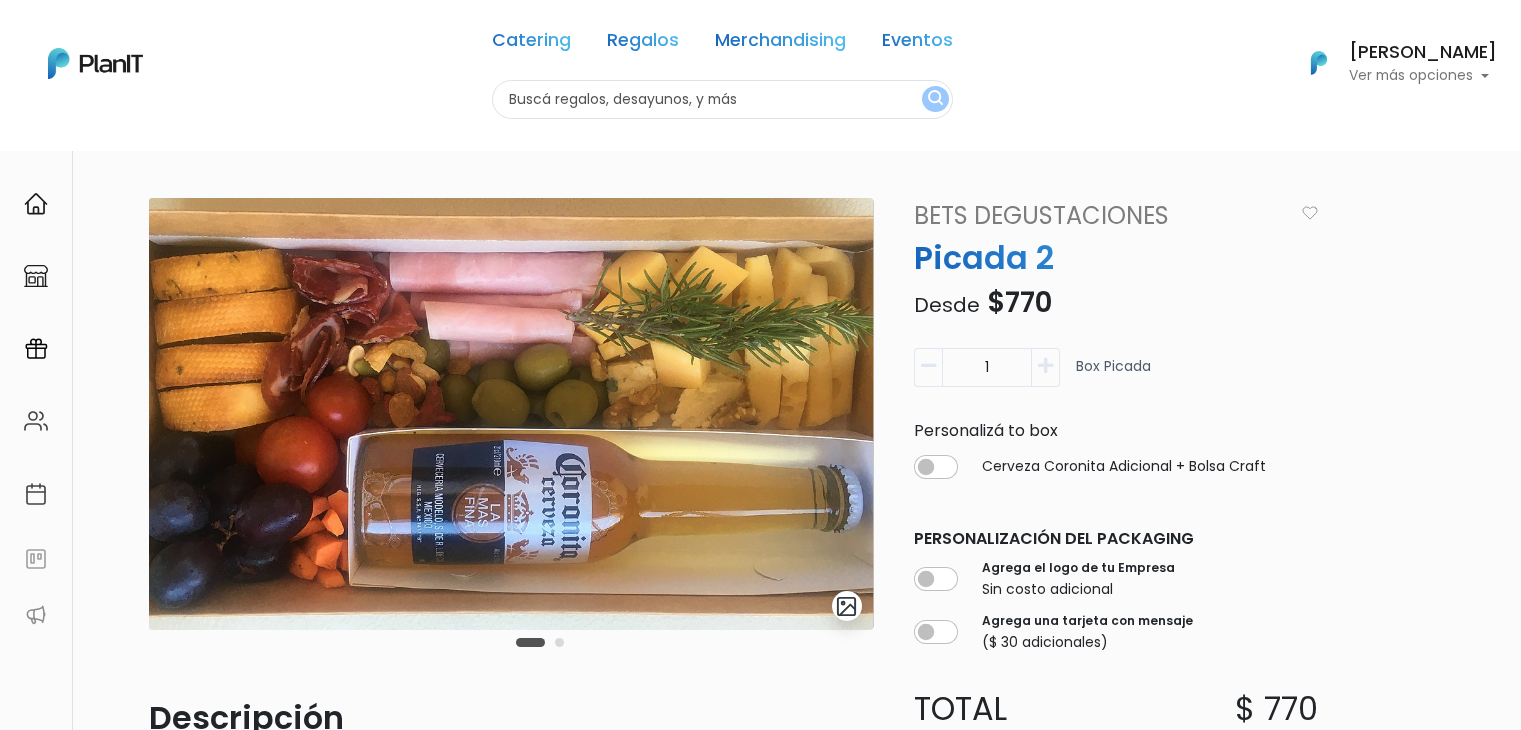scroll, scrollTop: 0, scrollLeft: 0, axis: both 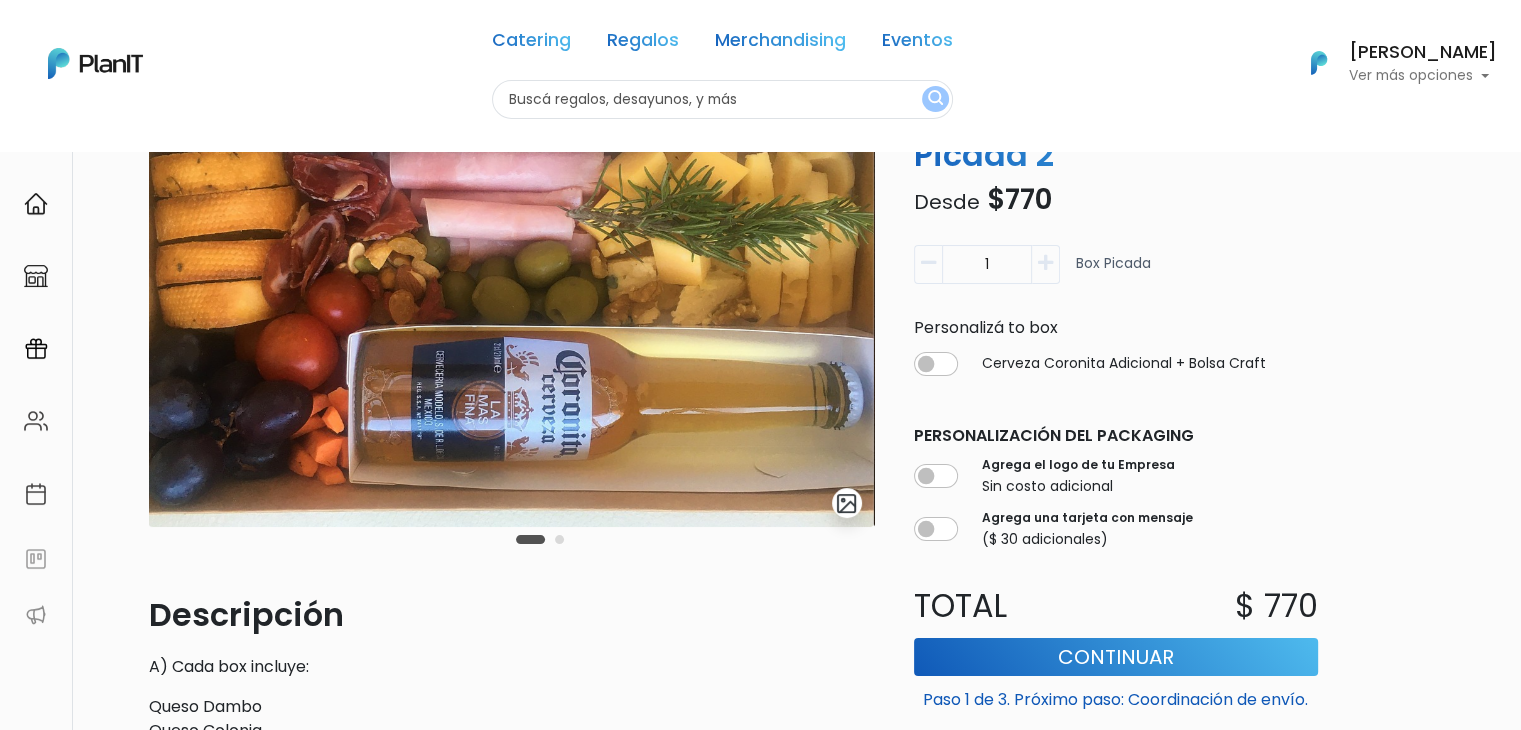 click on "slide  3   of 2
Descripción
A) Cada box incluye:
Queso Dambo
Queso Colonia
Queso azul
Aceitunas
Jamón etiqueta azul
Bondiola
Tomates cherry
Zanahoria
Uvas
Frutos secos
Tostadas
Cerveza corona 210 cc
B) Packaging en caja de cartón blanca con tapa.
C) Bebida. De seleccionar una Coronita Adicional, se agregará una bolsa craft para colocar tanto la picada como la Cerveza adicional.
Indicá debajo si deseas incluir el logo de tu Empresa y/o una tarjeta con un mensaje personalizado.
En el próximo paso podrás adjuntar ambas cosas, y si todavía no los tienes, podrás hacerlo luego ingresando a "Mis Compras", y seleccionando la opción "Editar personalización"." at bounding box center (761, 747) 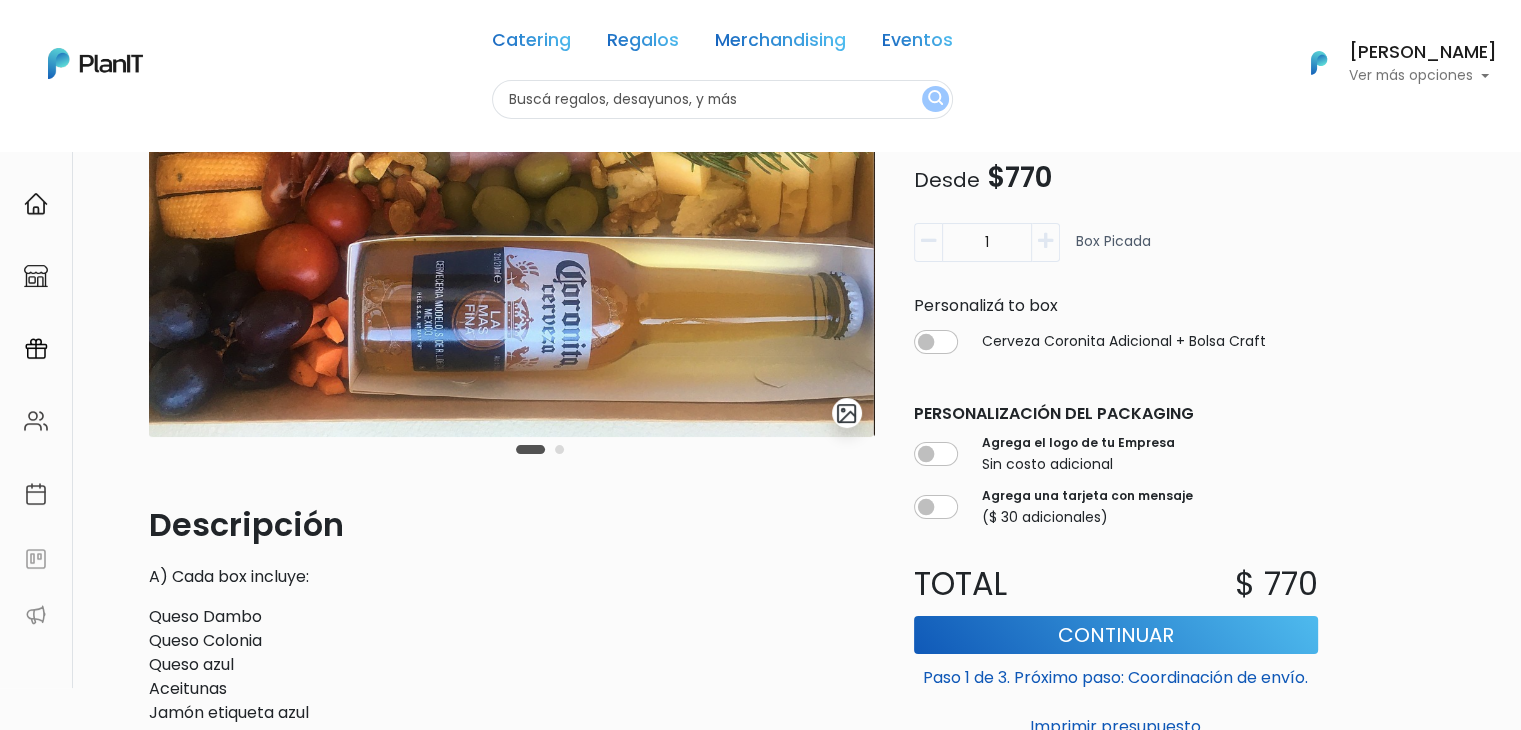 scroll, scrollTop: 117, scrollLeft: 0, axis: vertical 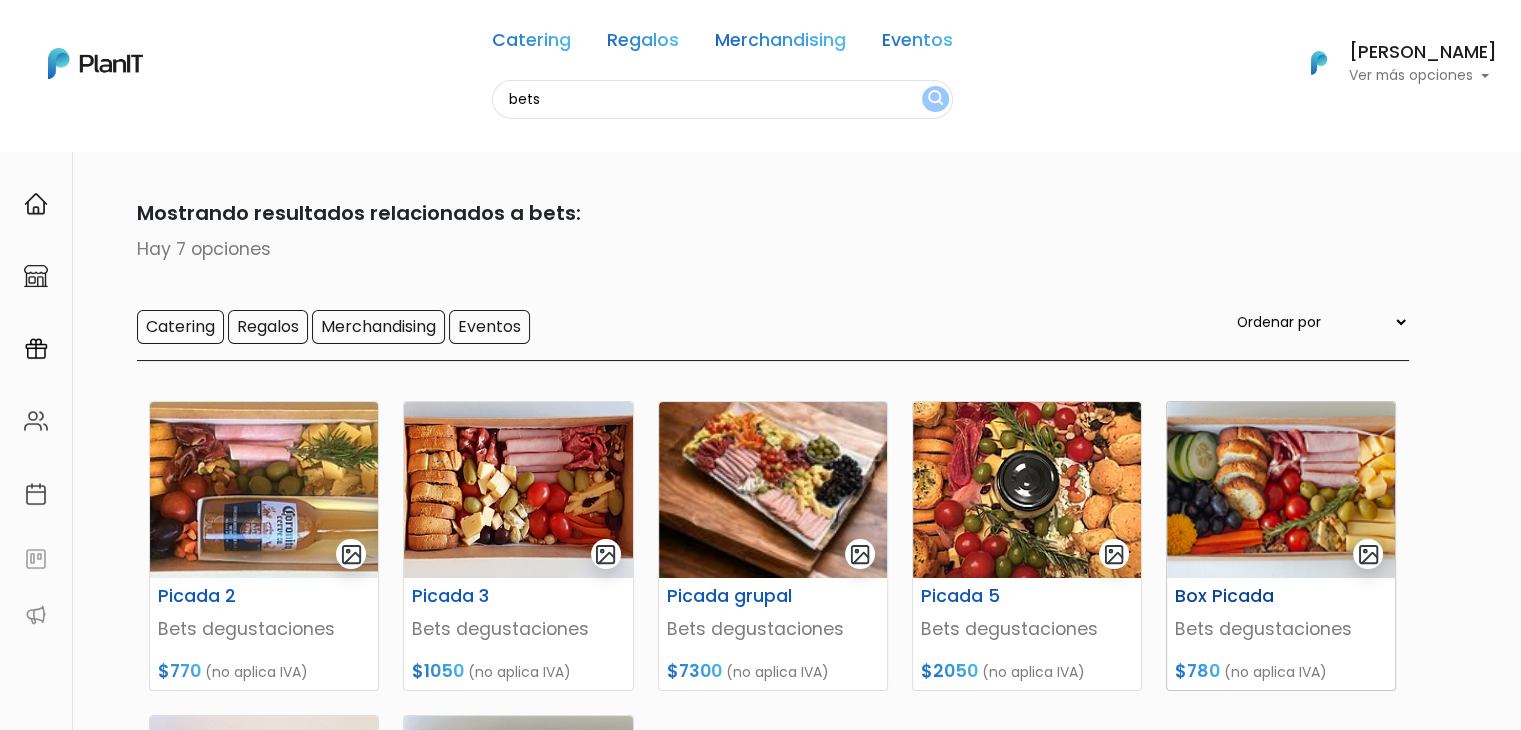 click 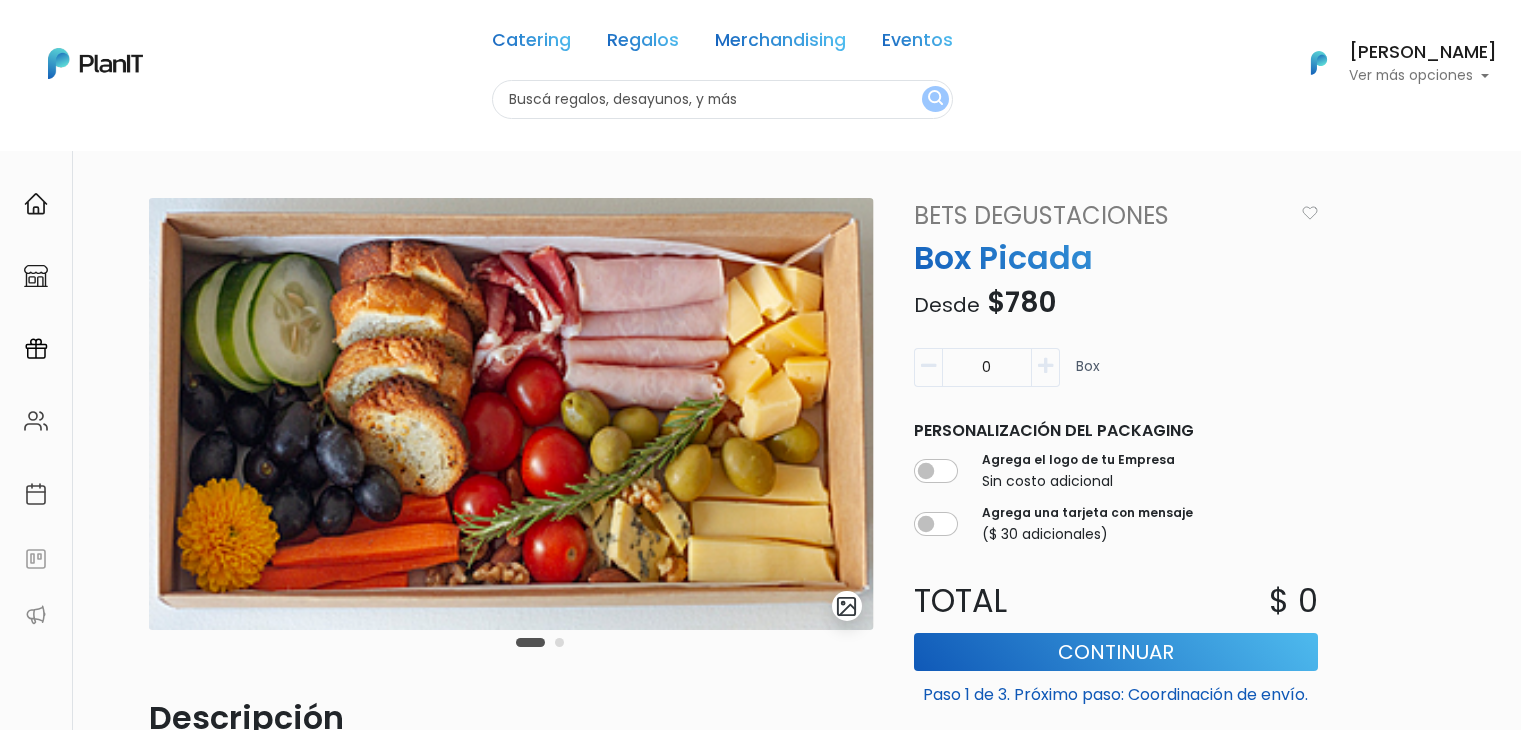 scroll, scrollTop: 0, scrollLeft: 0, axis: both 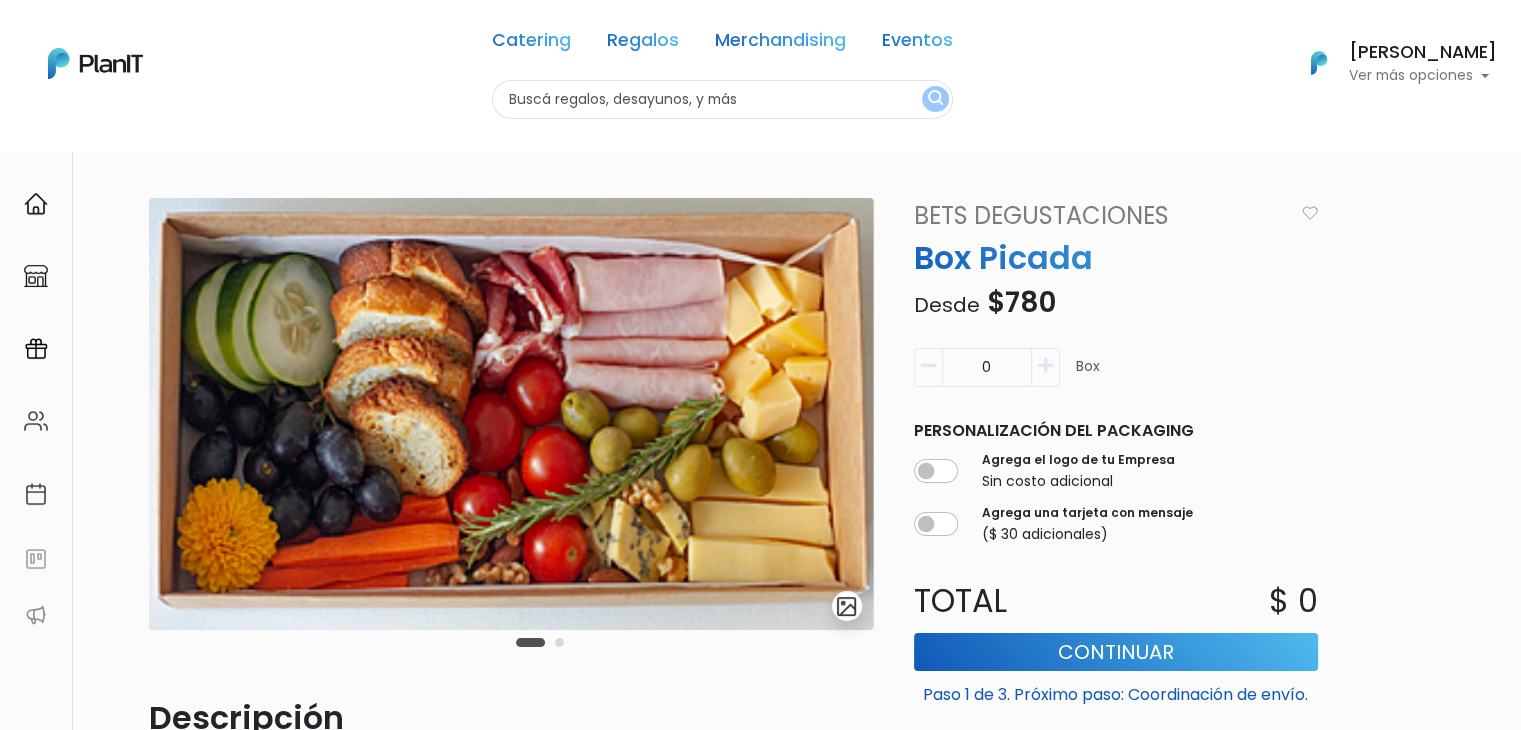 click at bounding box center (540, 642) 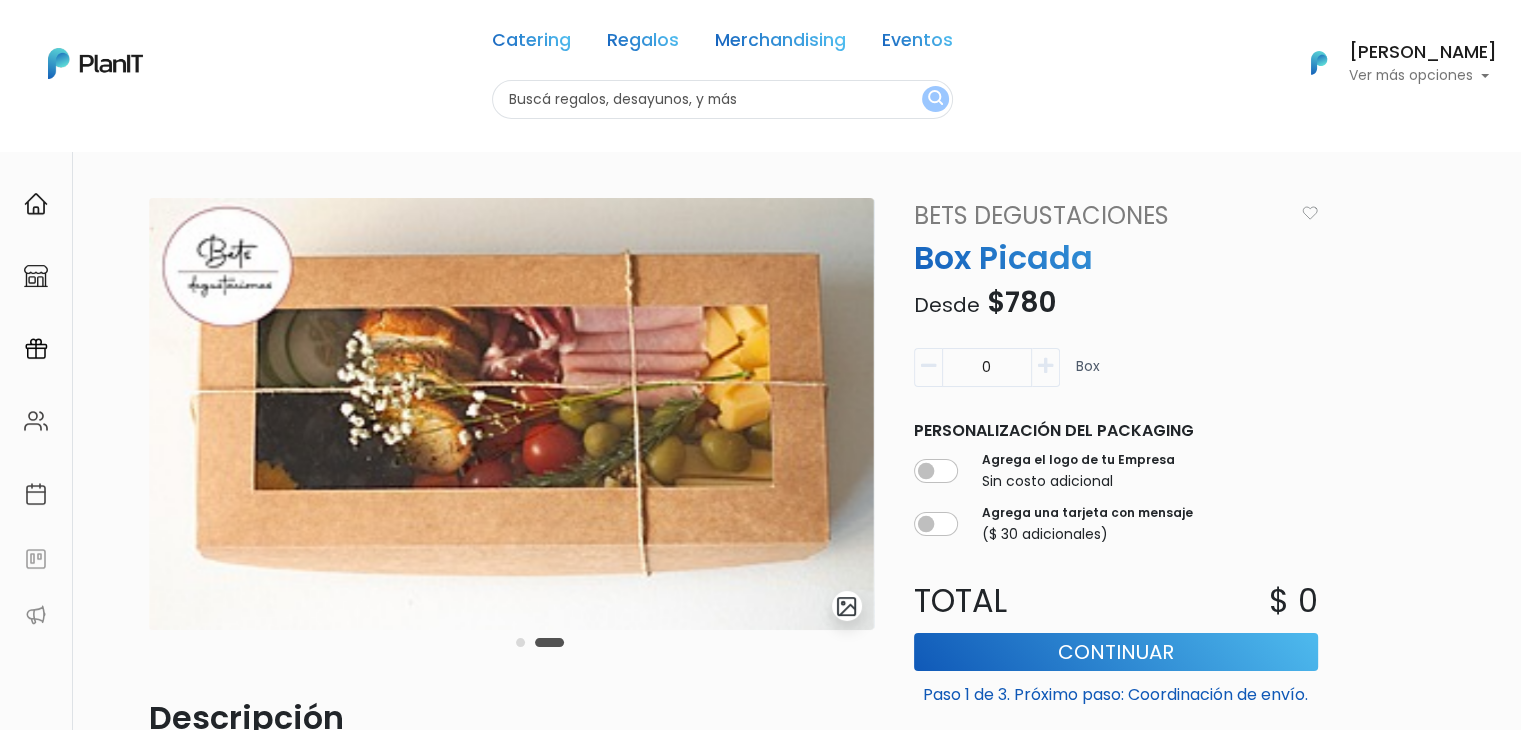 click at bounding box center [540, 642] 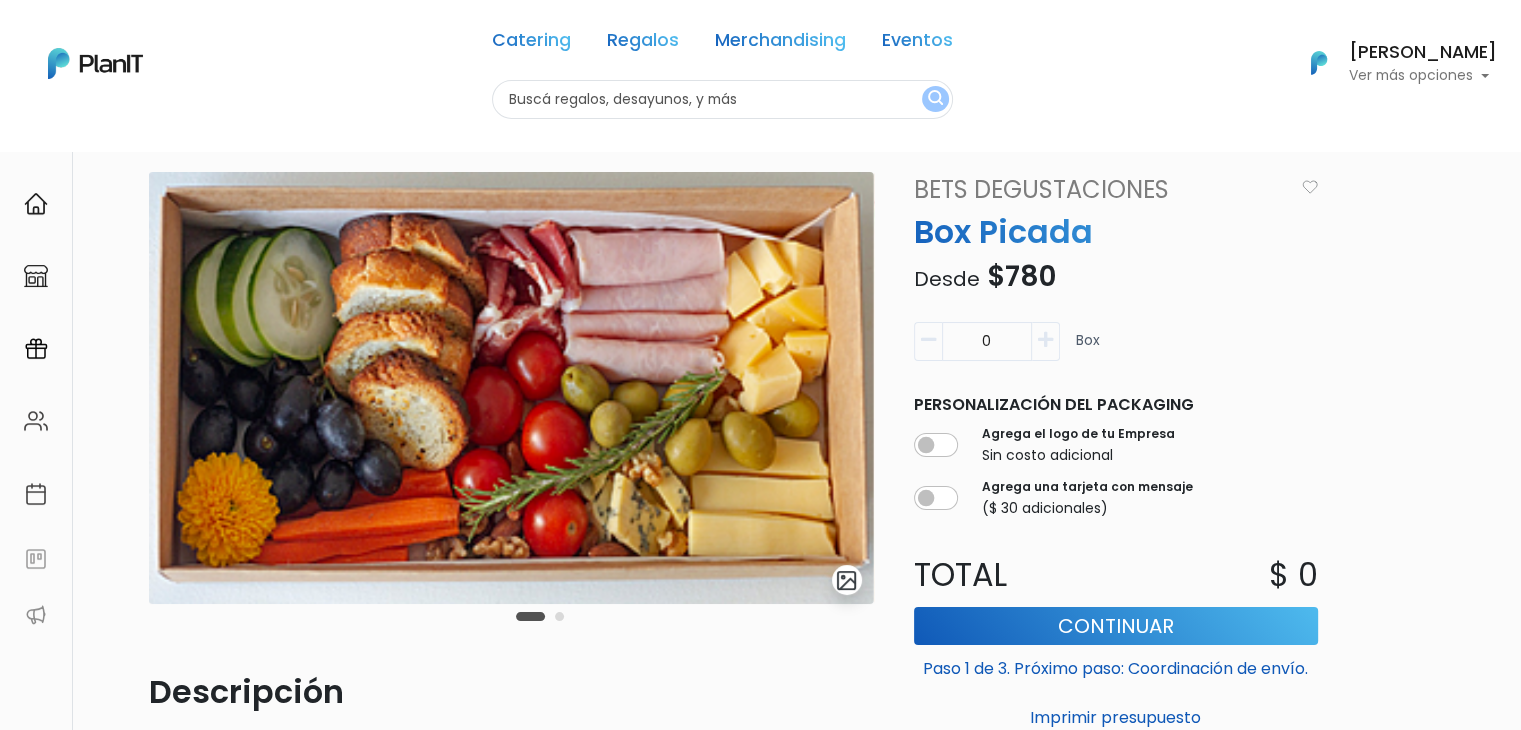 scroll, scrollTop: 20, scrollLeft: 0, axis: vertical 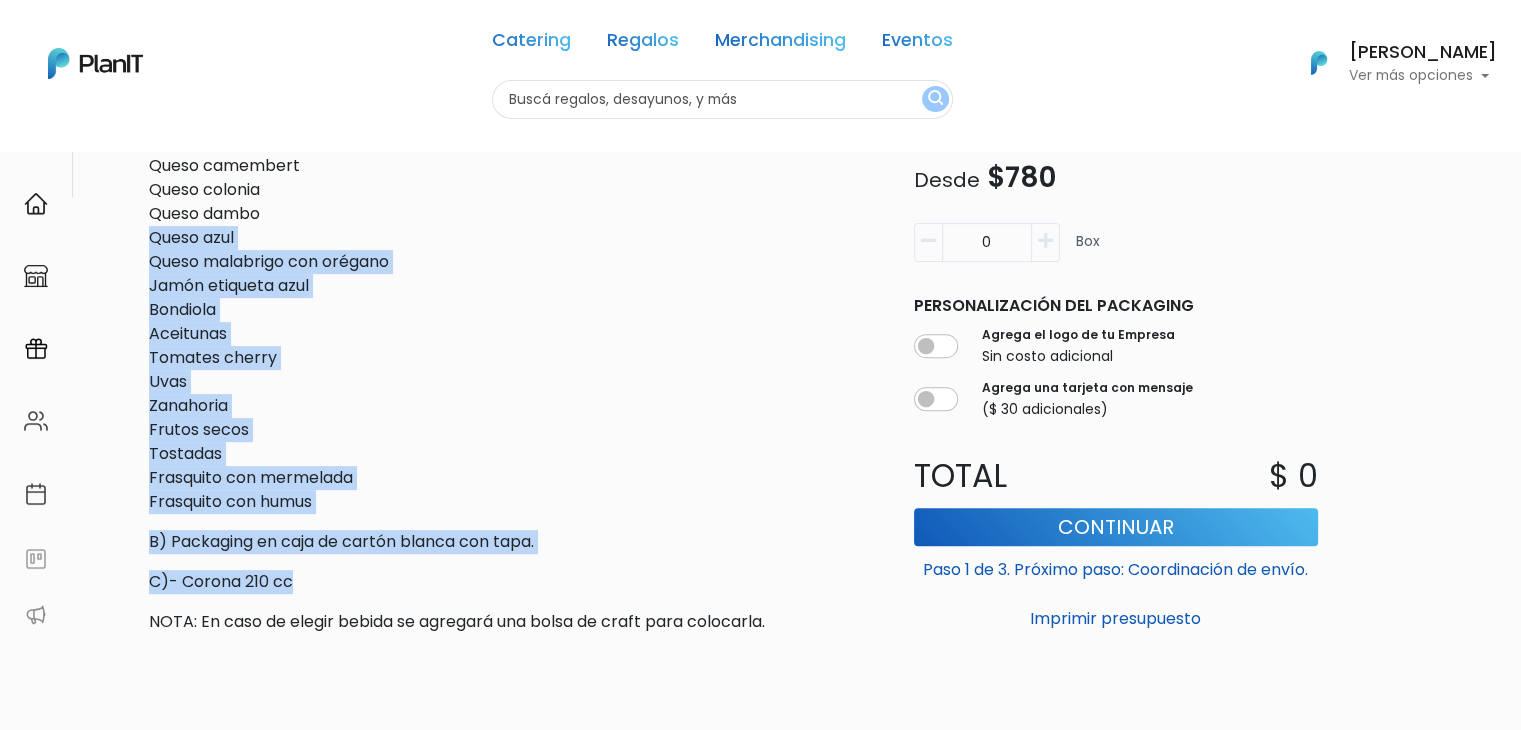 drag, startPoint x: 308, startPoint y: 586, endPoint x: 251, endPoint y: 241, distance: 349.677 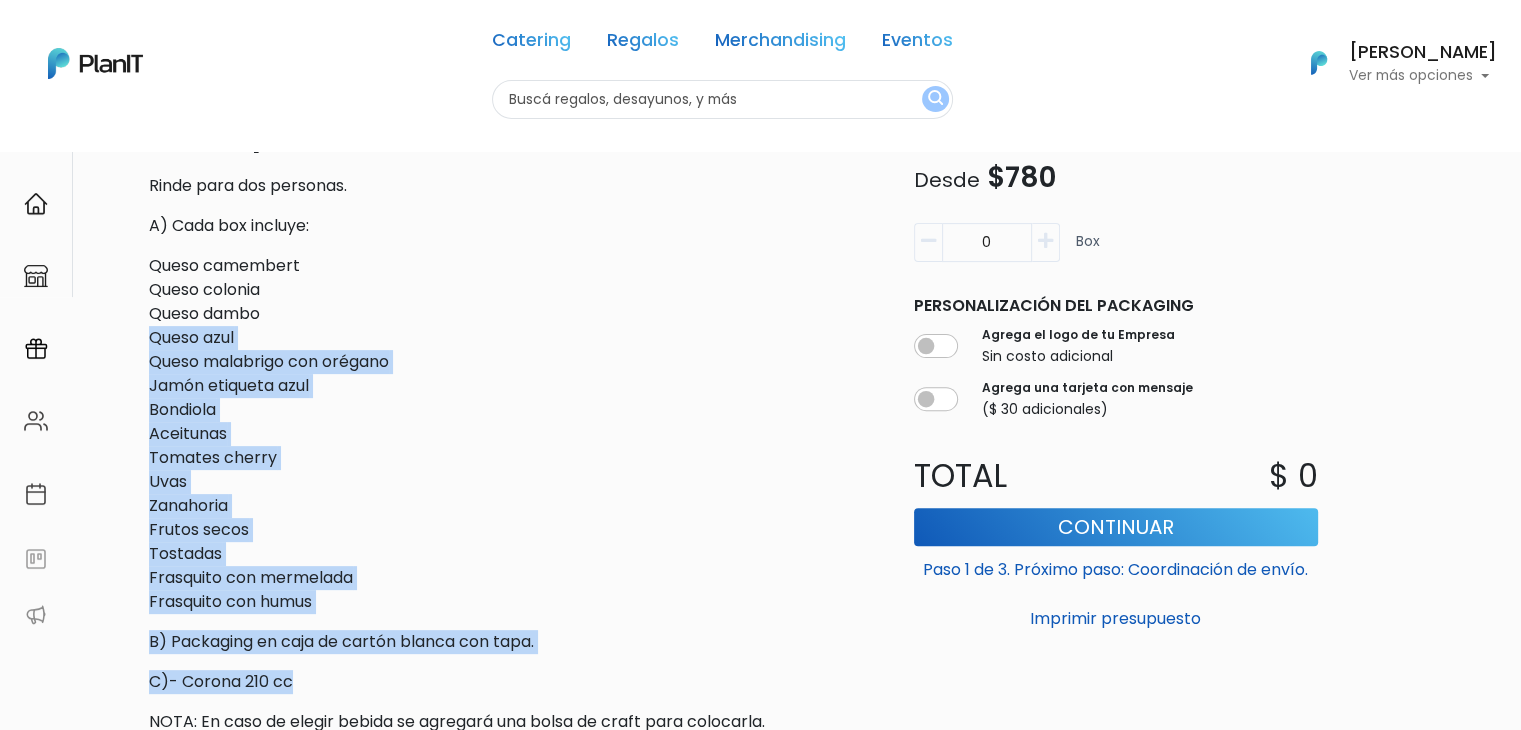 scroll, scrollTop: 578, scrollLeft: 0, axis: vertical 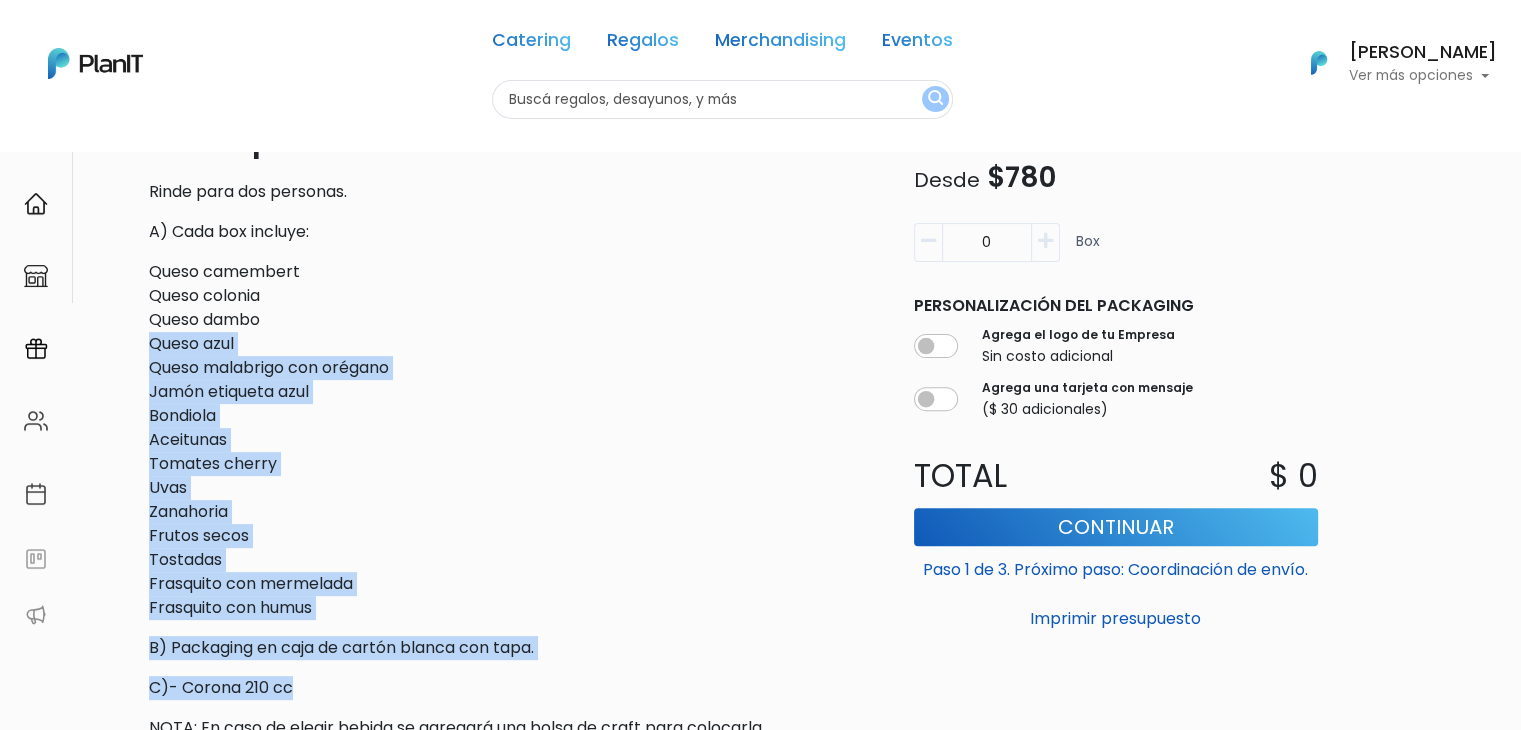 click on "Queso camembert
Queso colonia
Queso dambo
Queso azul
Queso malabrigo con orégano
Jamón etiqueta azul
Bondiola
Aceitunas
Tomates cherry
Uvas
Zanahoria
Frutos secos
Tostadas
Frasquito con mermelada
Frasquito con humus" at bounding box center (511, 440) 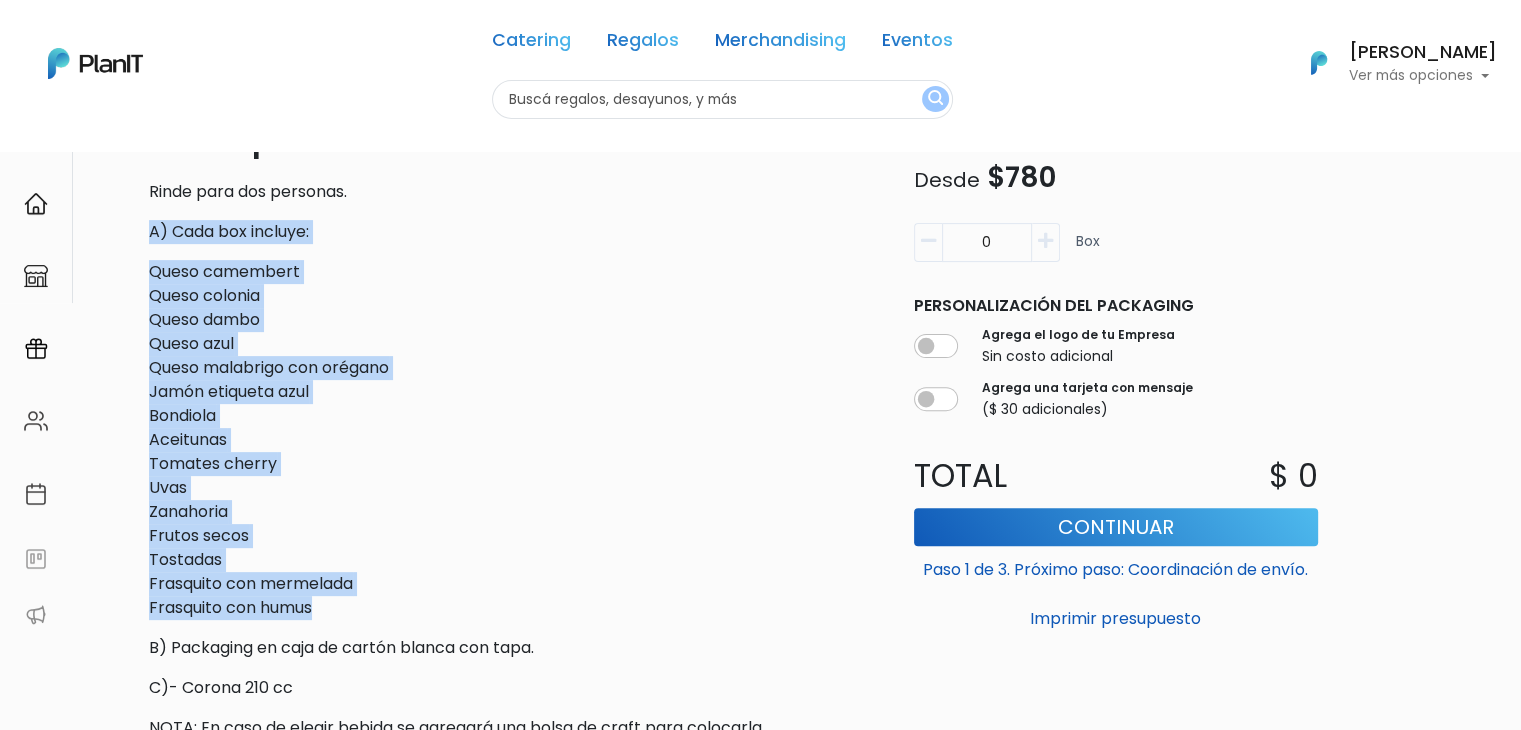 drag, startPoint x: 317, startPoint y: 613, endPoint x: 143, endPoint y: 220, distance: 429.79648 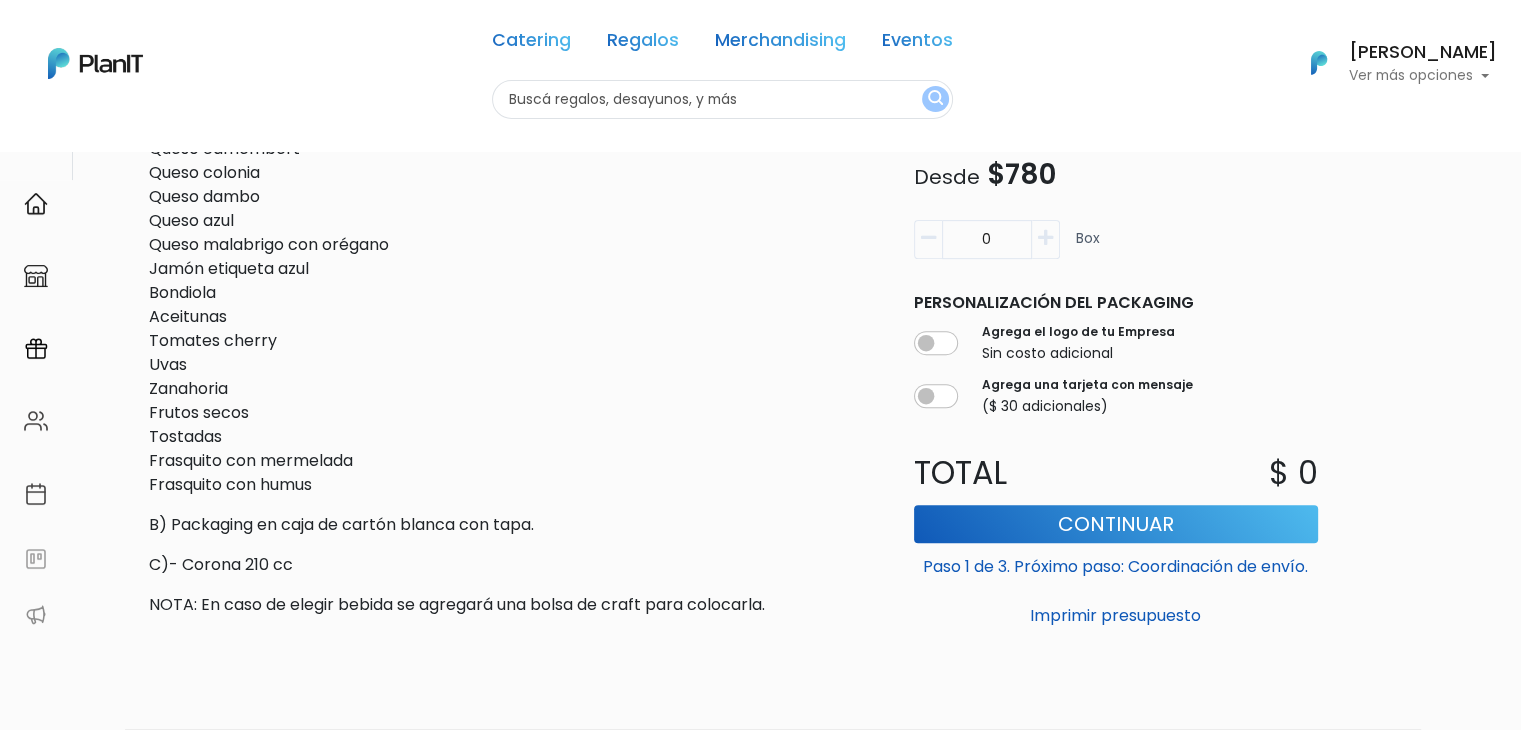 scroll, scrollTop: 820, scrollLeft: 0, axis: vertical 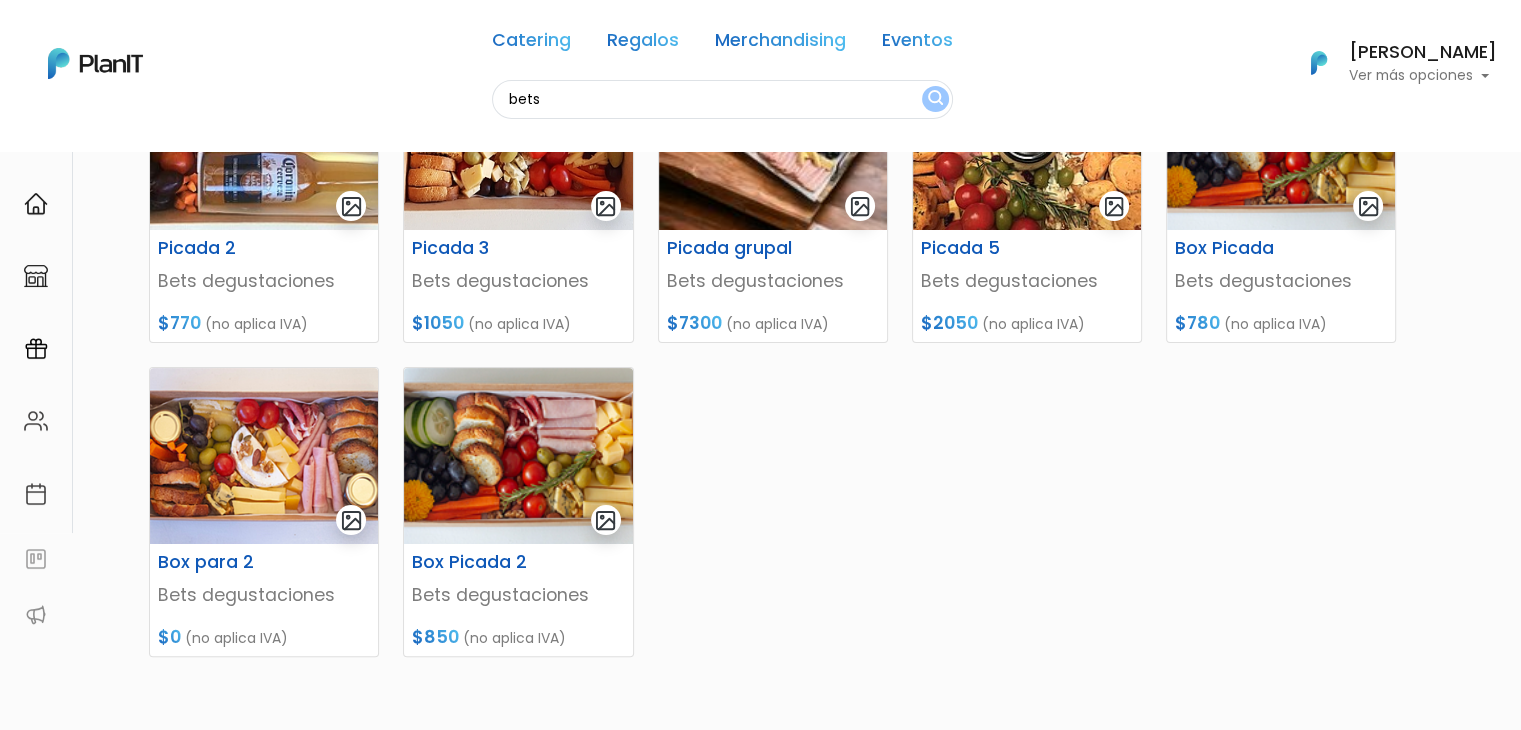 drag, startPoint x: 1528, startPoint y: 301, endPoint x: 352, endPoint y: 189, distance: 1181.3213 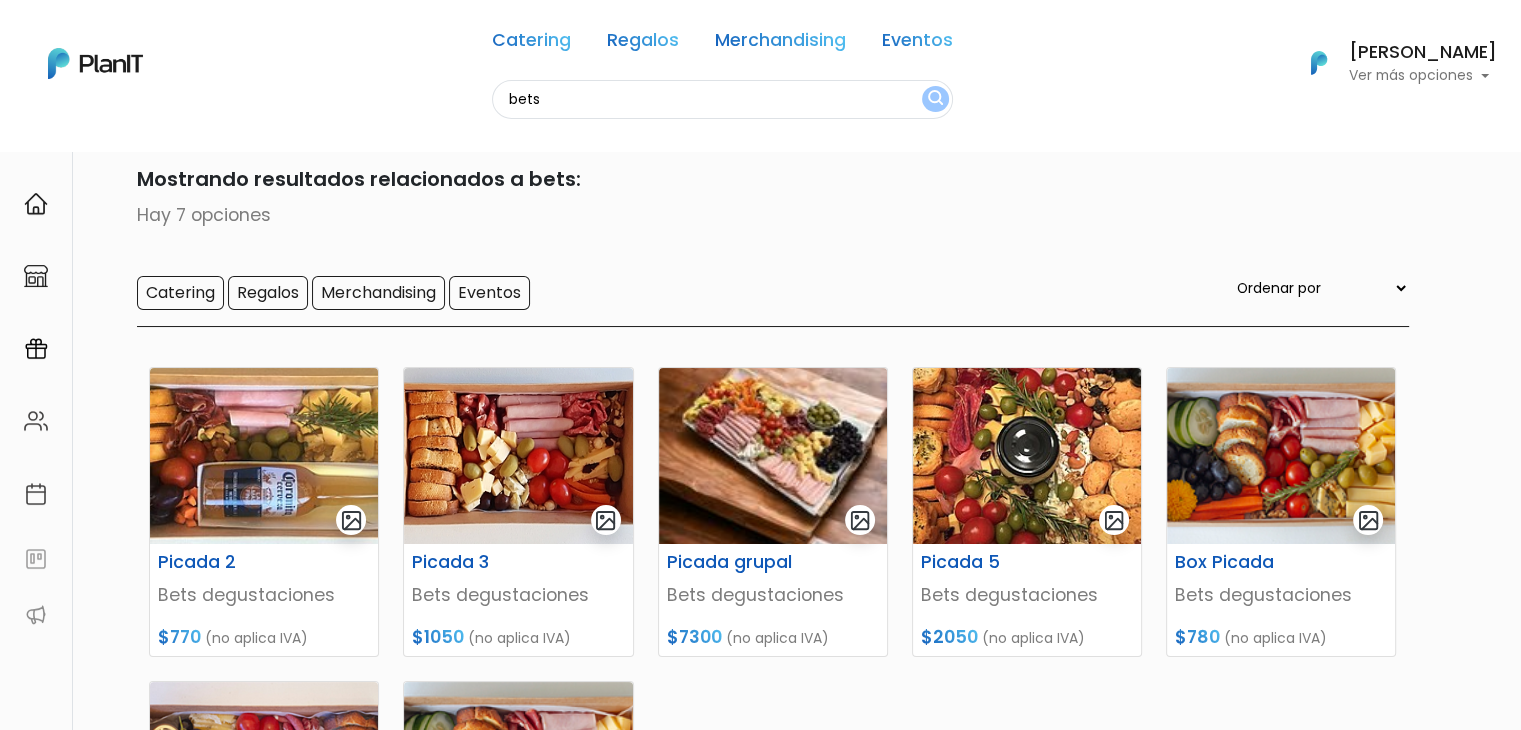 scroll, scrollTop: 0, scrollLeft: 0, axis: both 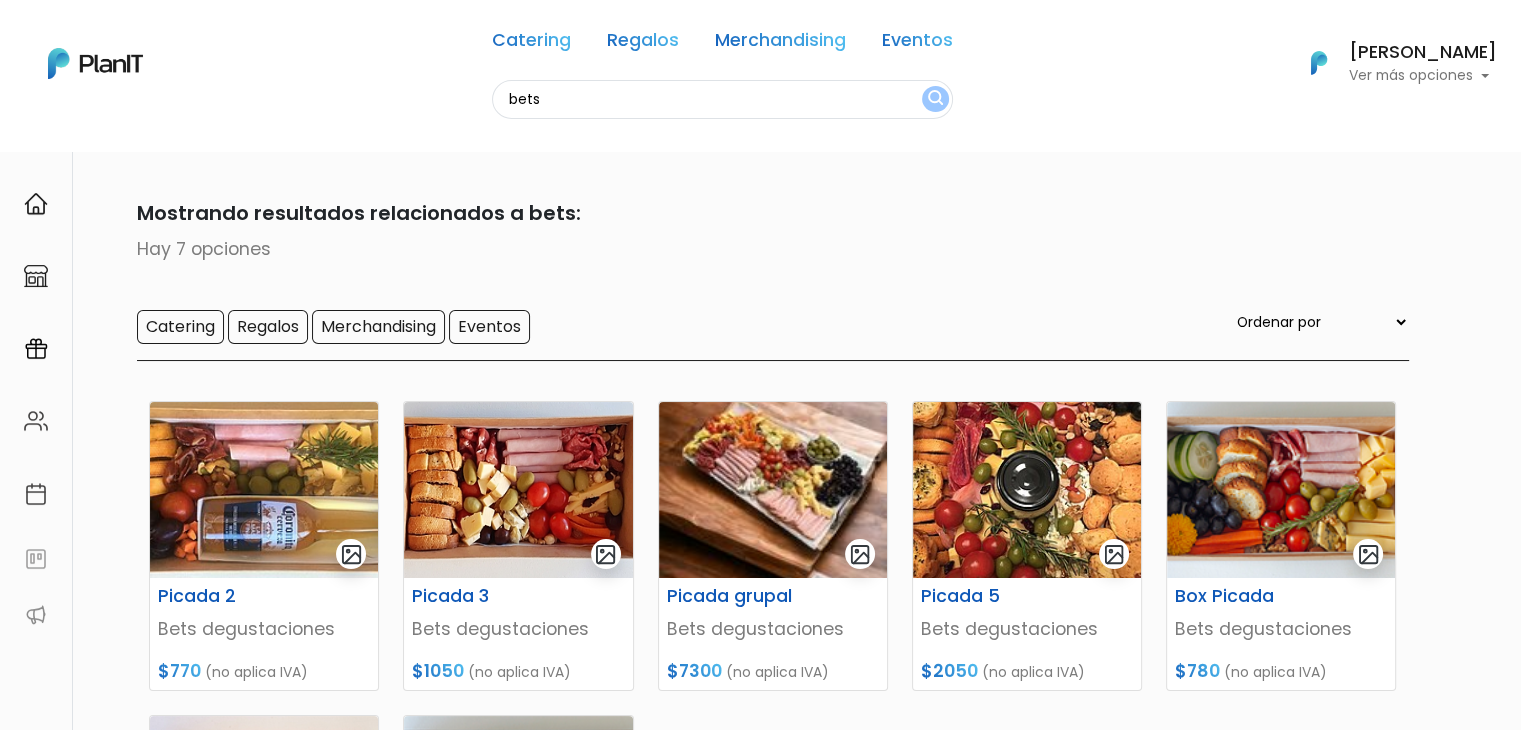 click on "bets" at bounding box center [722, 99] 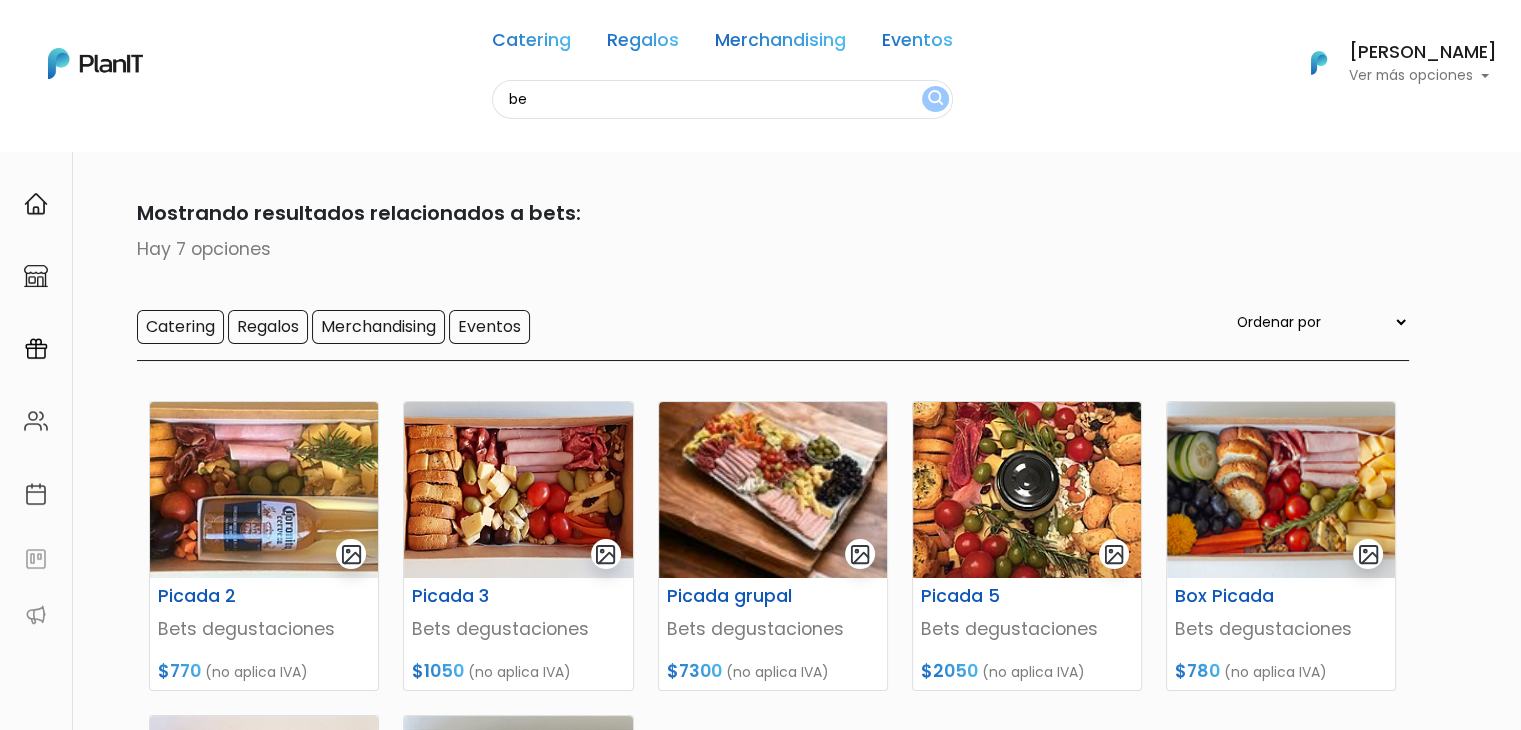 type on "b" 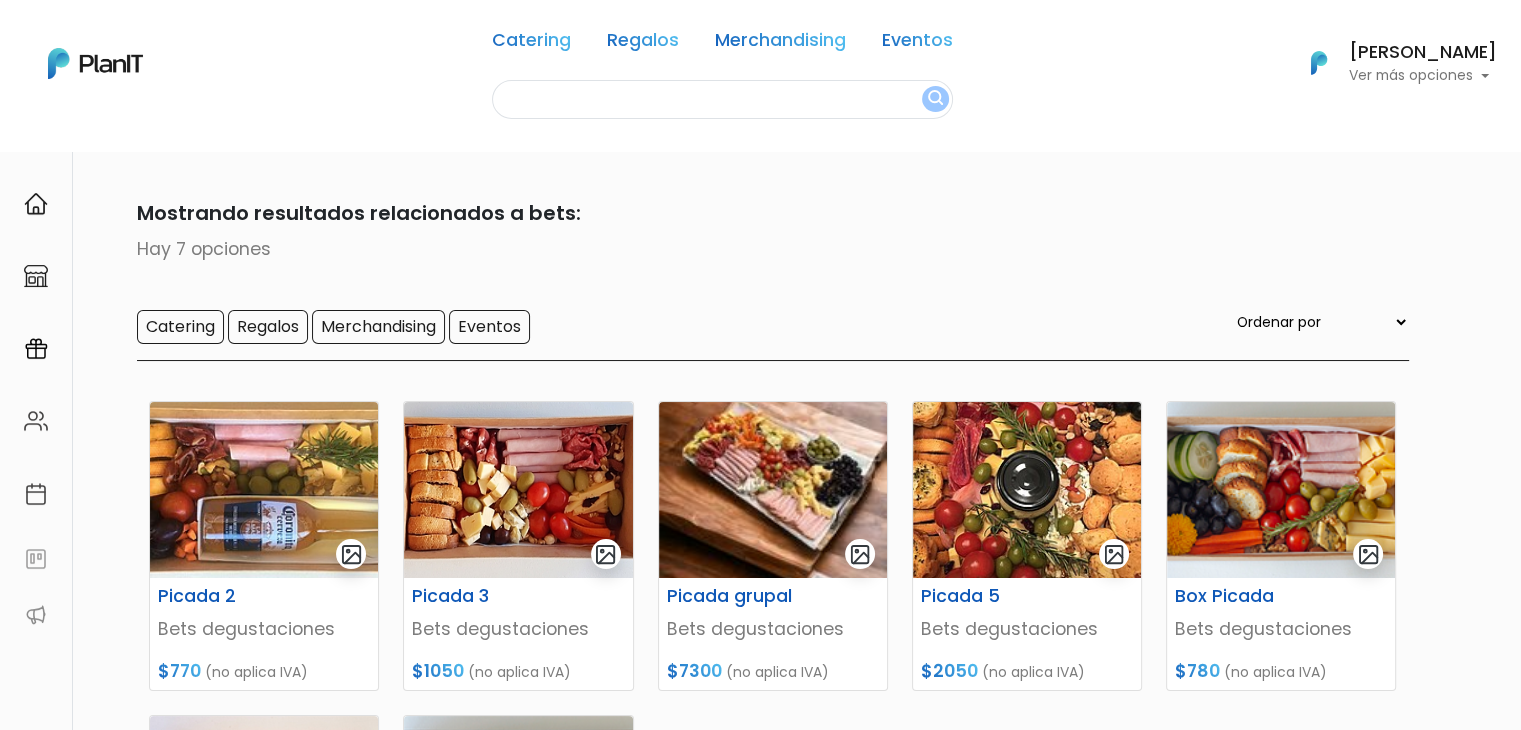 type on "v" 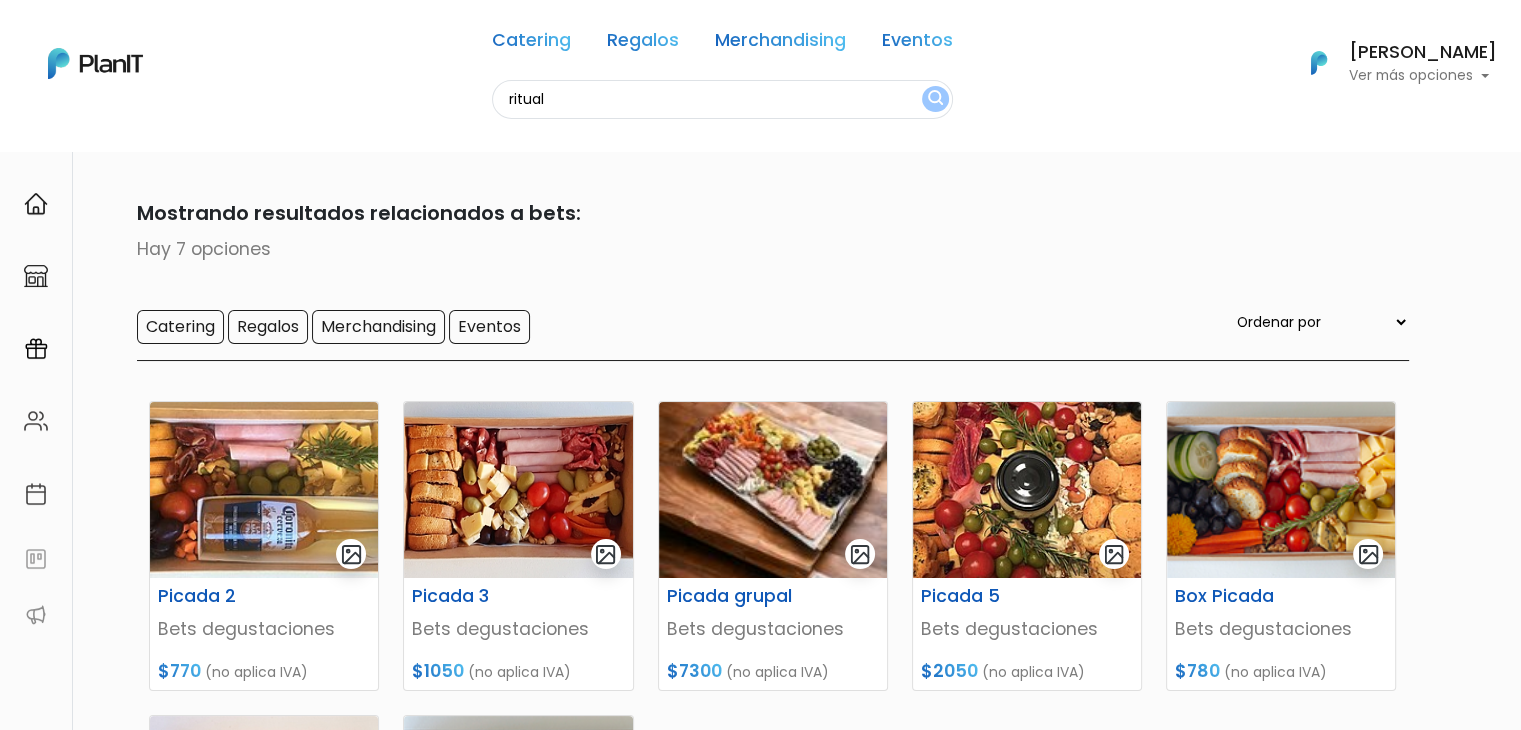 type on "ritual" 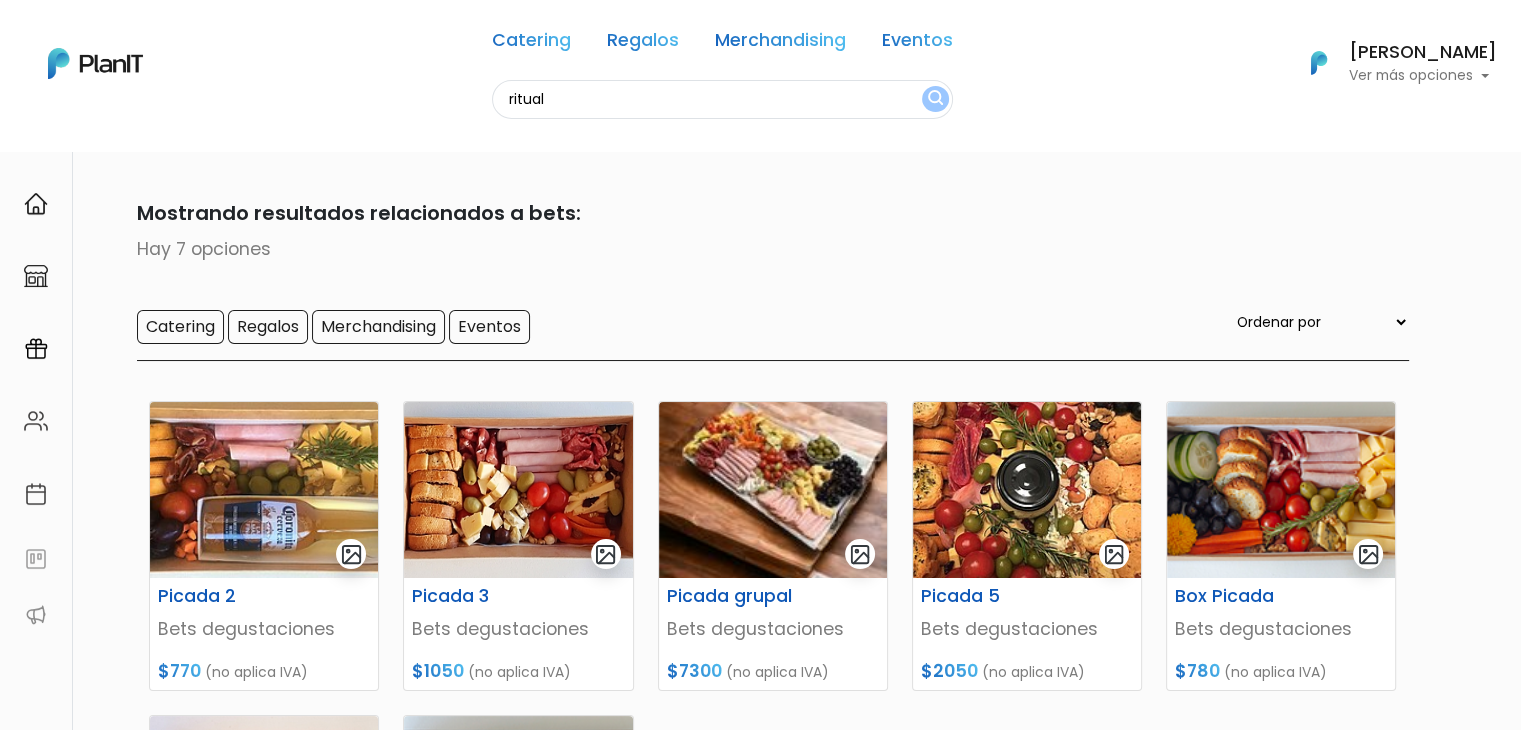 click at bounding box center (935, 99) 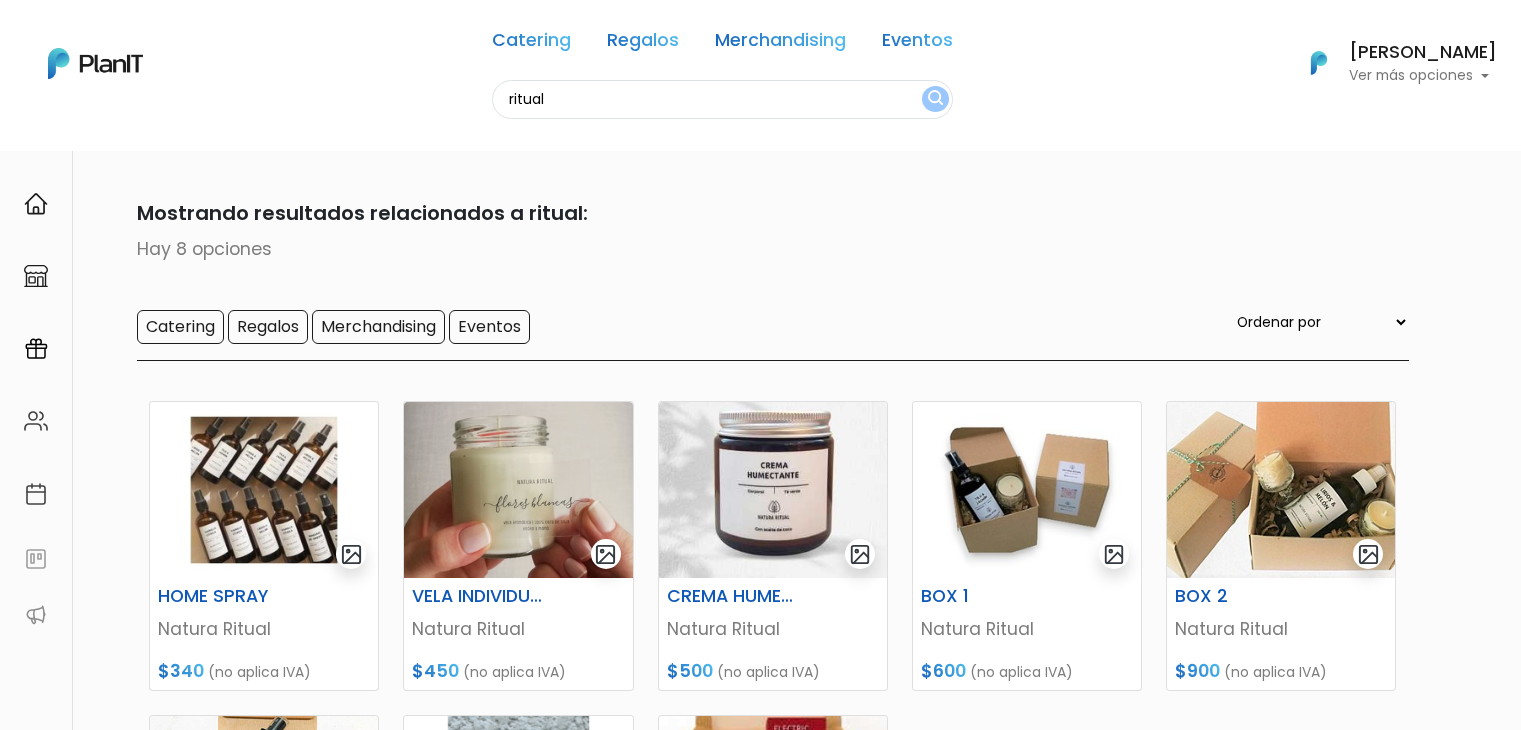 scroll, scrollTop: 0, scrollLeft: 0, axis: both 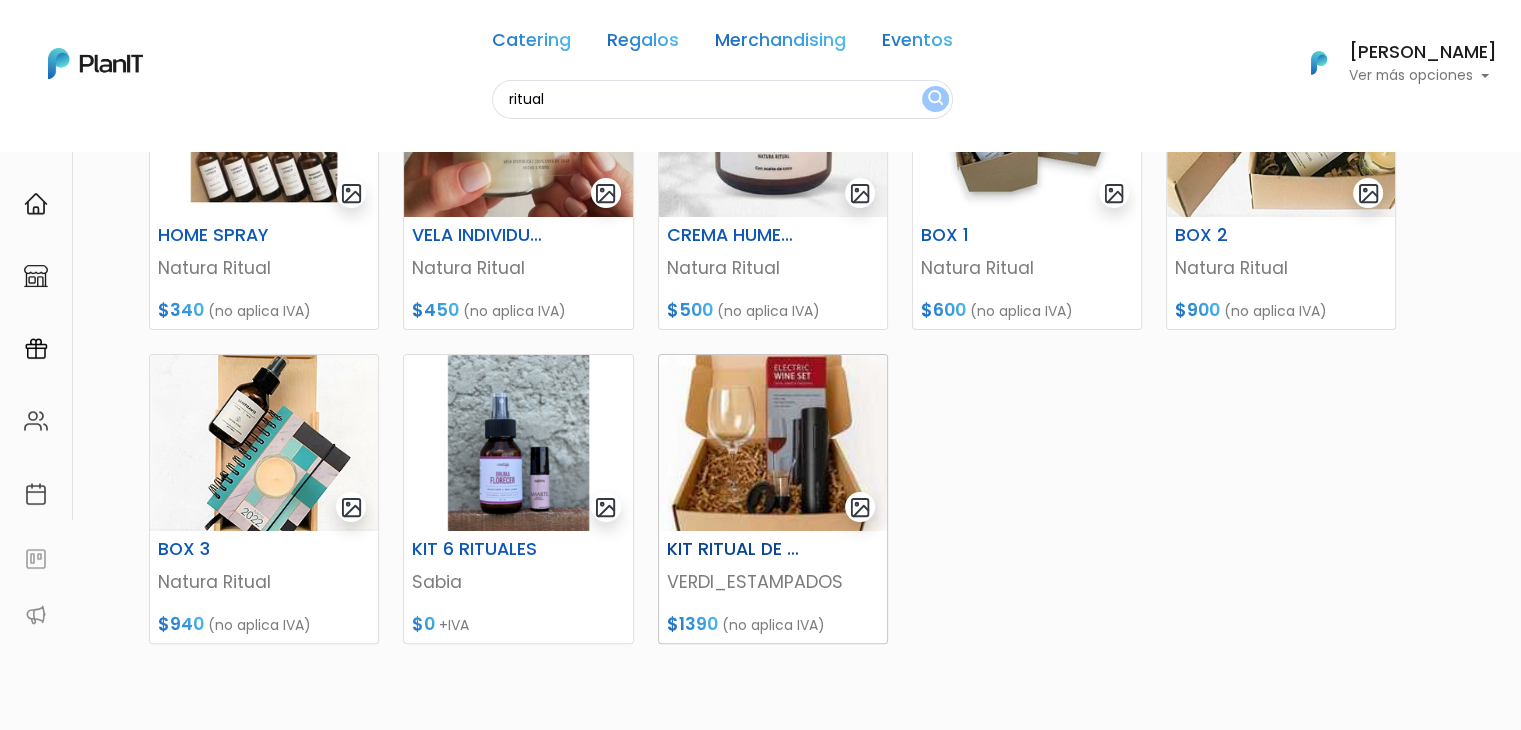 click at bounding box center [773, 443] 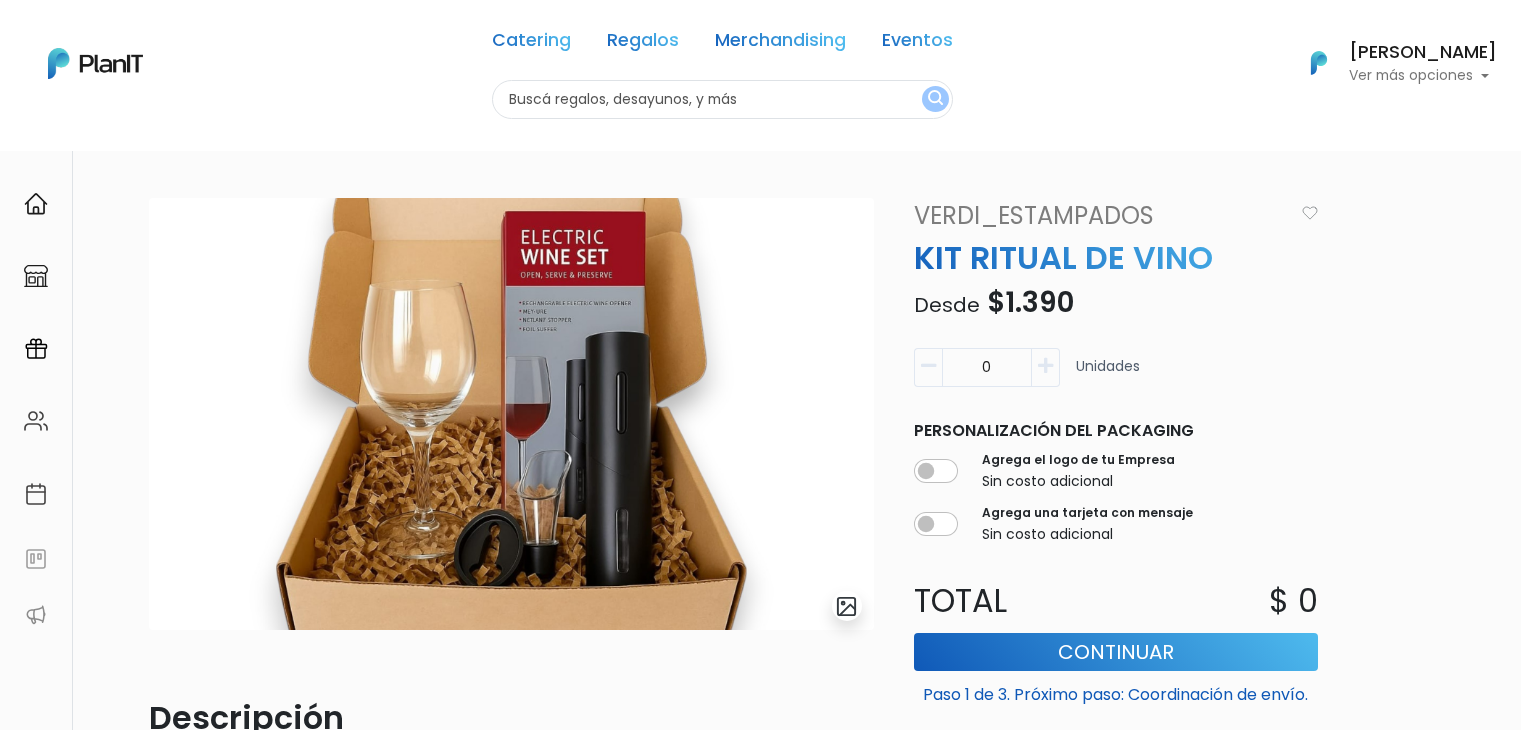 scroll, scrollTop: 0, scrollLeft: 0, axis: both 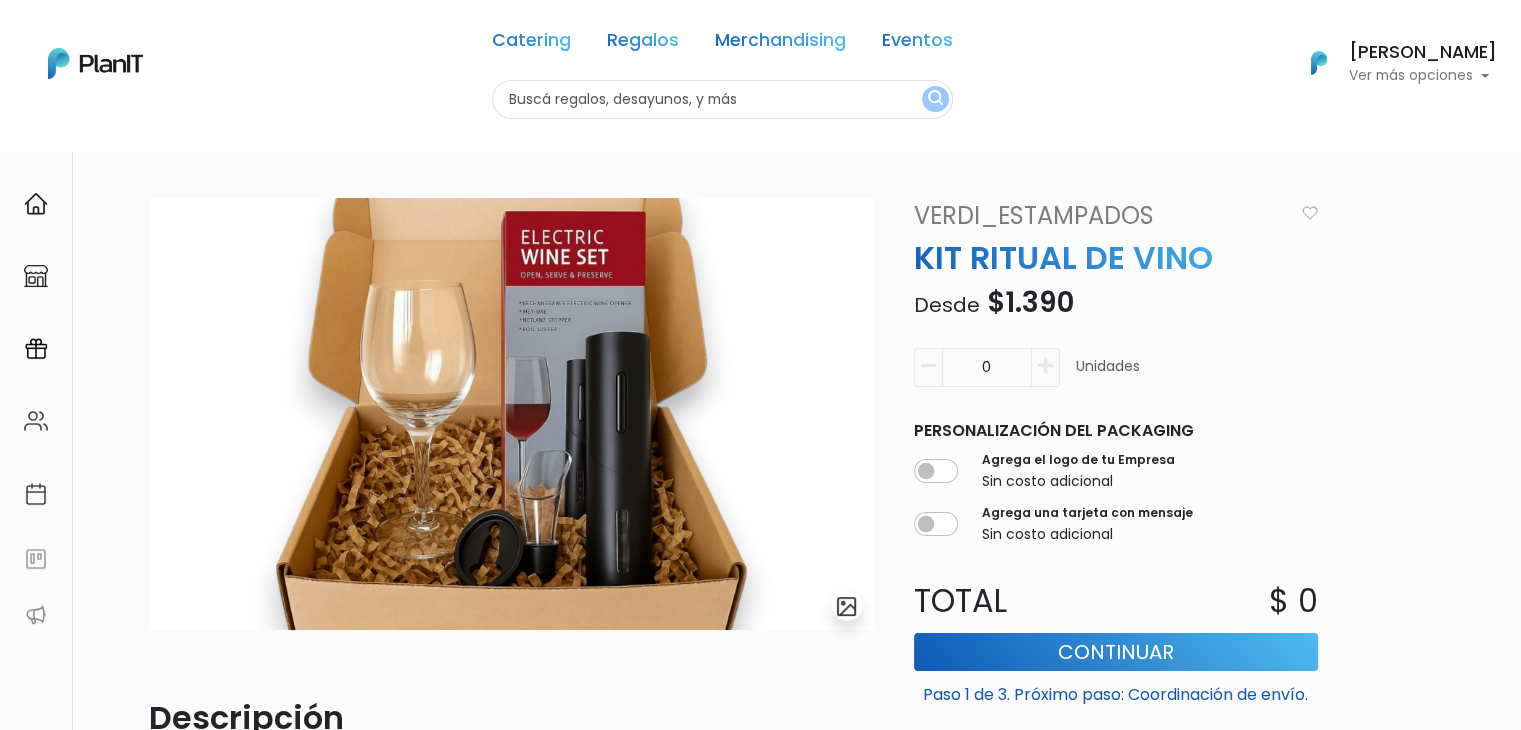 click at bounding box center (722, 99) 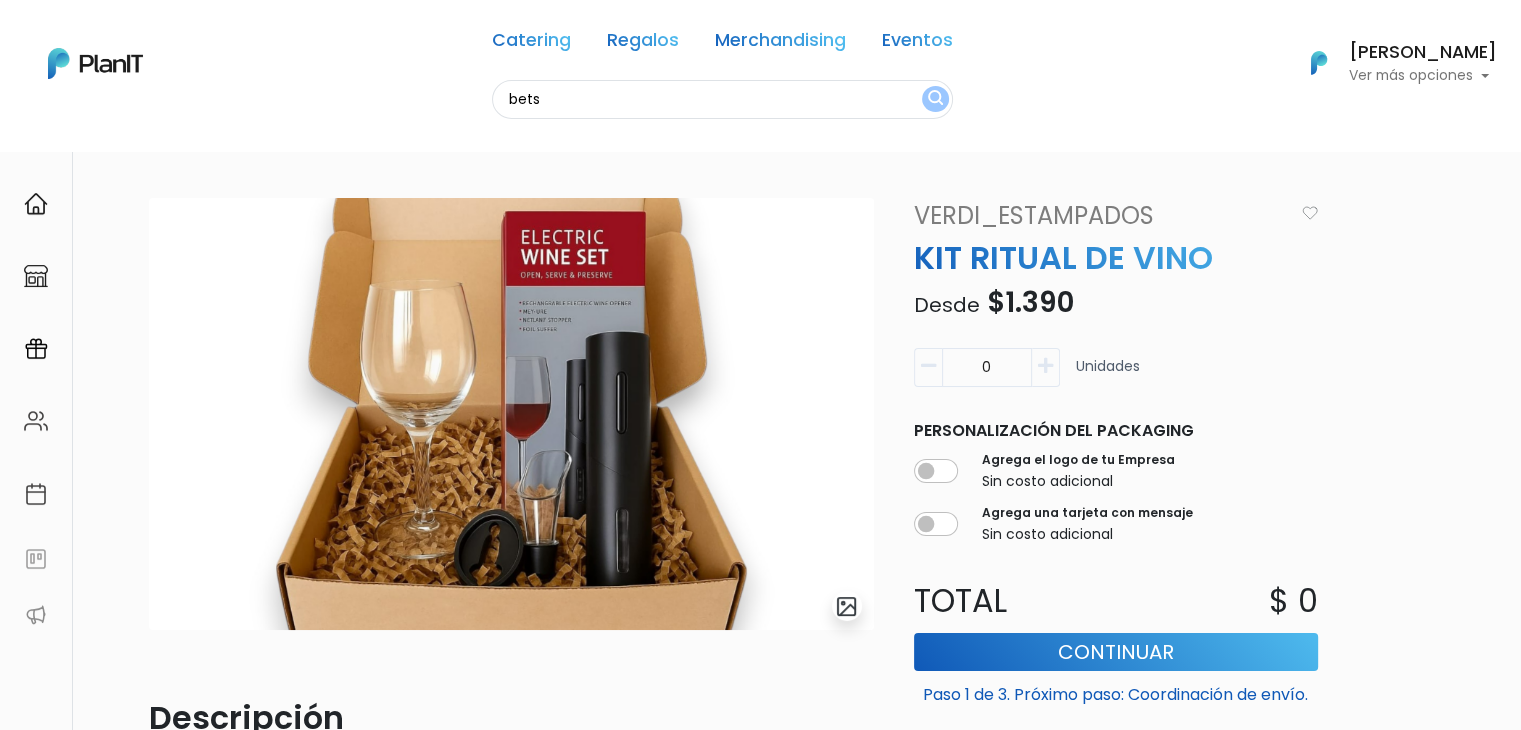 type on "bets" 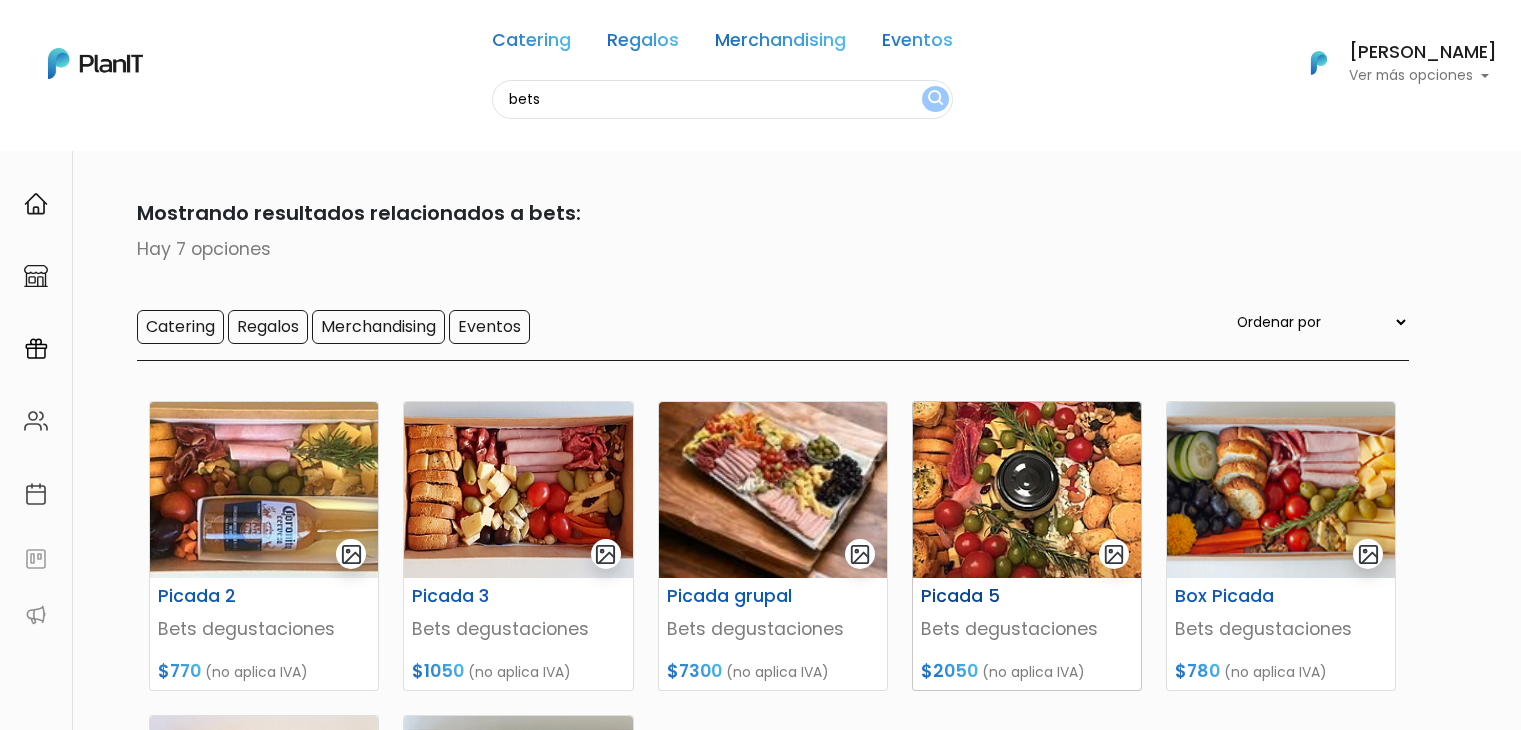 scroll, scrollTop: 0, scrollLeft: 0, axis: both 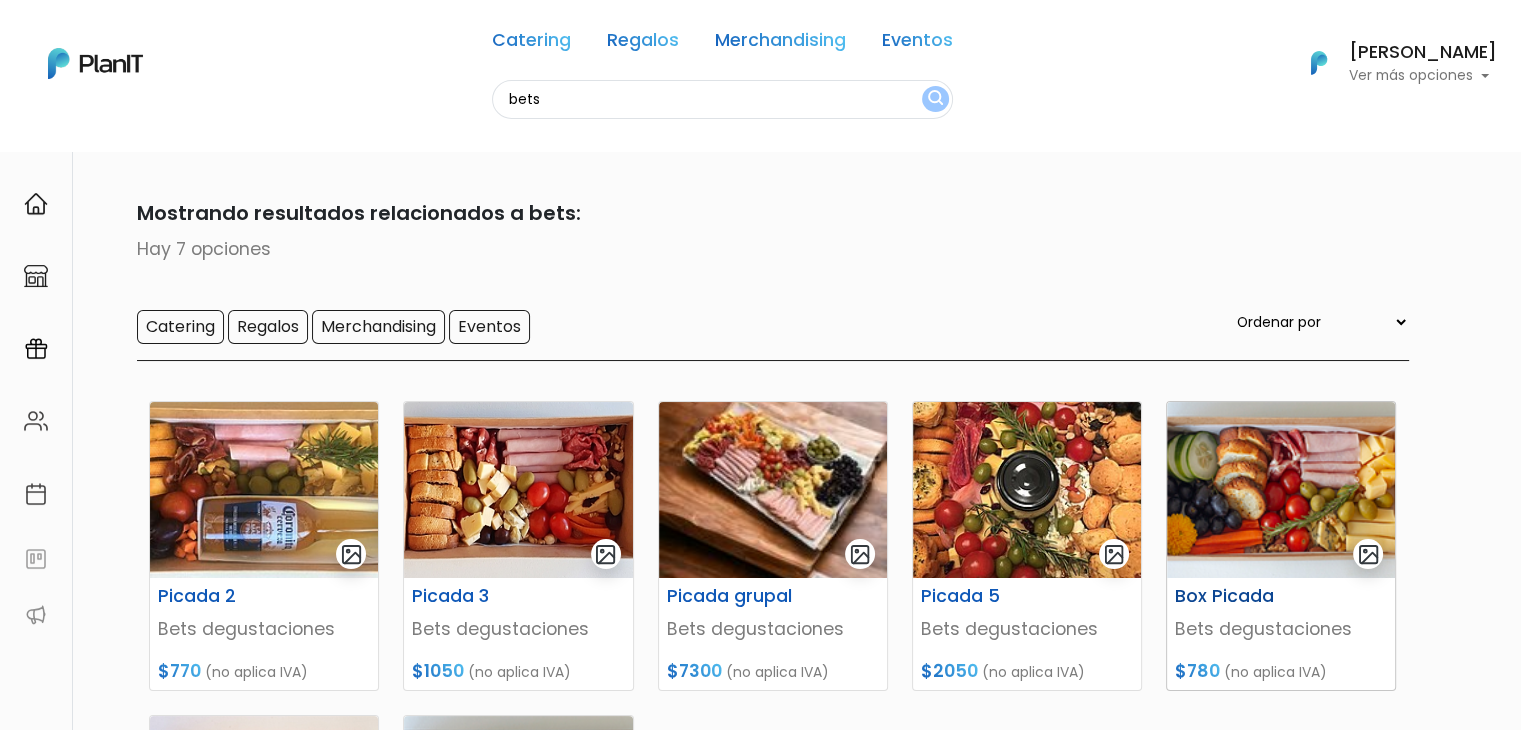 click at bounding box center (1281, 490) 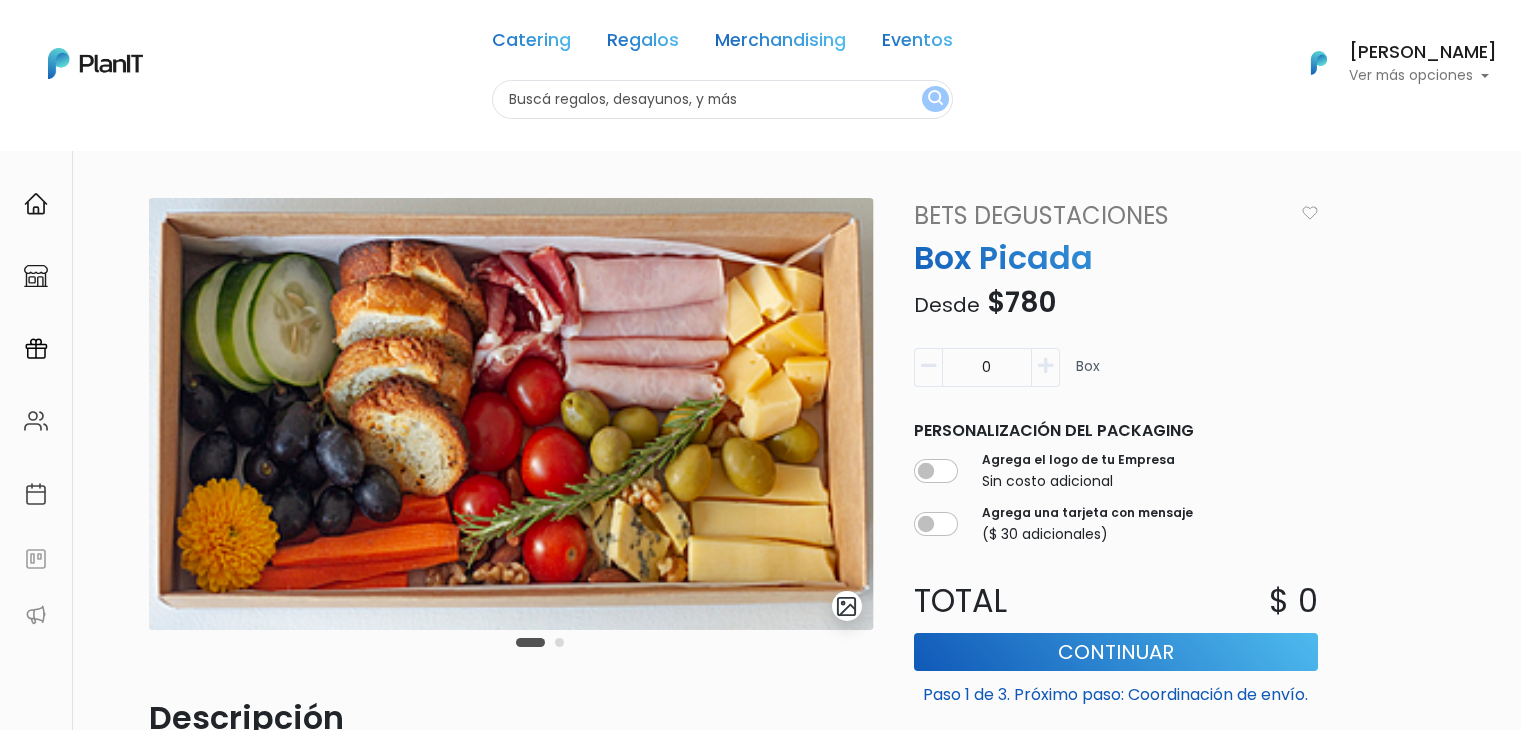 scroll, scrollTop: 0, scrollLeft: 0, axis: both 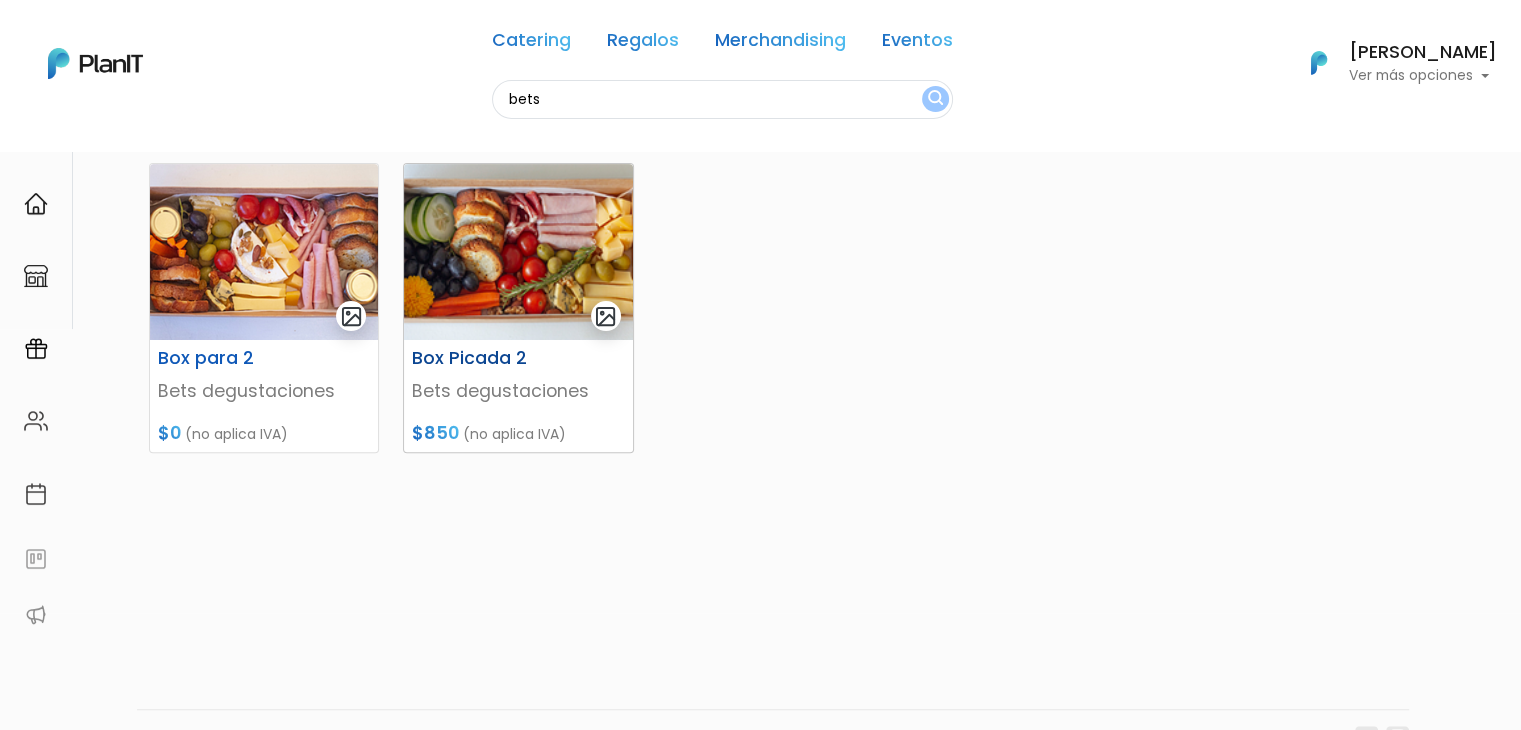 click at bounding box center (518, 252) 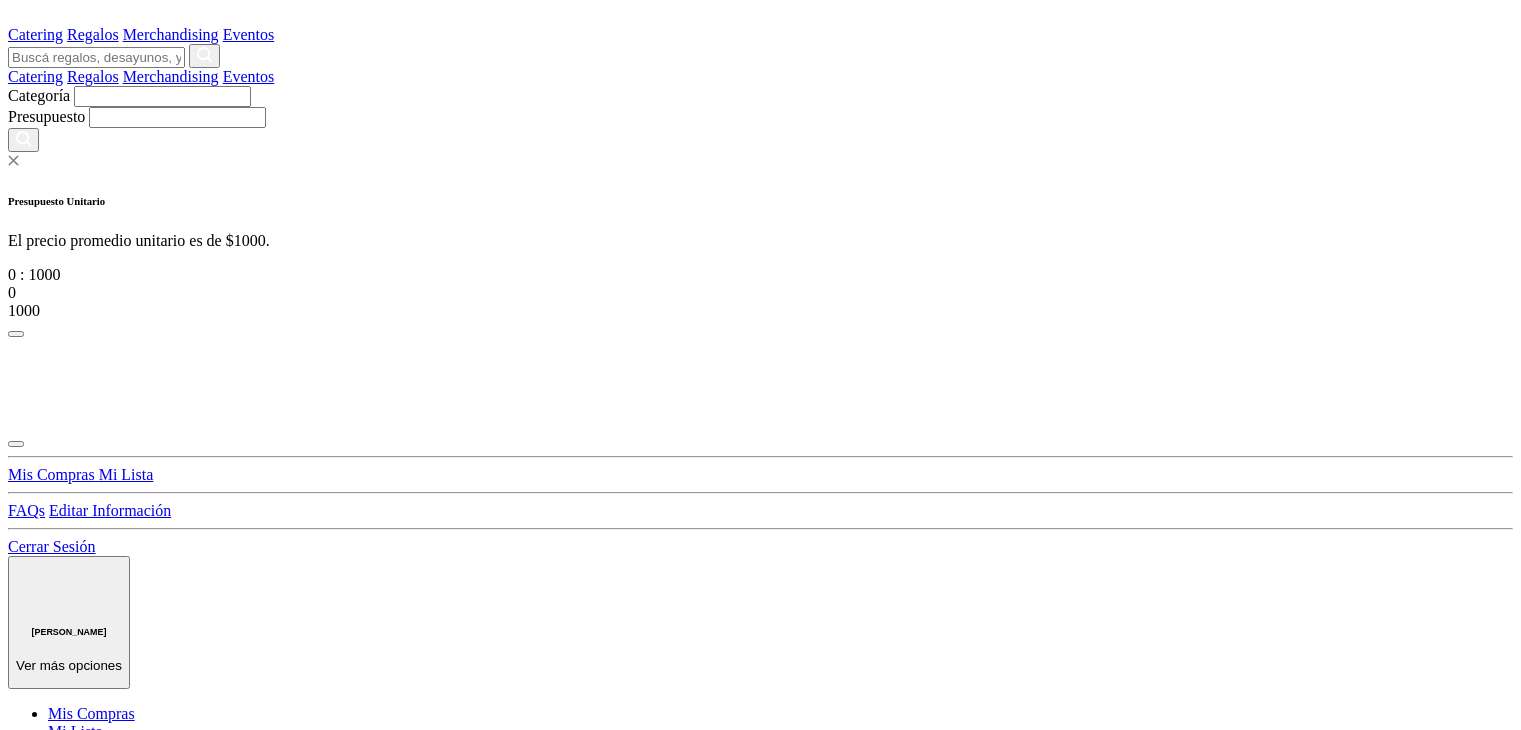 scroll, scrollTop: 0, scrollLeft: 0, axis: both 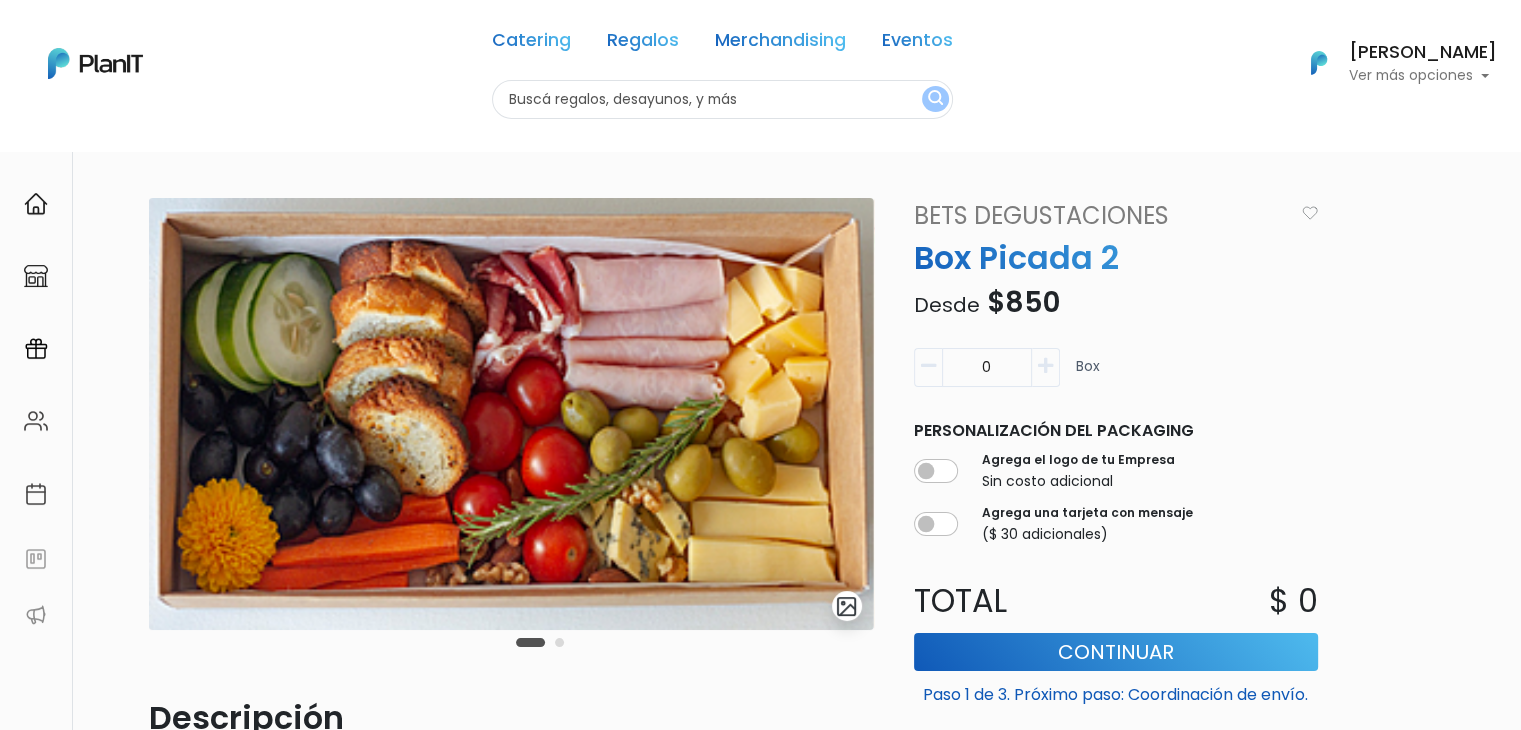 click at bounding box center [722, 99] 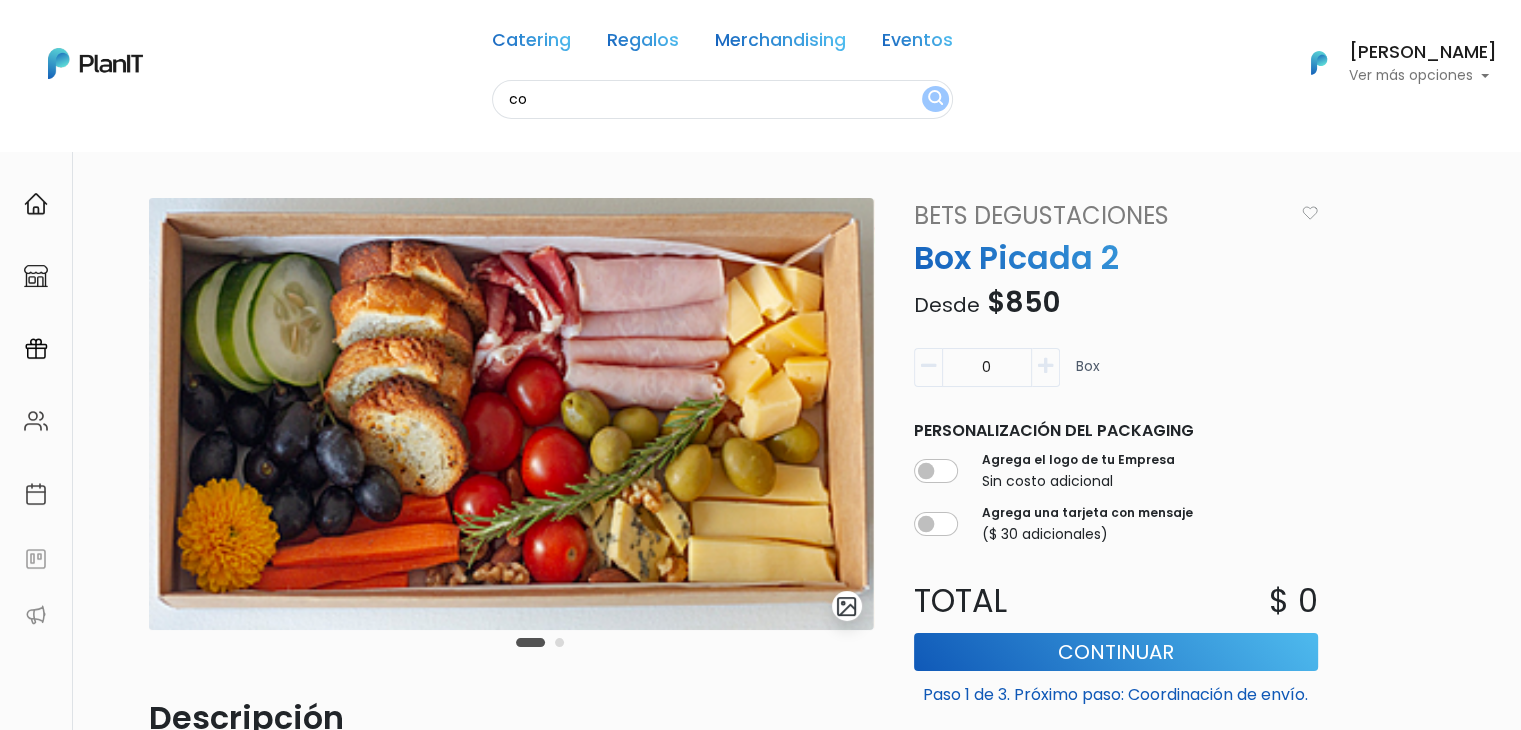 type on "c" 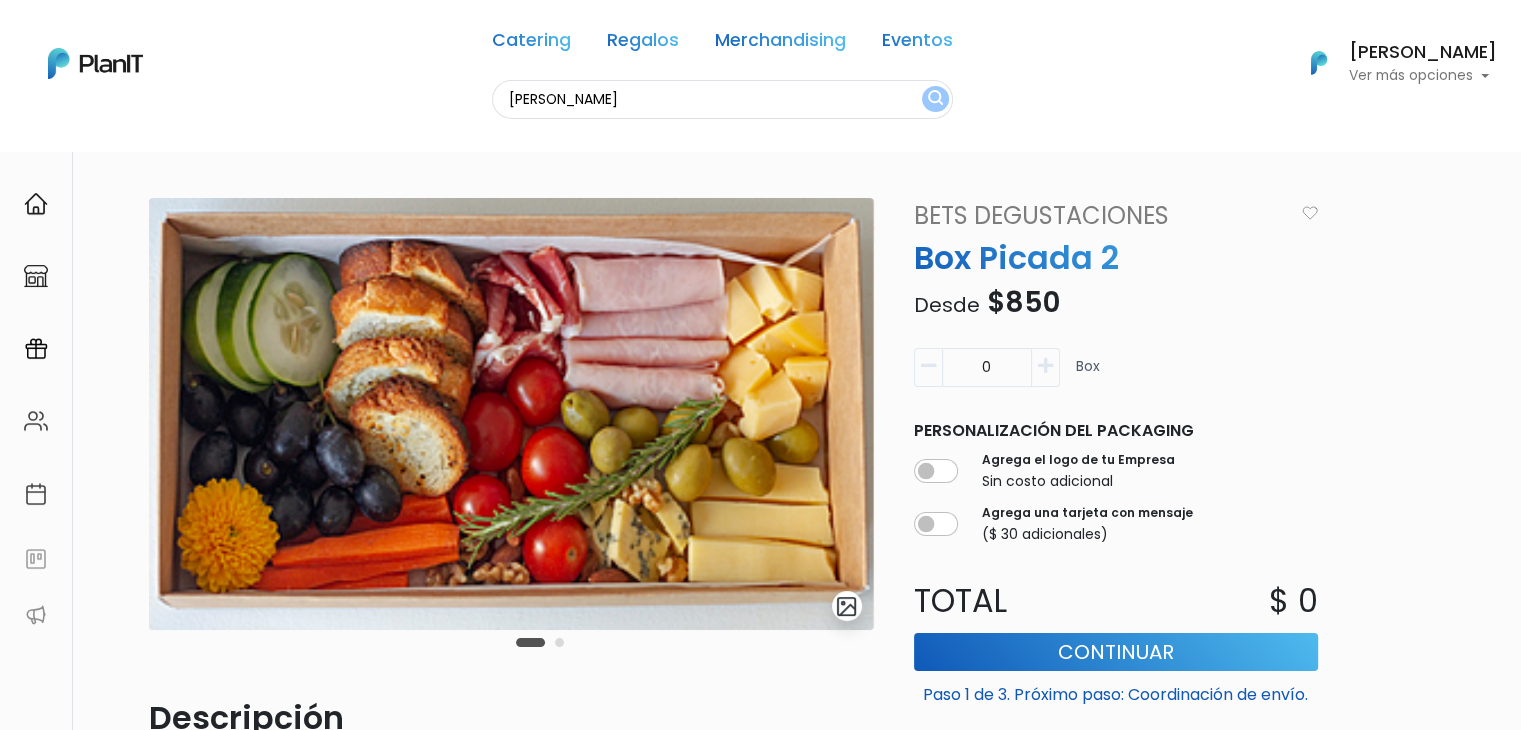 type on "filipa" 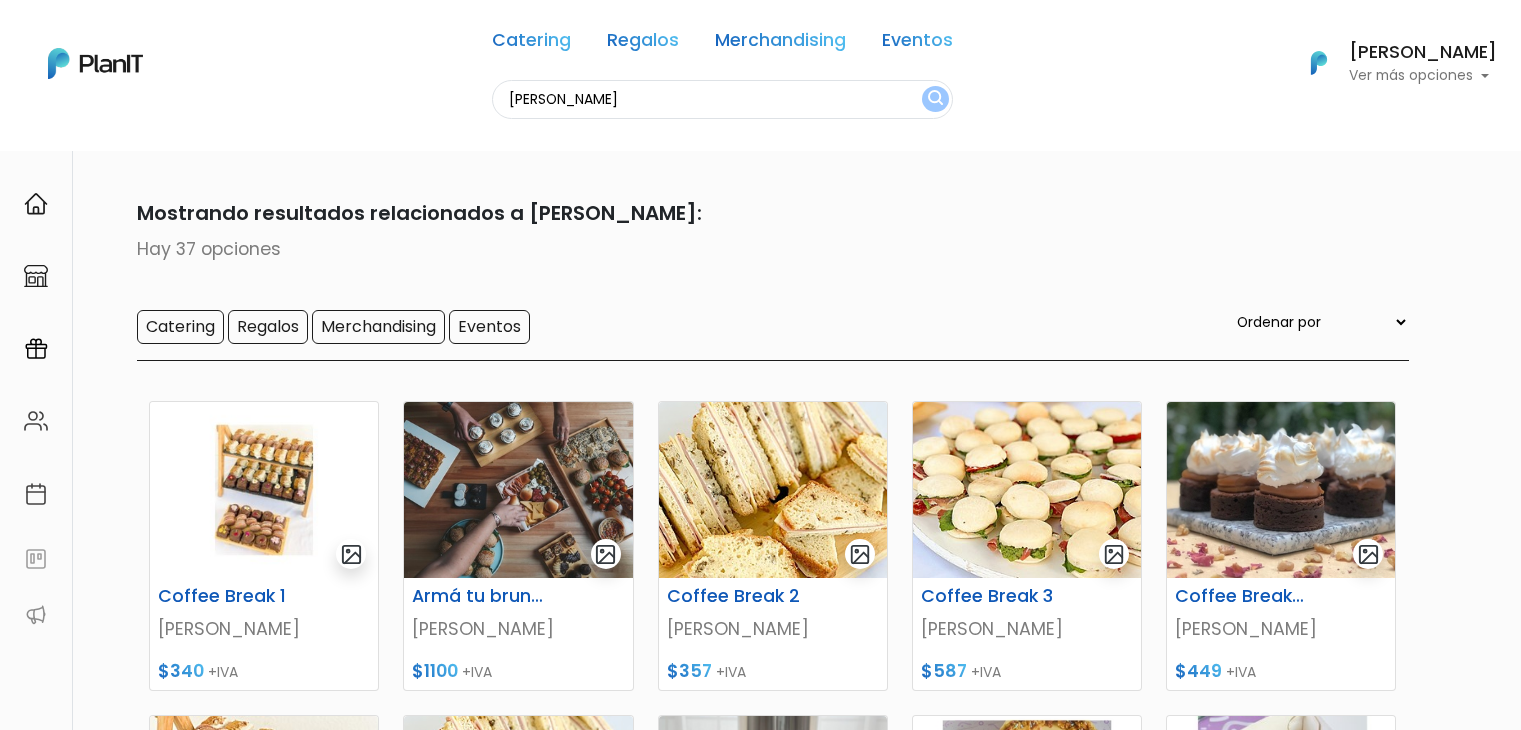 scroll, scrollTop: 0, scrollLeft: 0, axis: both 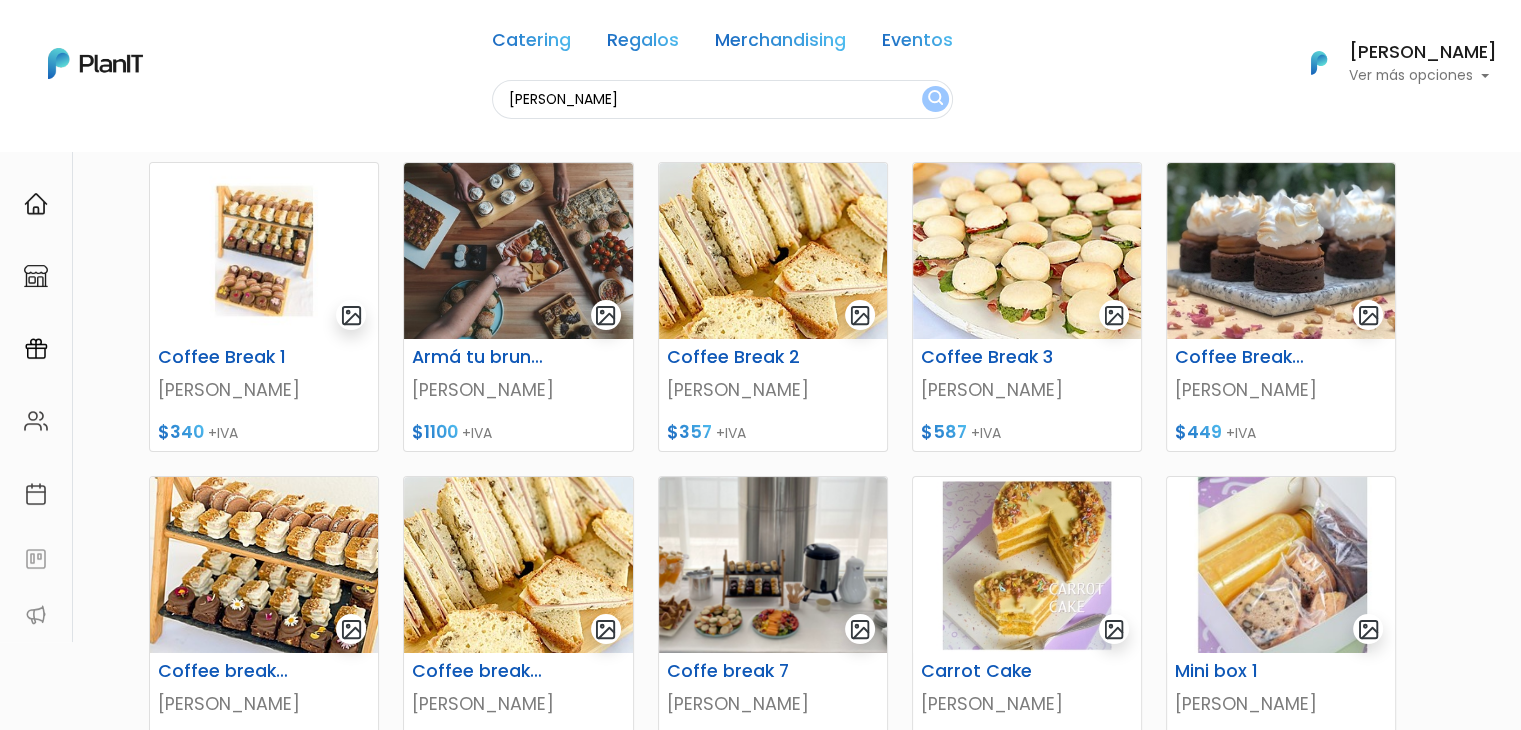 click on "keyboard_arrow_down" at bounding box center (1446, 1869) 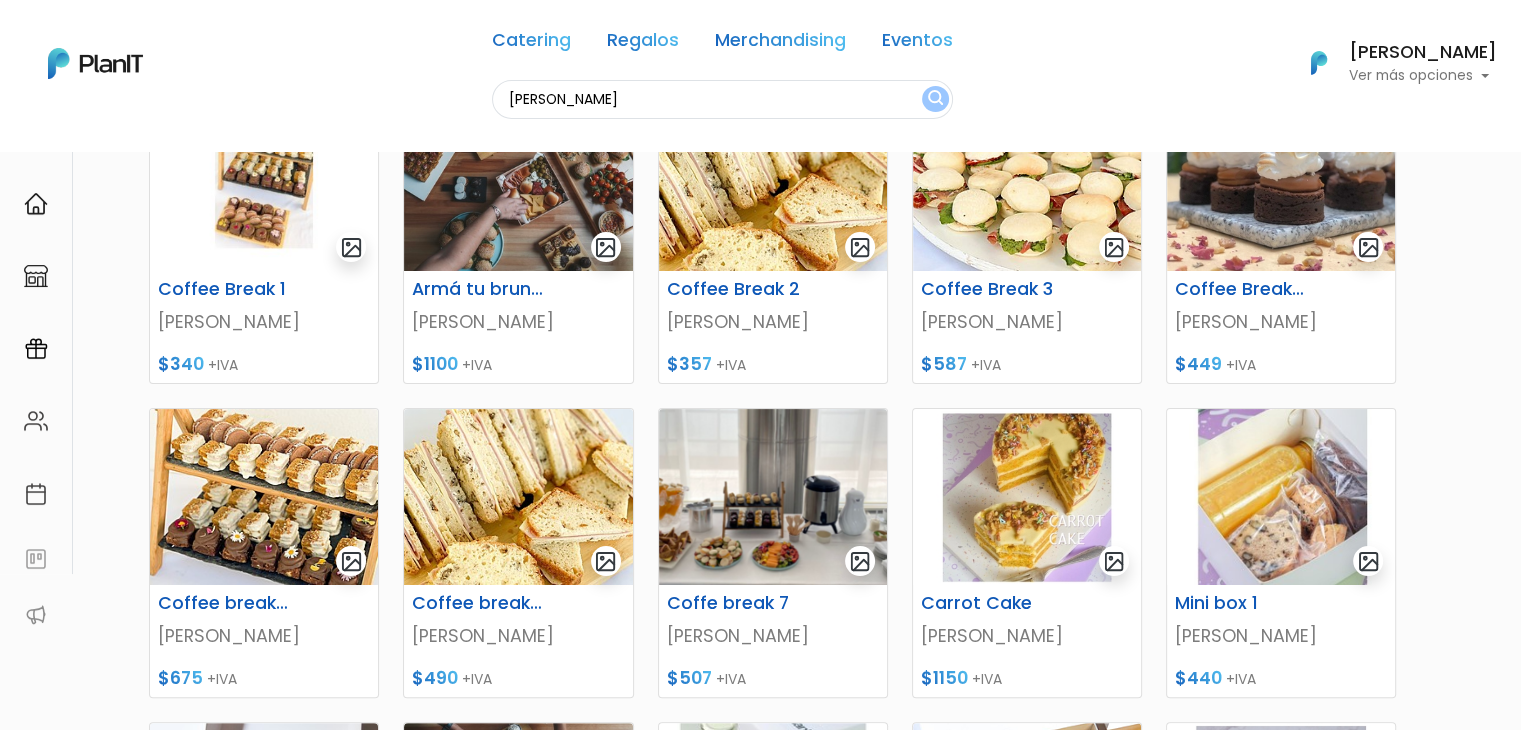 scroll, scrollTop: 312, scrollLeft: 0, axis: vertical 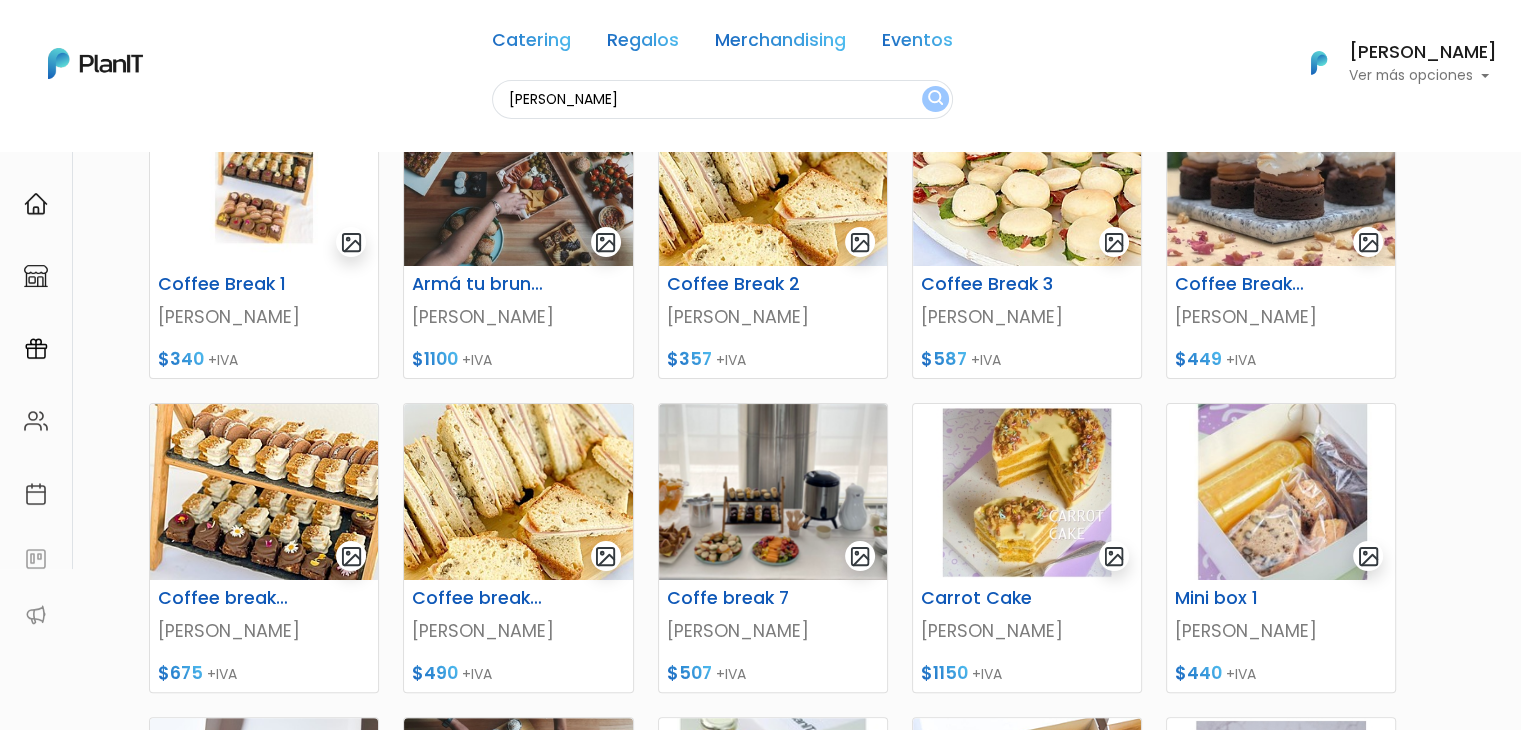click on "filipa" at bounding box center [722, 99] 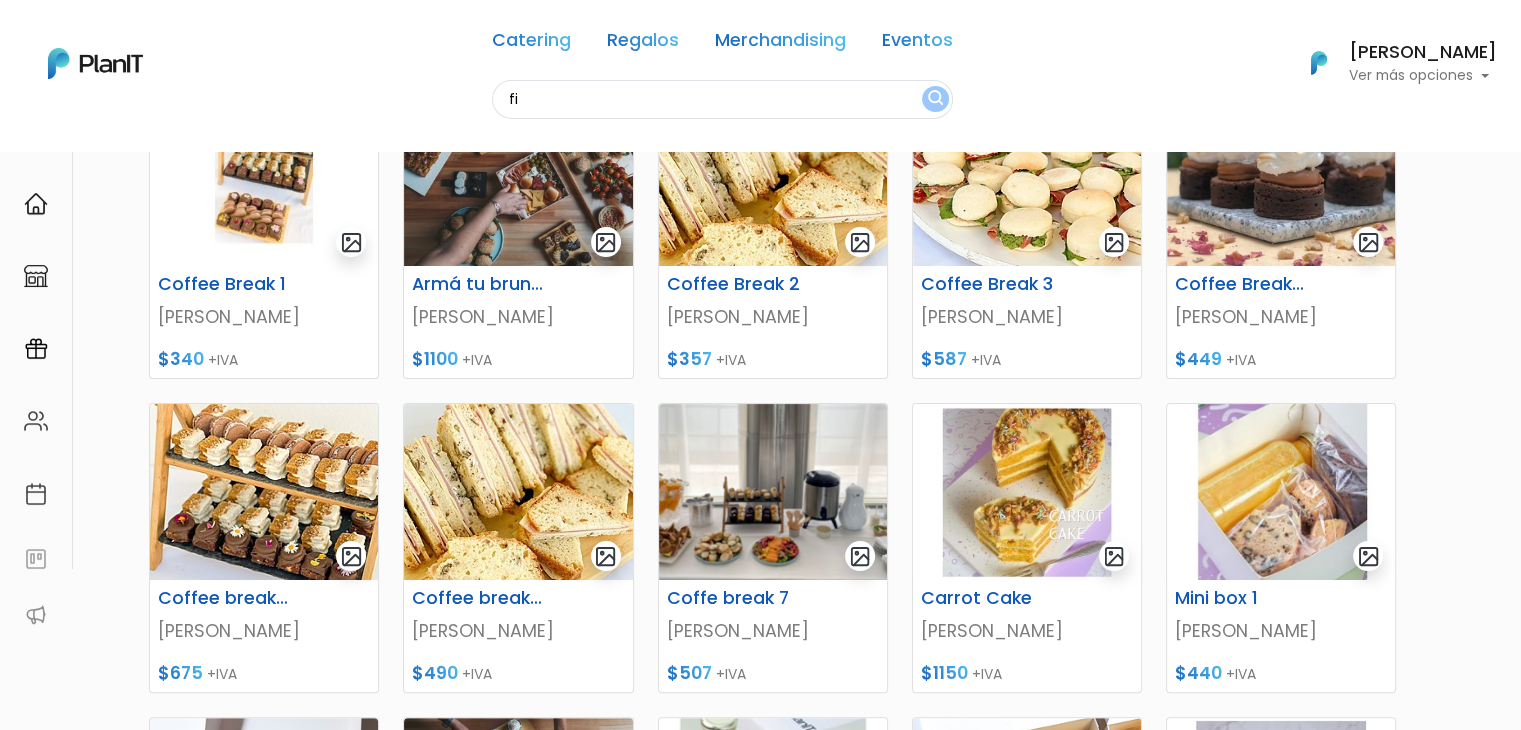 type on "f" 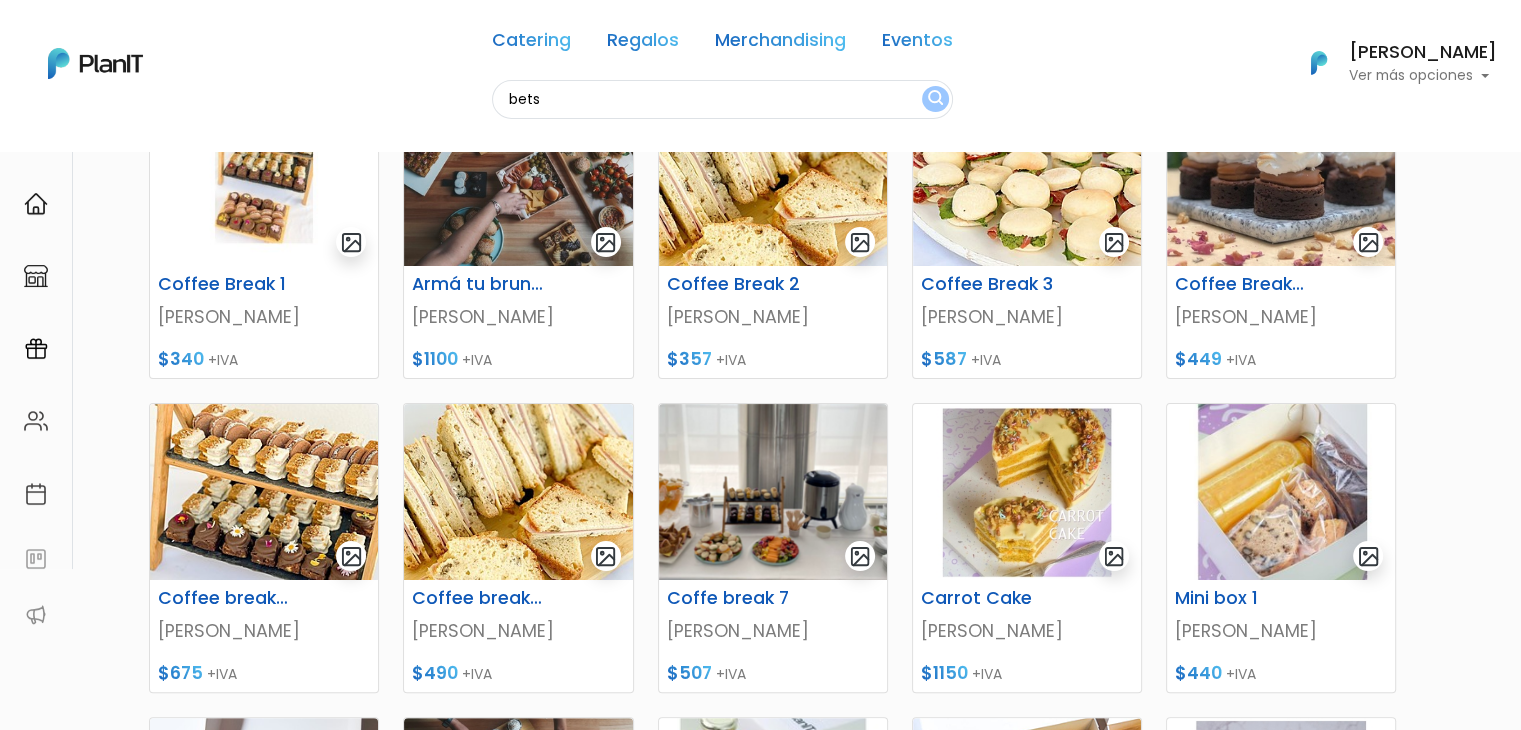 type on "bets" 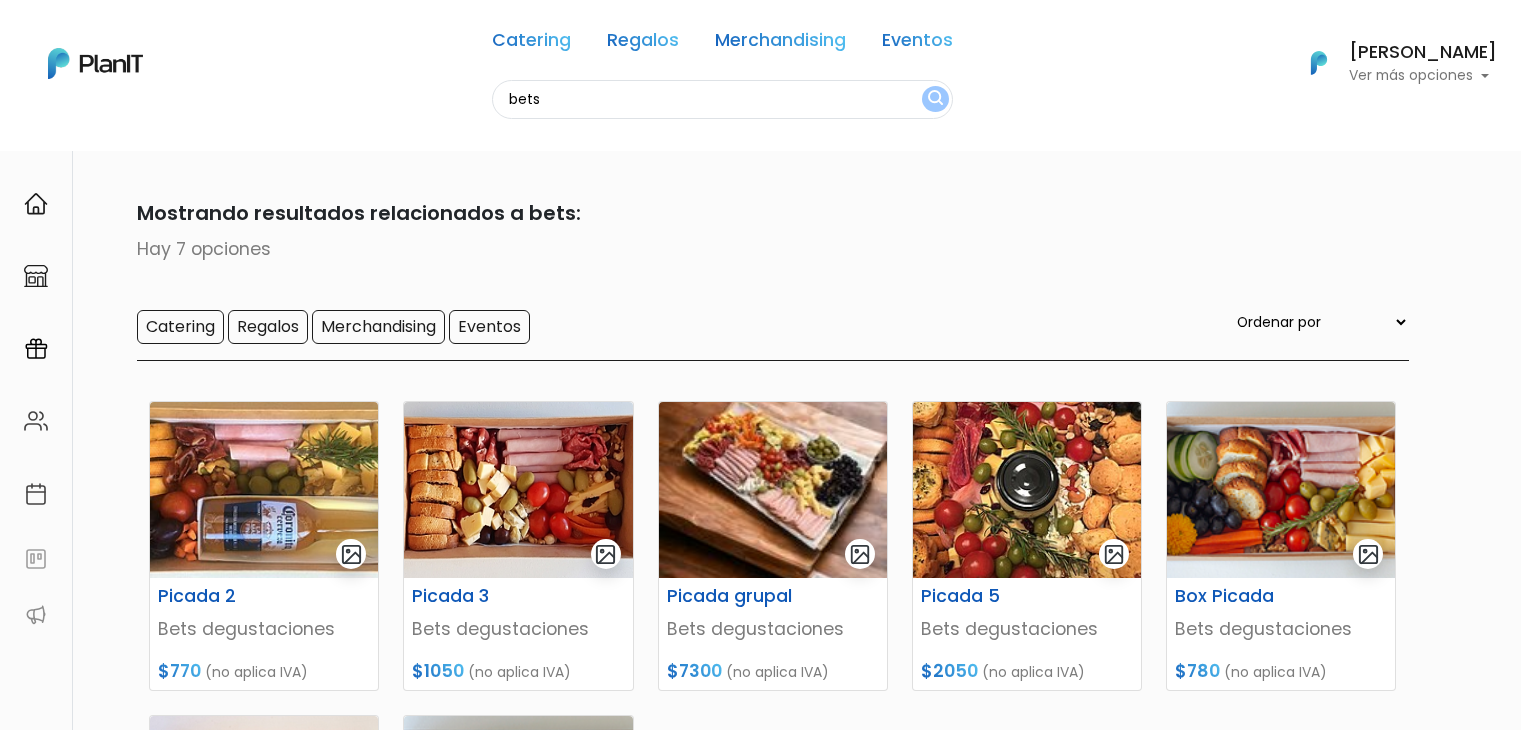 scroll, scrollTop: 0, scrollLeft: 0, axis: both 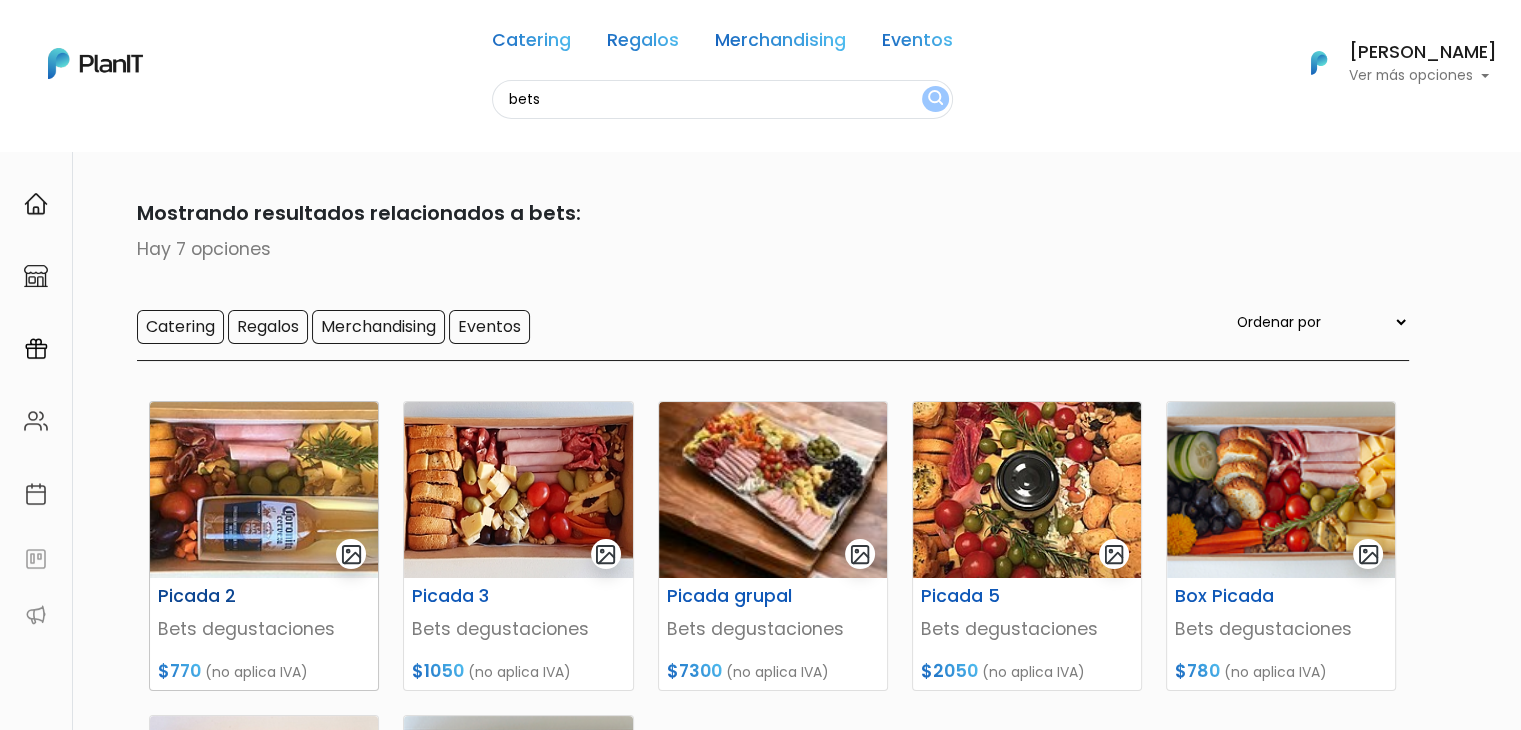 click at bounding box center (264, 490) 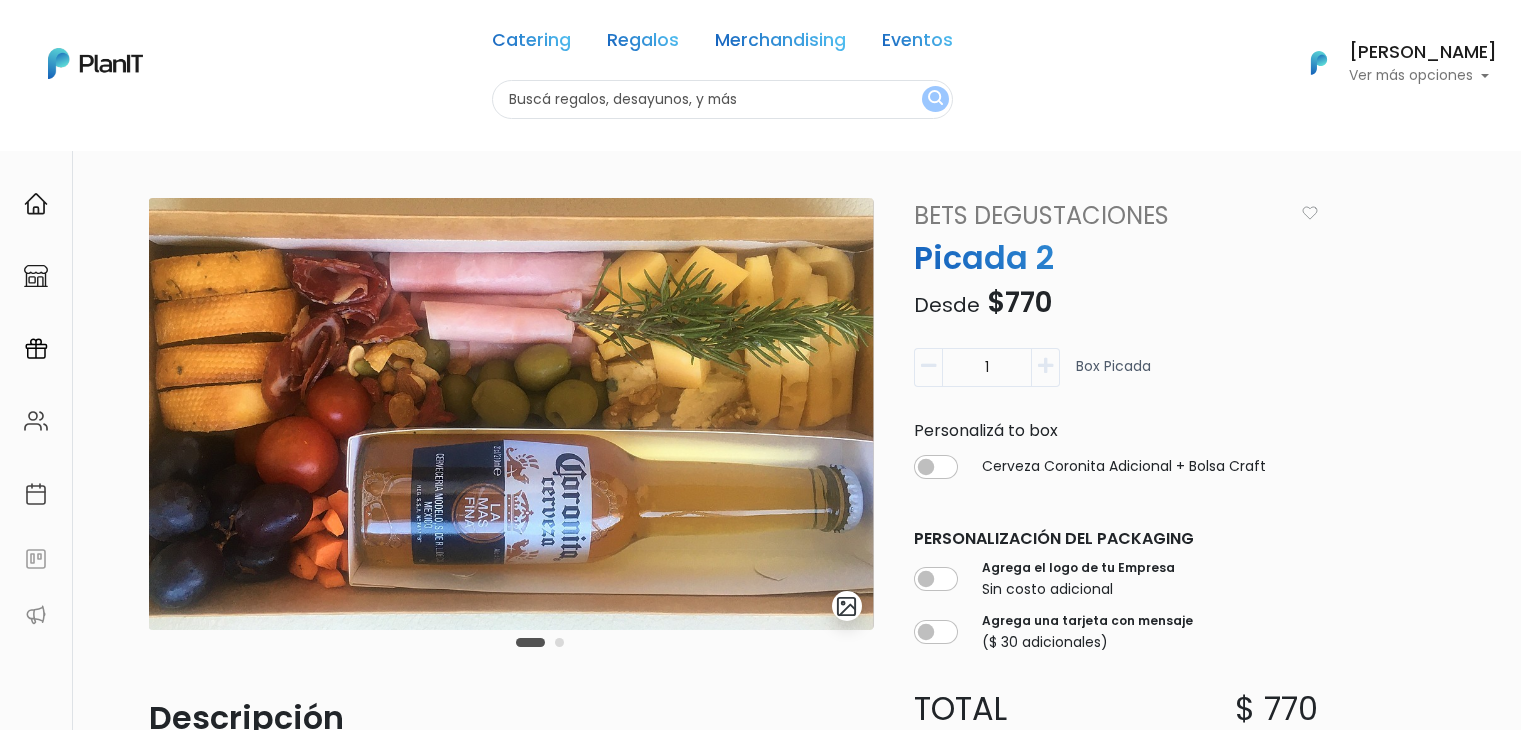 scroll, scrollTop: 0, scrollLeft: 0, axis: both 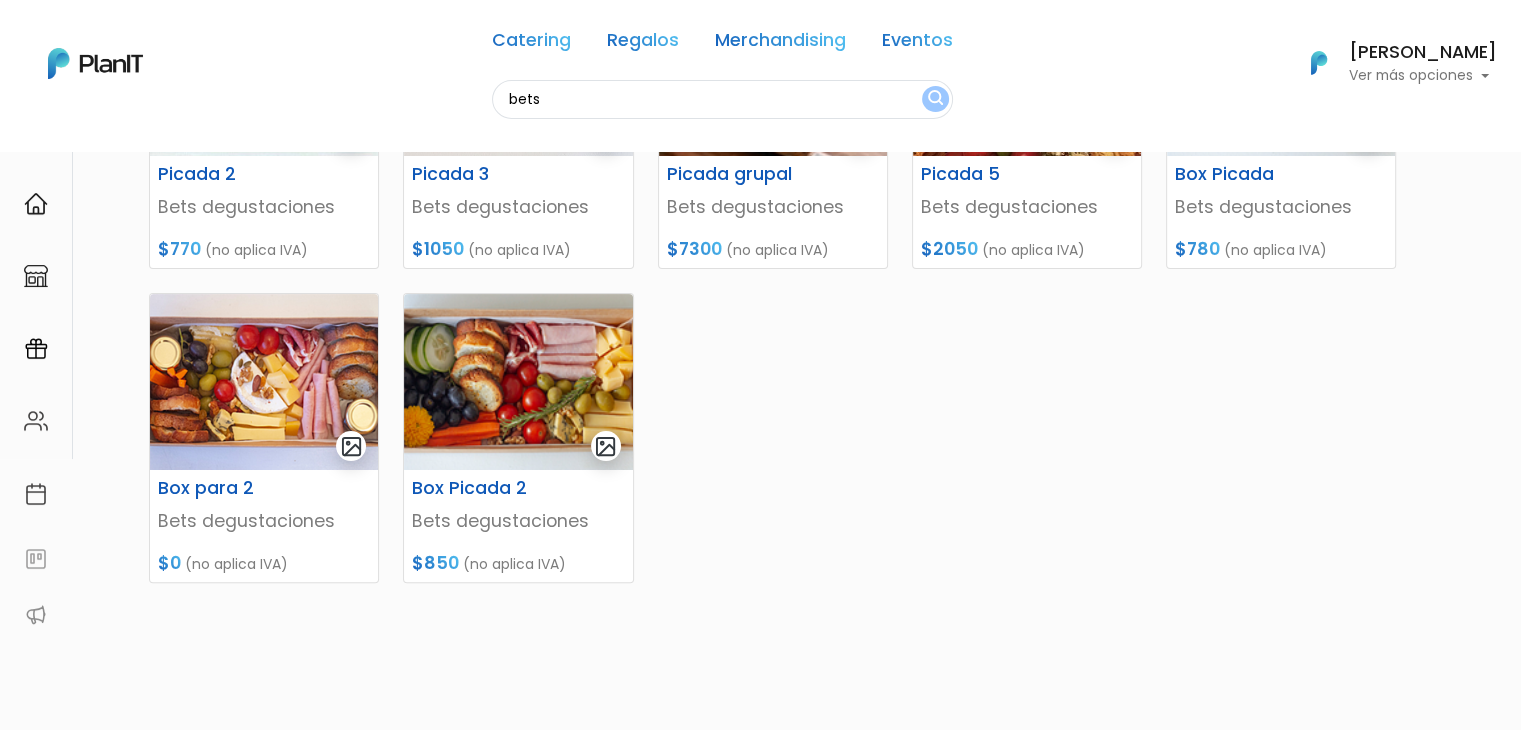 drag, startPoint x: 1468, startPoint y: 452, endPoint x: 1475, endPoint y: 391, distance: 61.400326 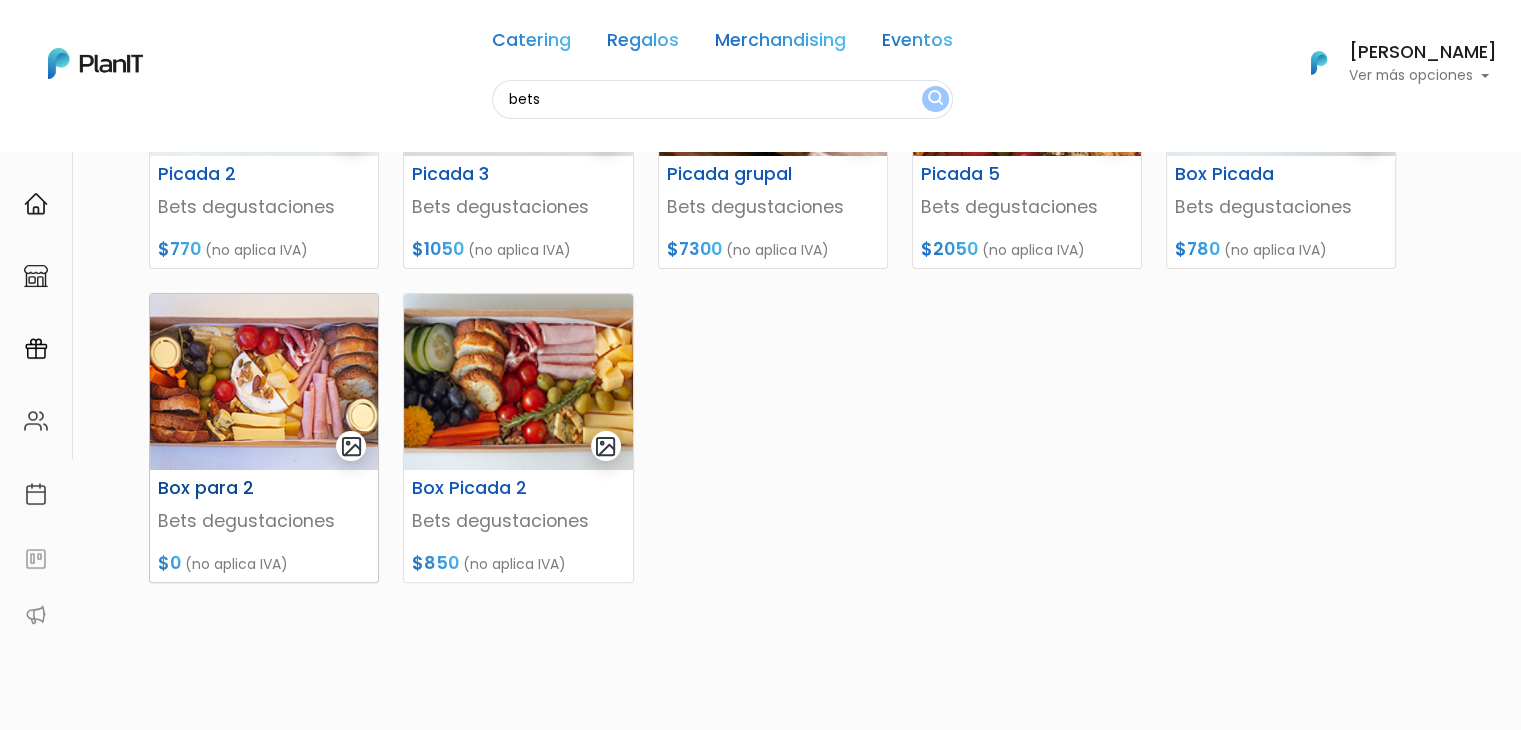 click at bounding box center (264, 382) 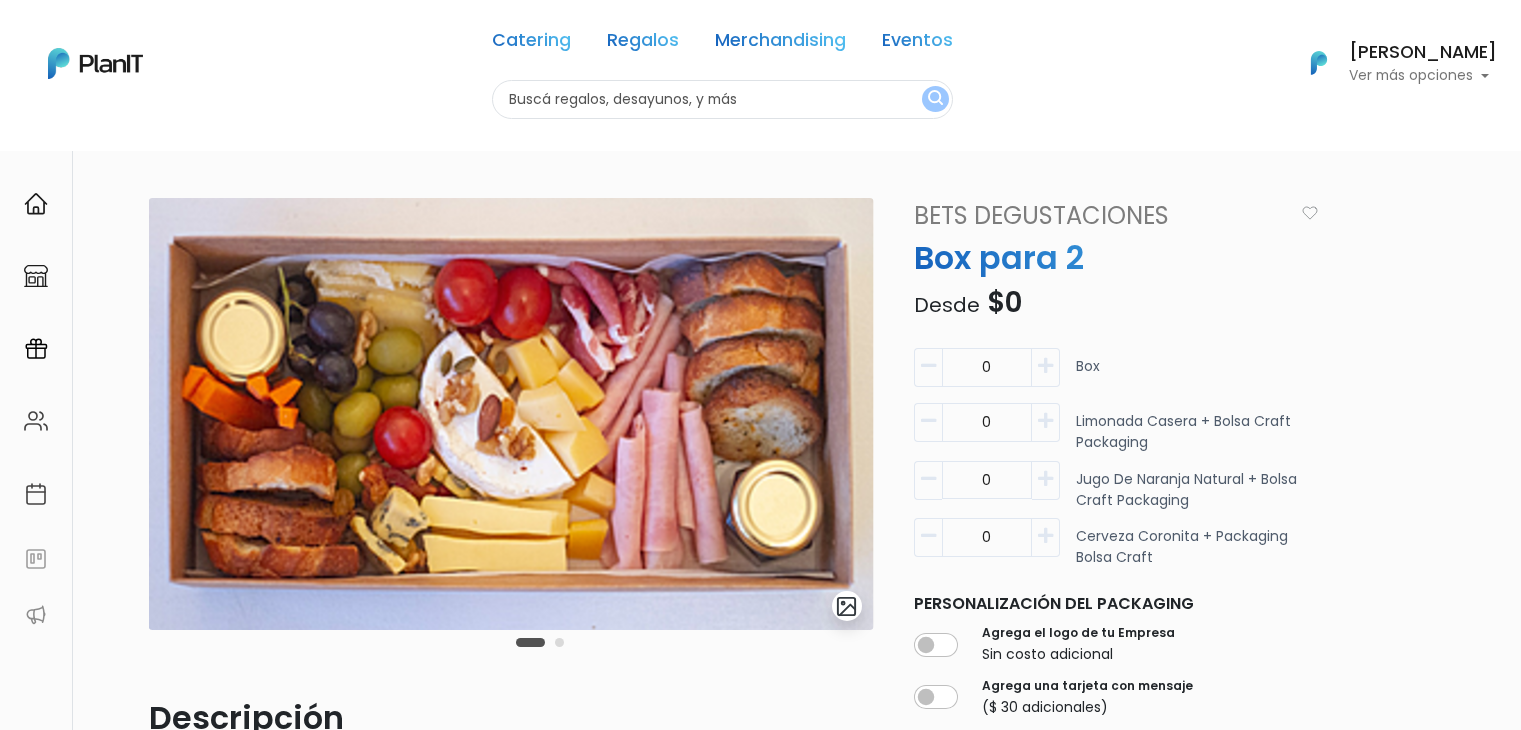 scroll, scrollTop: 0, scrollLeft: 0, axis: both 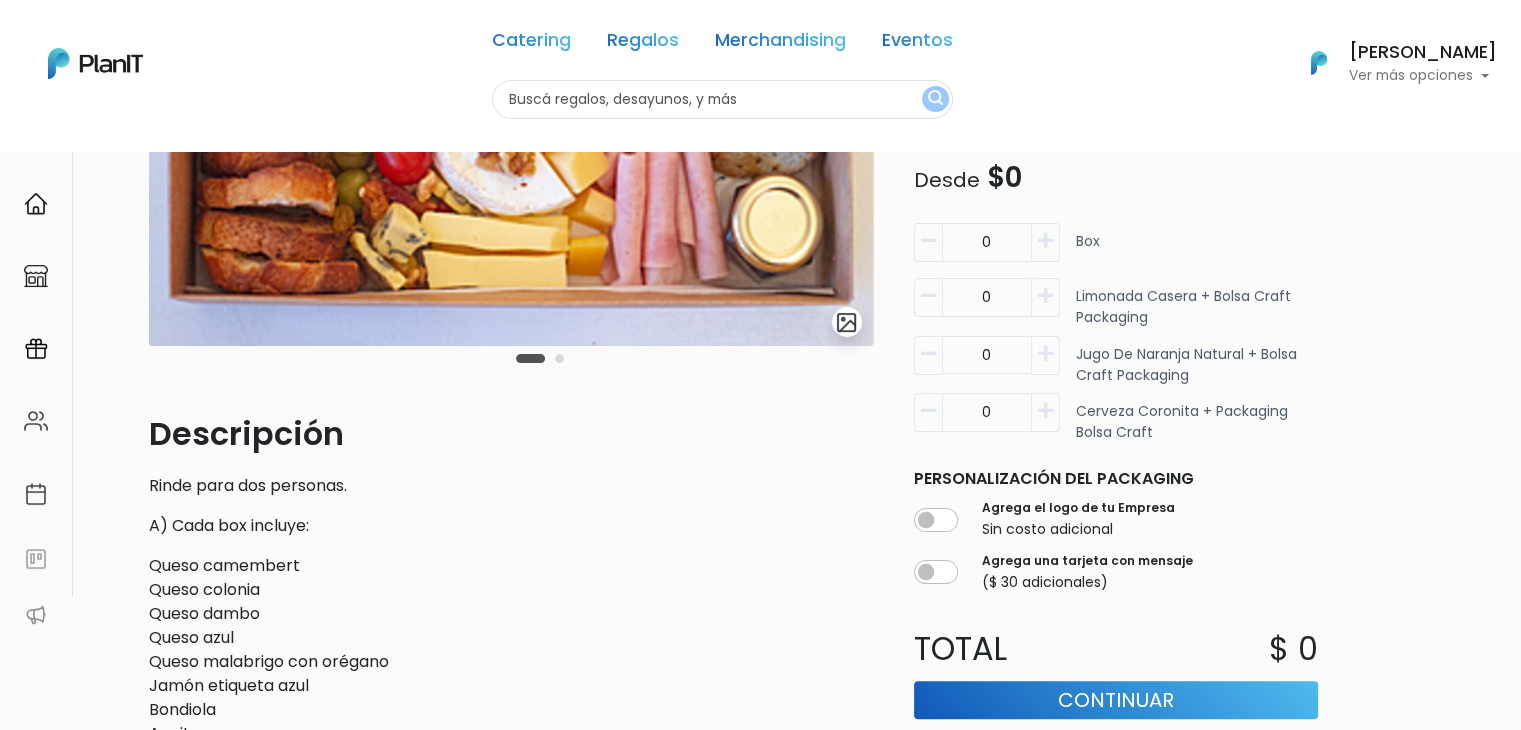 click at bounding box center [1045, 354] 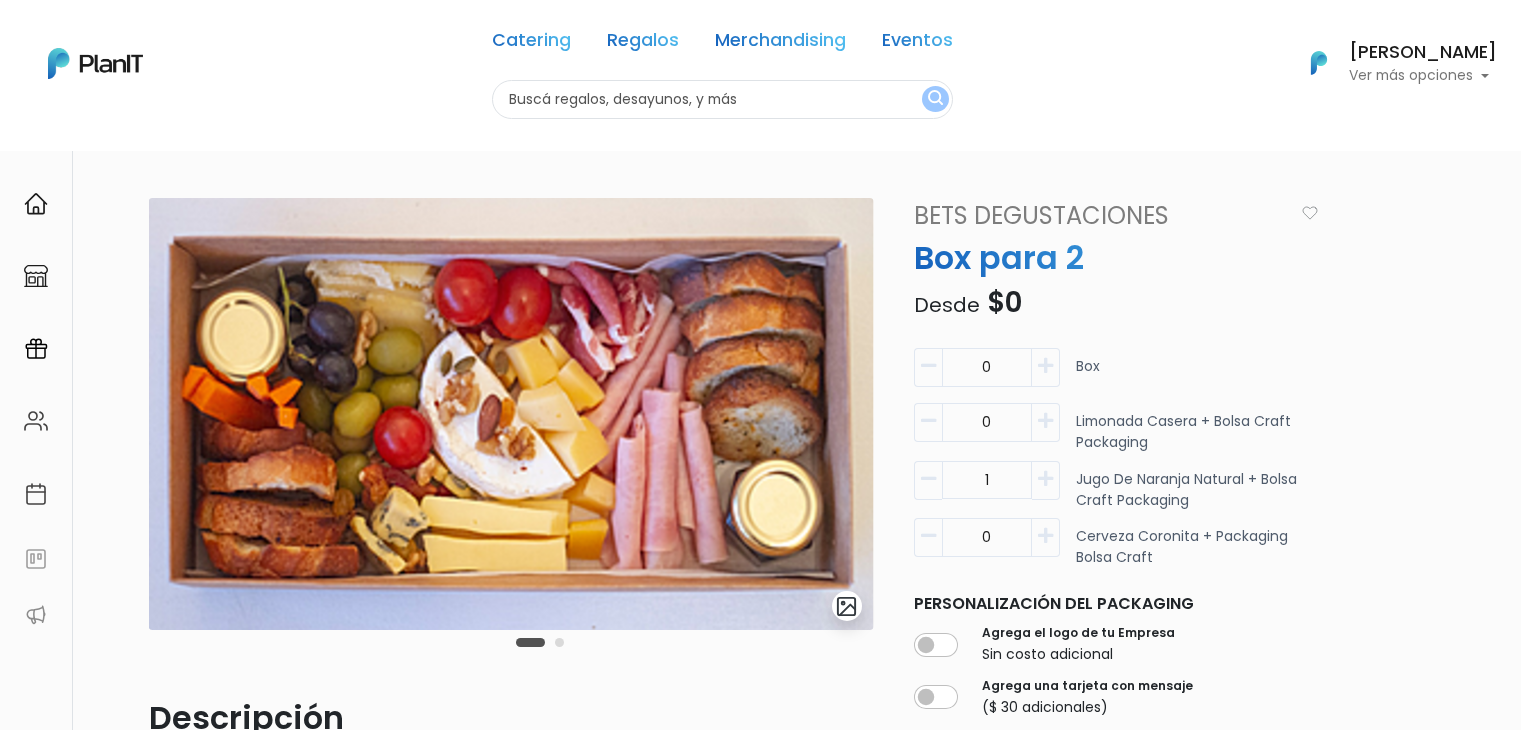 scroll, scrollTop: 0, scrollLeft: 0, axis: both 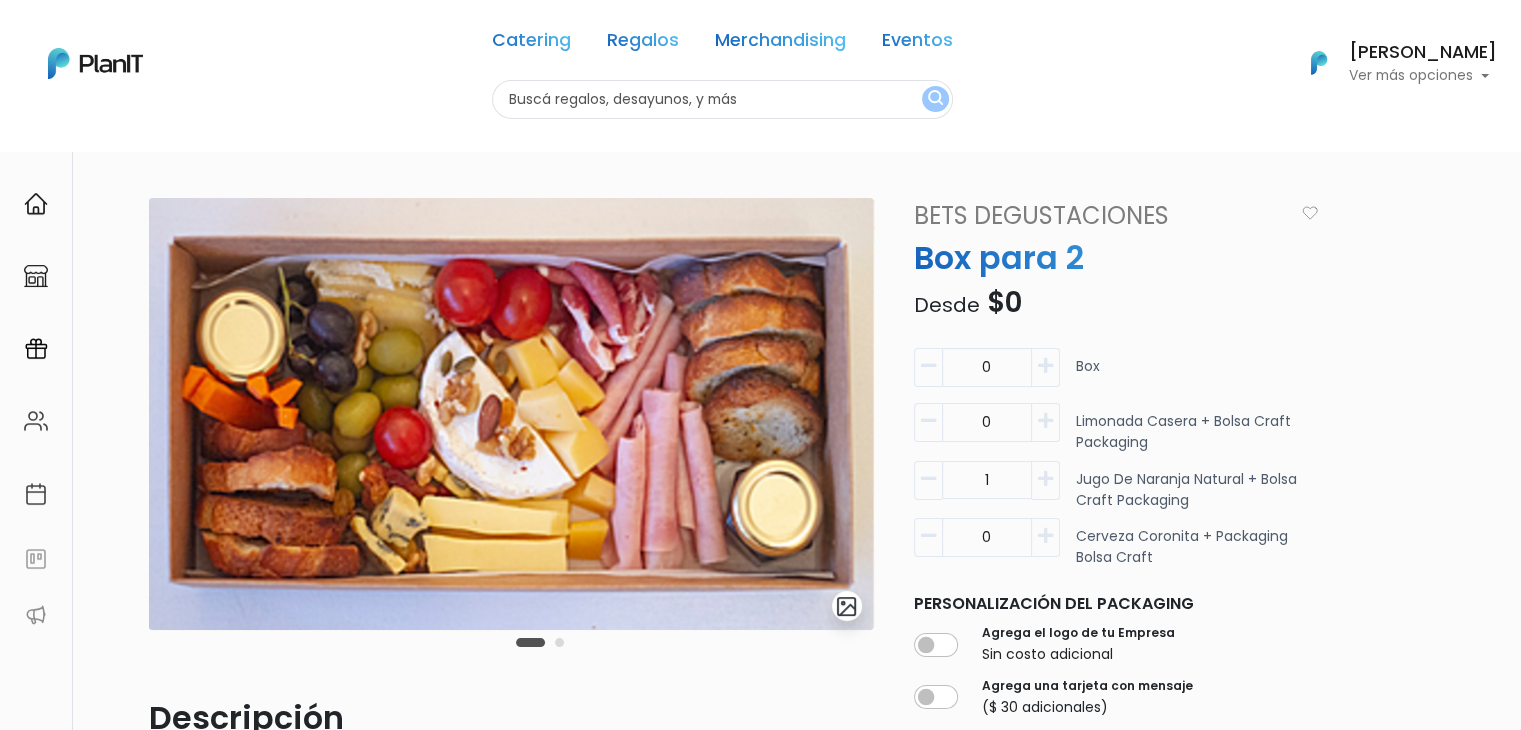click at bounding box center (722, 99) 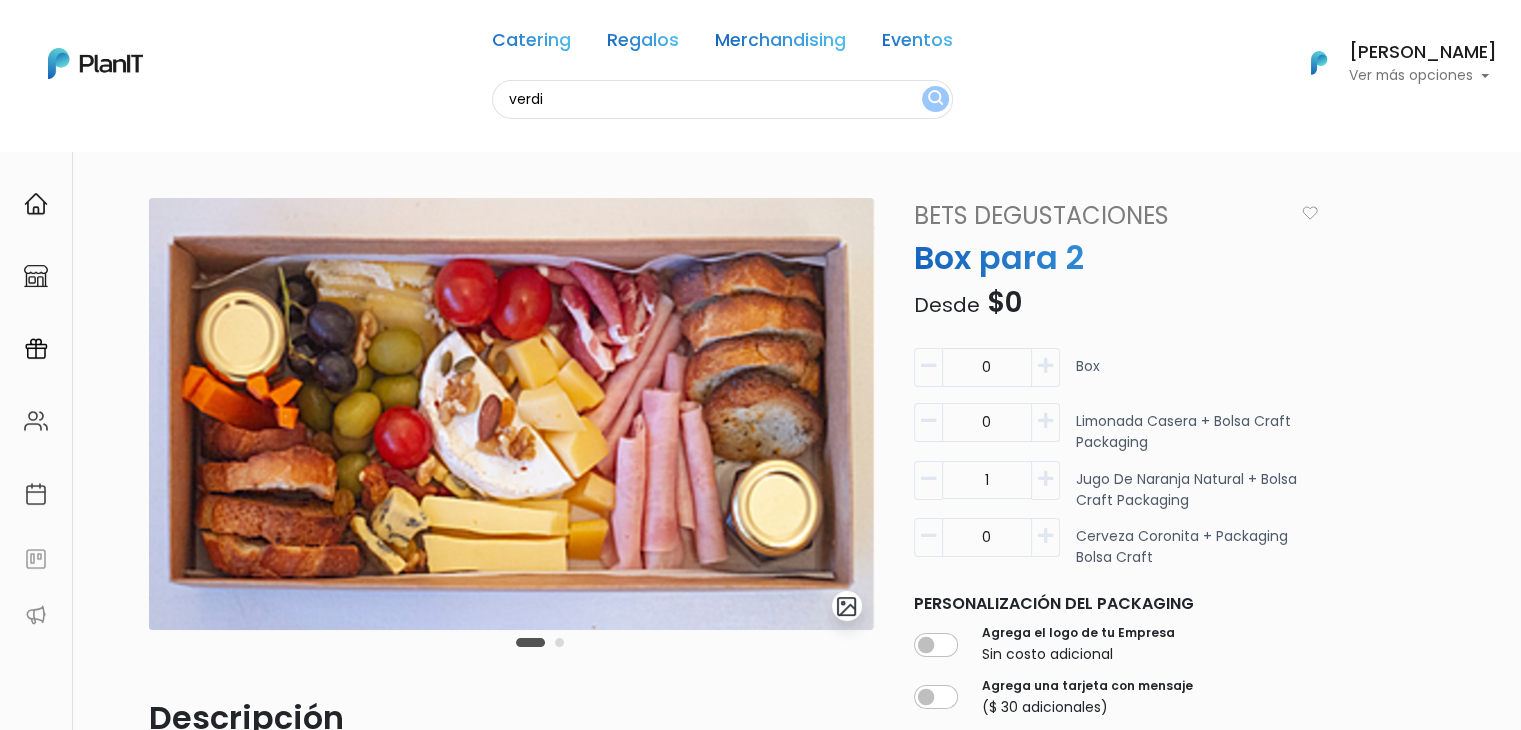 type on "verdi" 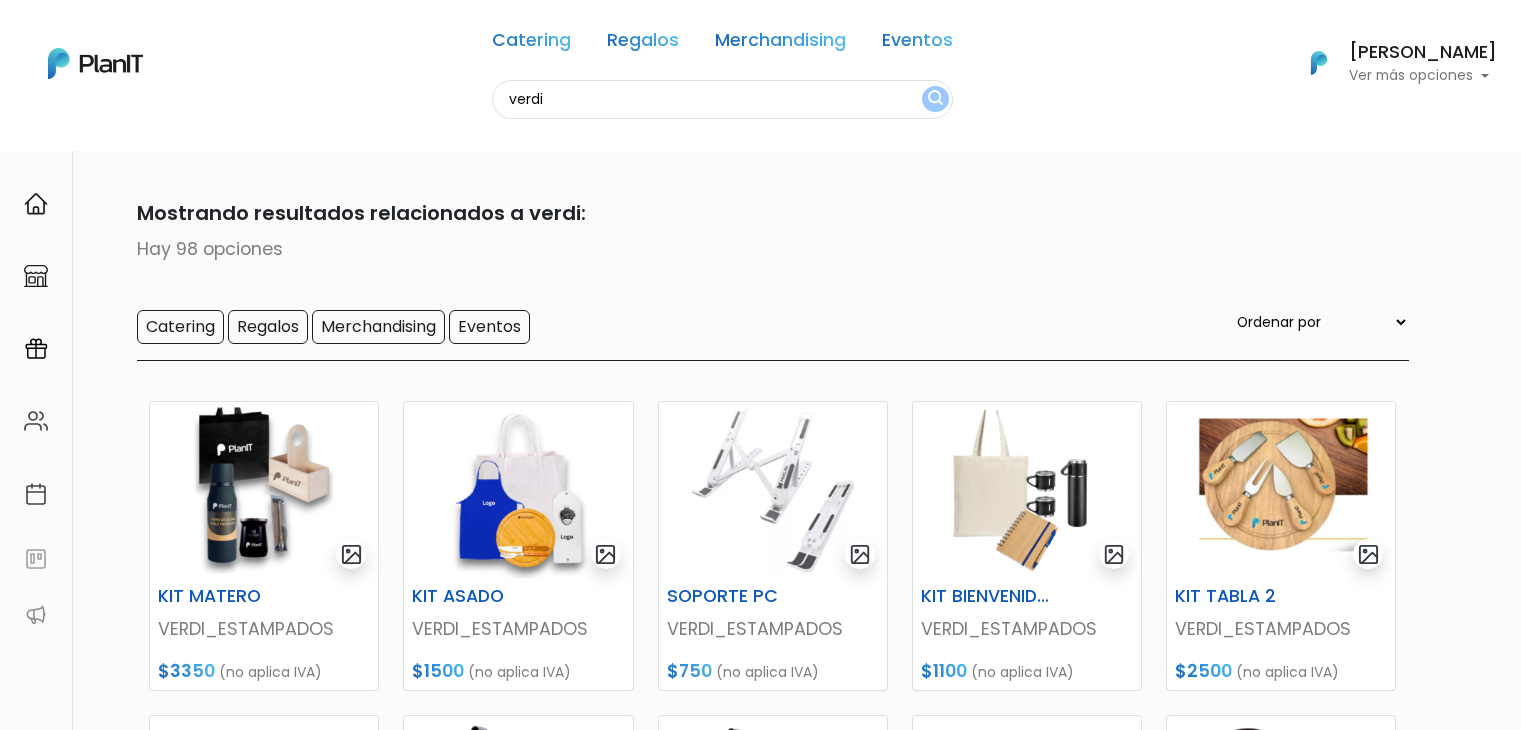 scroll, scrollTop: 0, scrollLeft: 0, axis: both 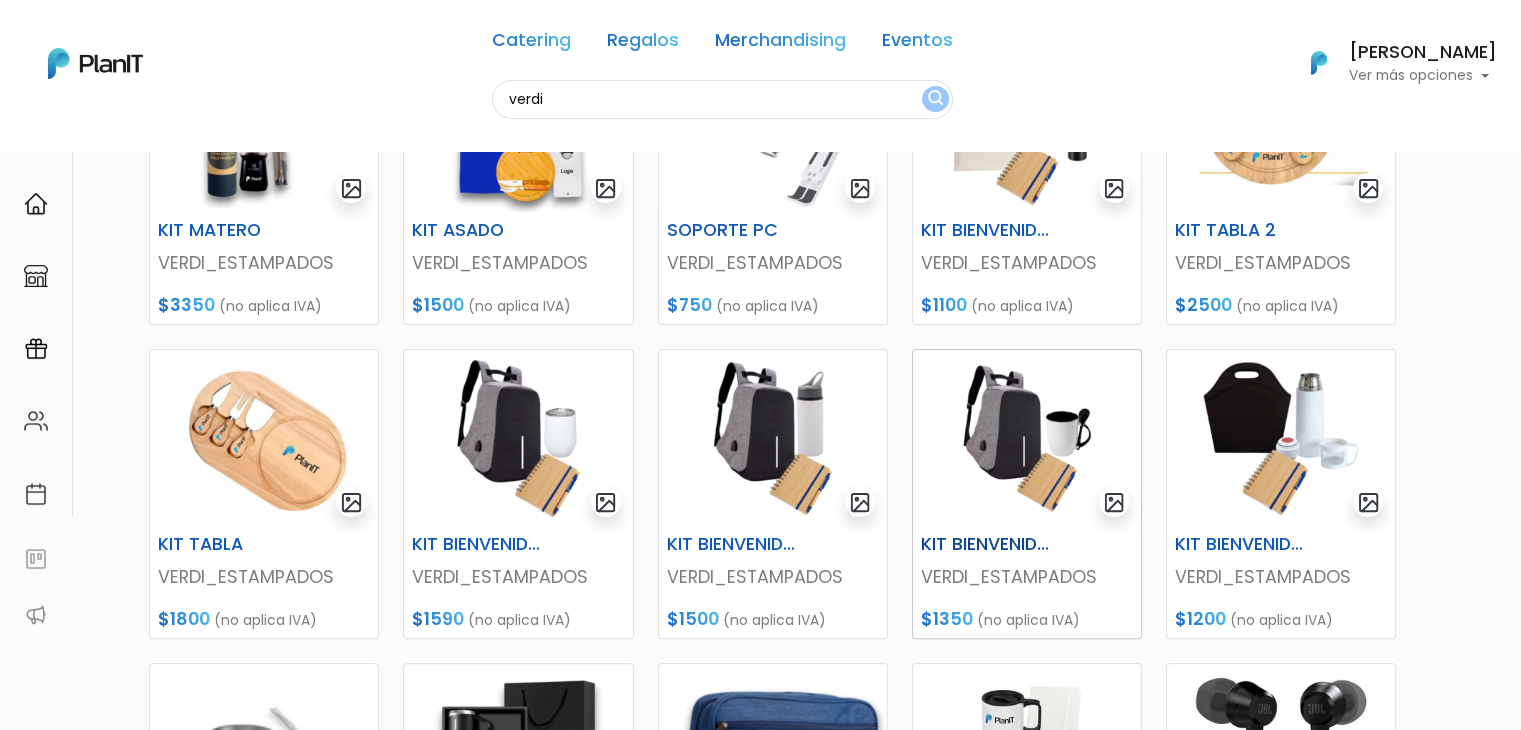 click at bounding box center [1027, 438] 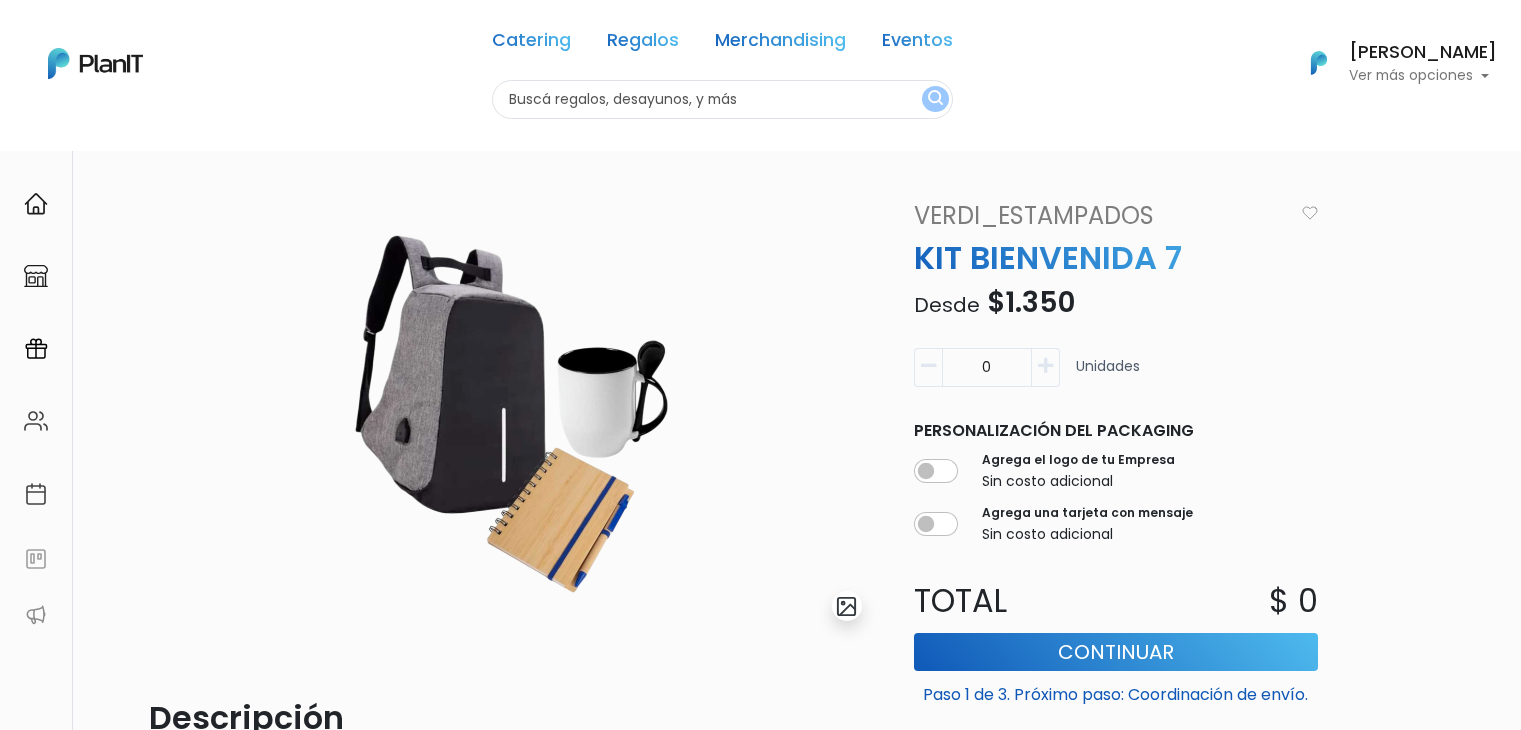 scroll, scrollTop: 0, scrollLeft: 0, axis: both 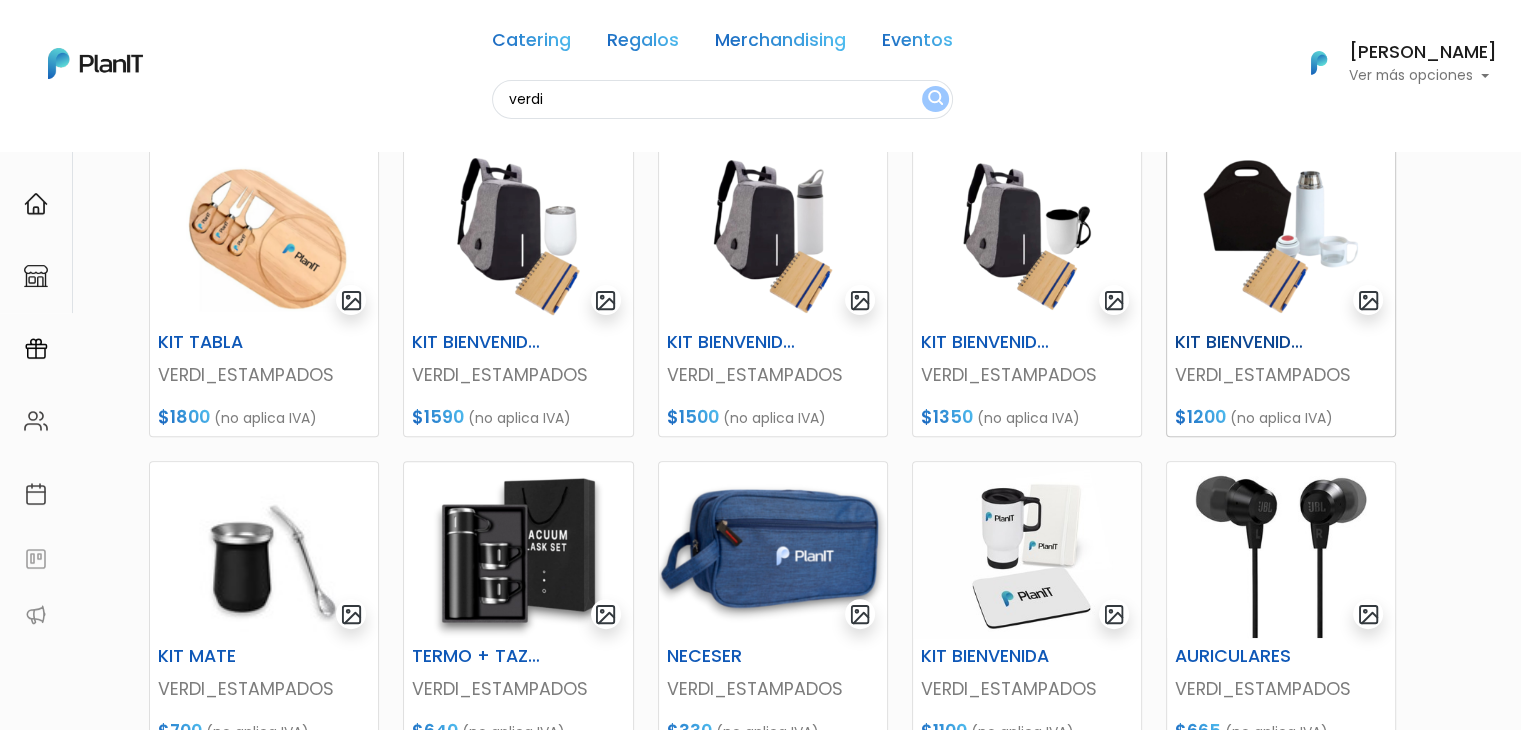 click at bounding box center [1281, 236] 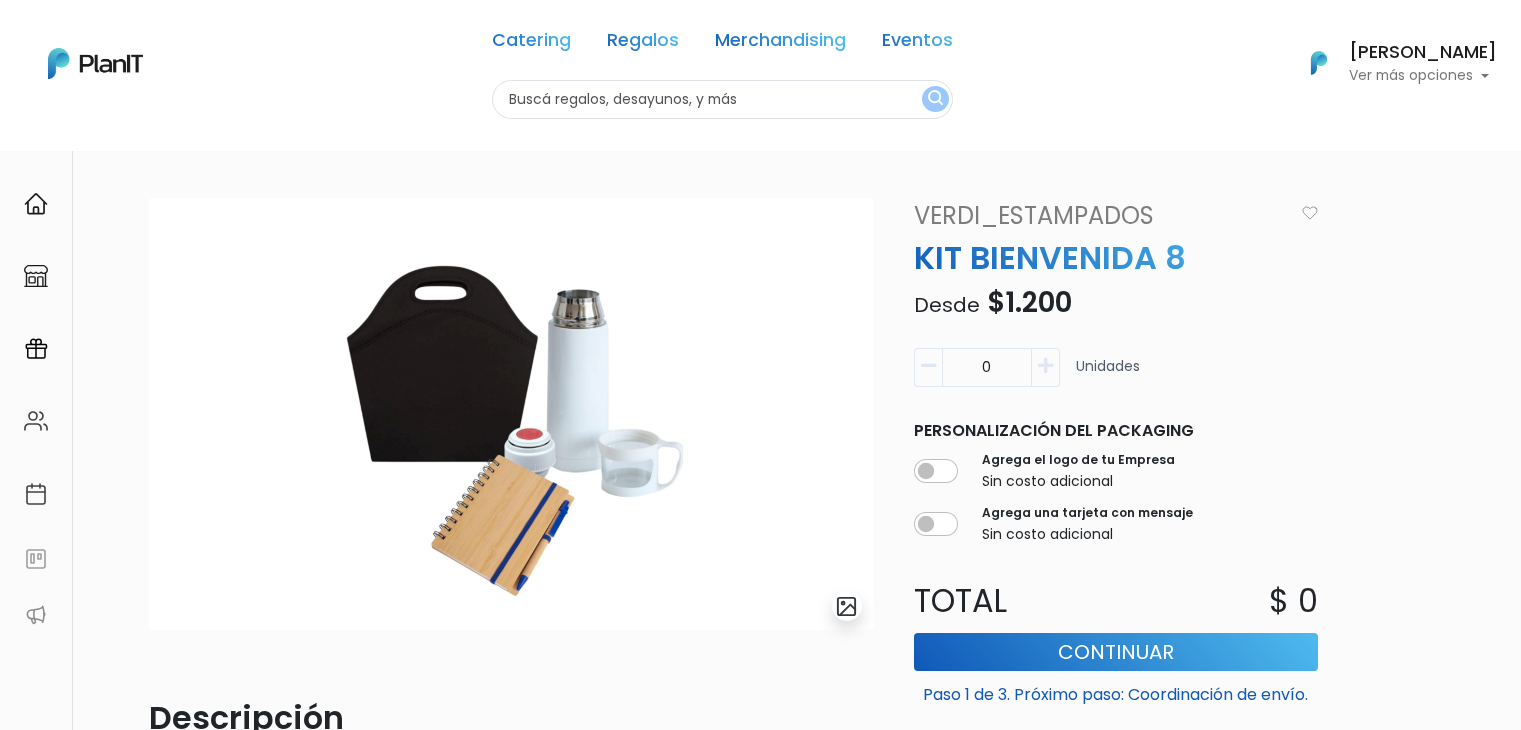 scroll, scrollTop: 0, scrollLeft: 0, axis: both 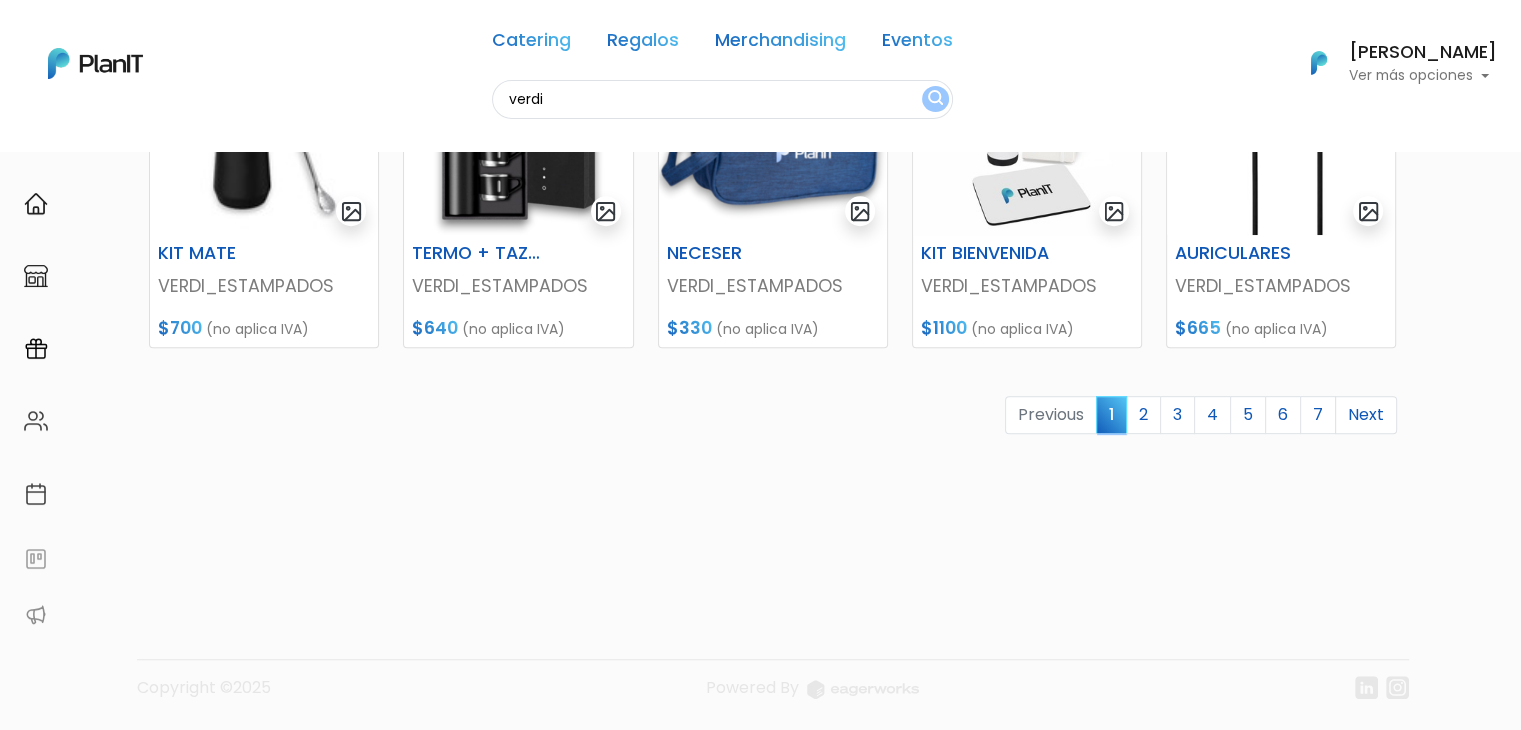 click on "keyboard_arrow_down" at bounding box center [1446, 1869] 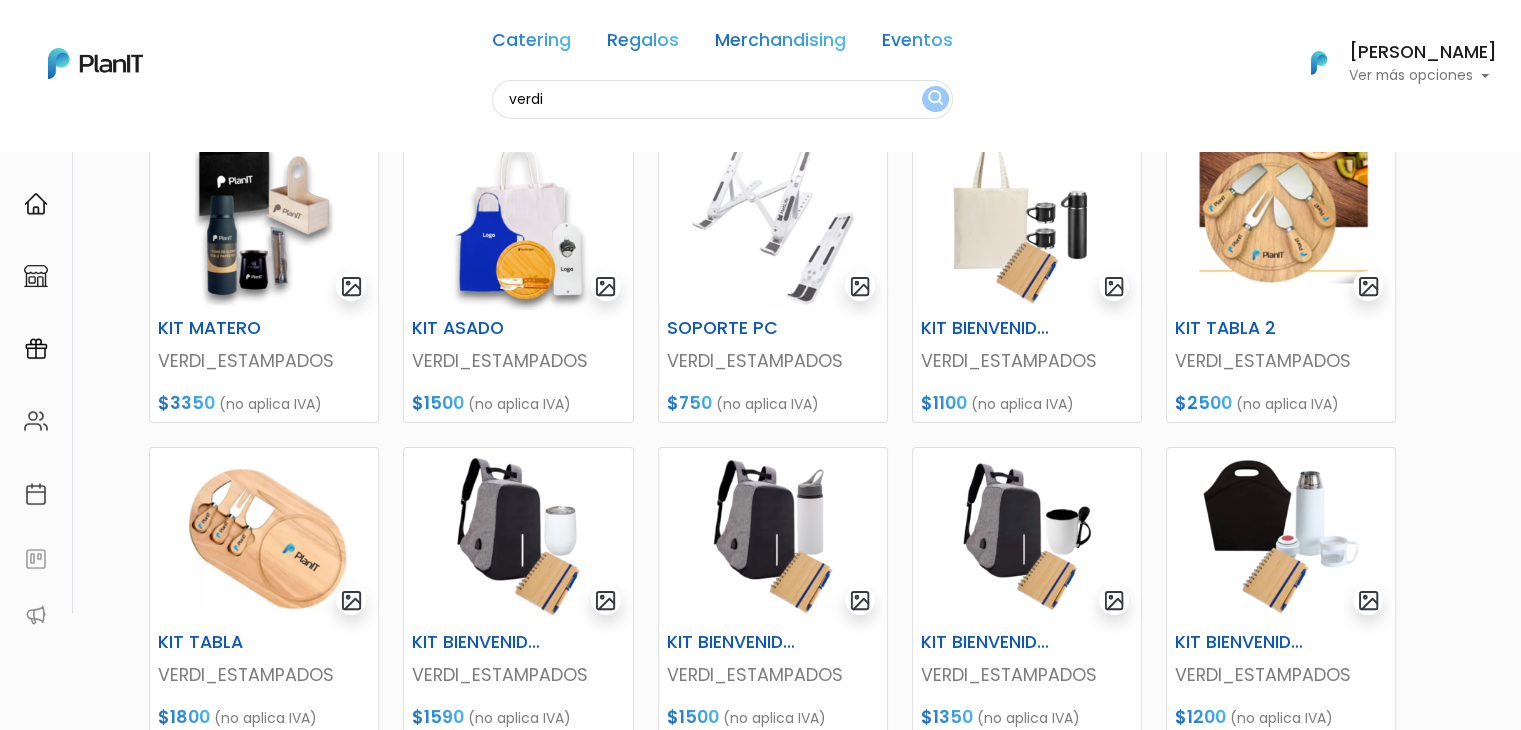 scroll, scrollTop: 244, scrollLeft: 0, axis: vertical 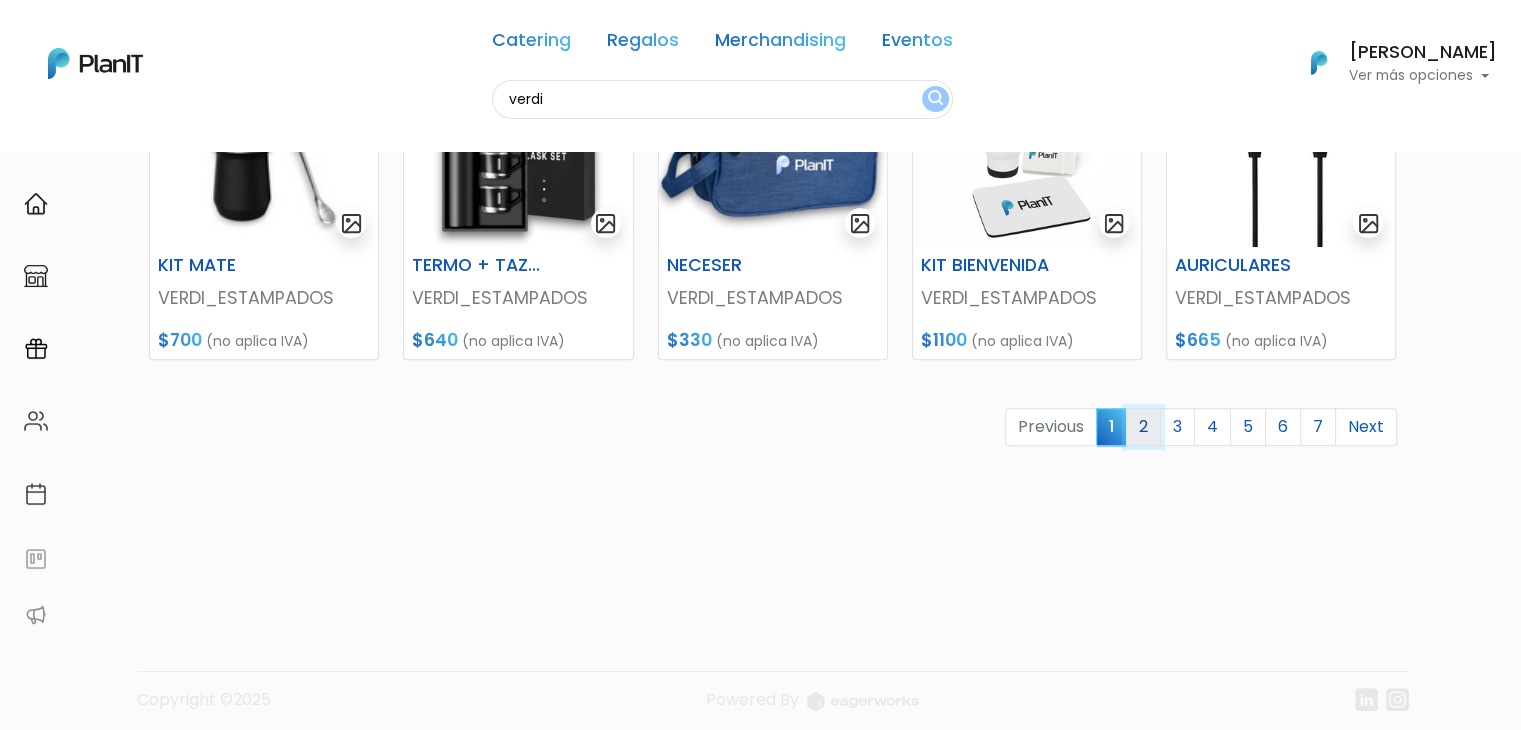 click on "2" at bounding box center (1143, 427) 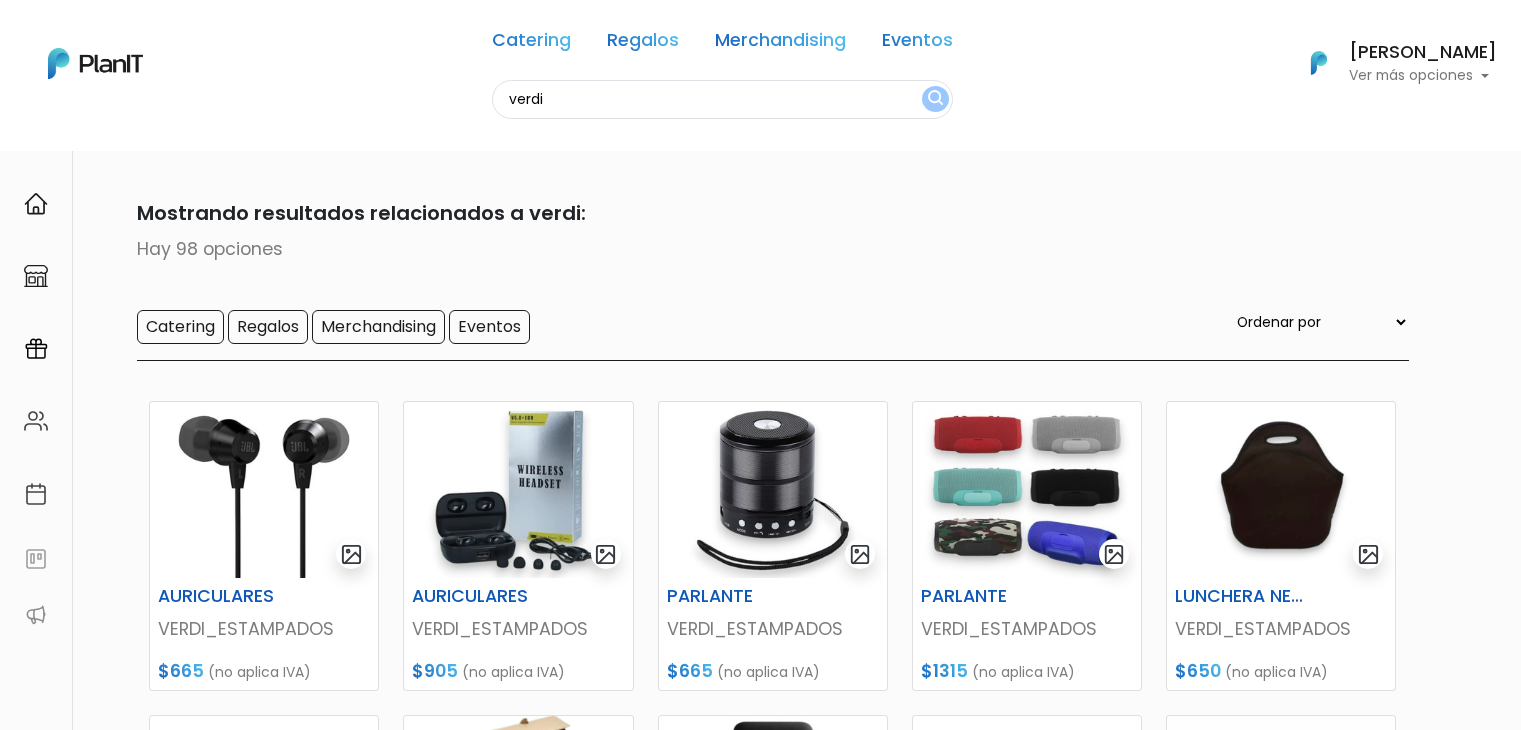 scroll, scrollTop: 0, scrollLeft: 0, axis: both 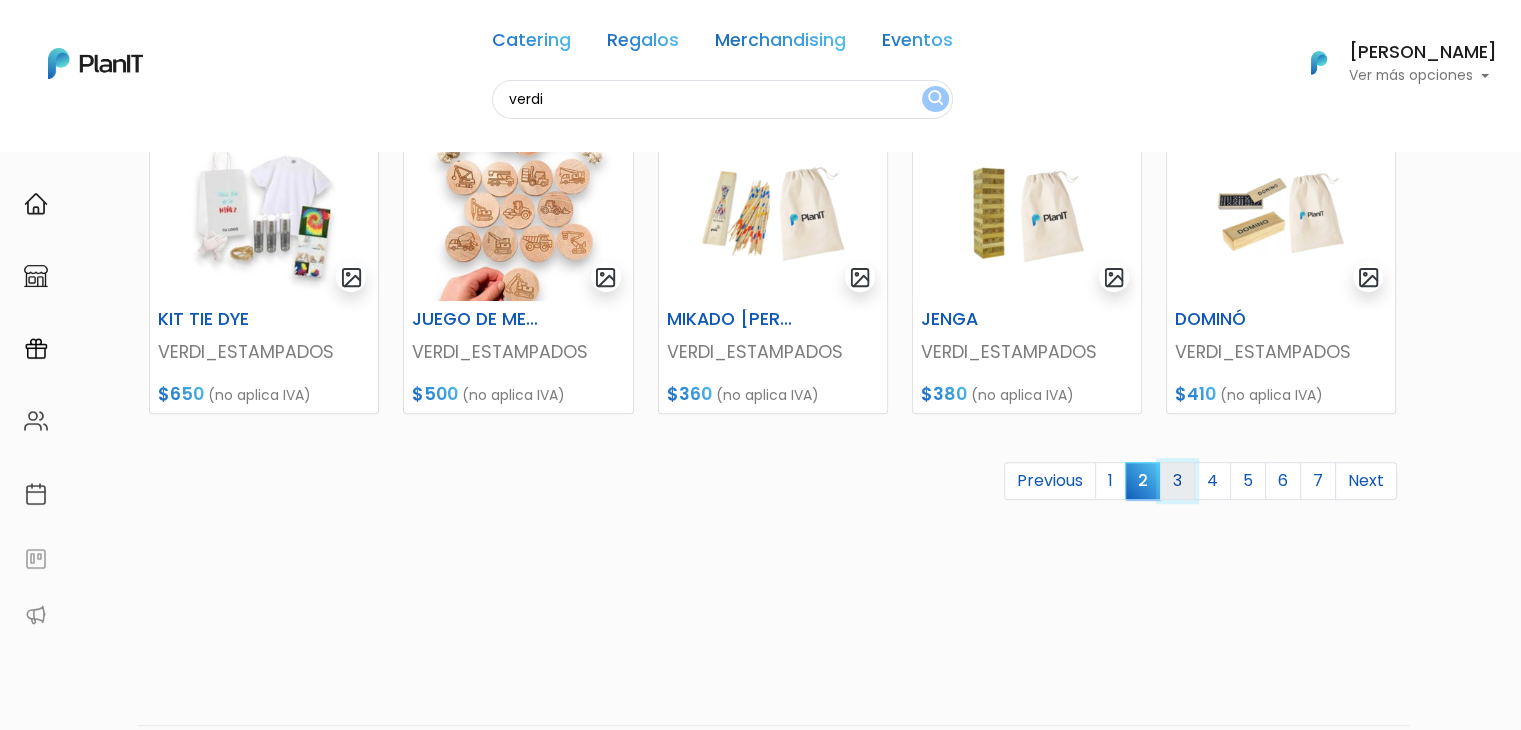 click on "3" at bounding box center [1177, 481] 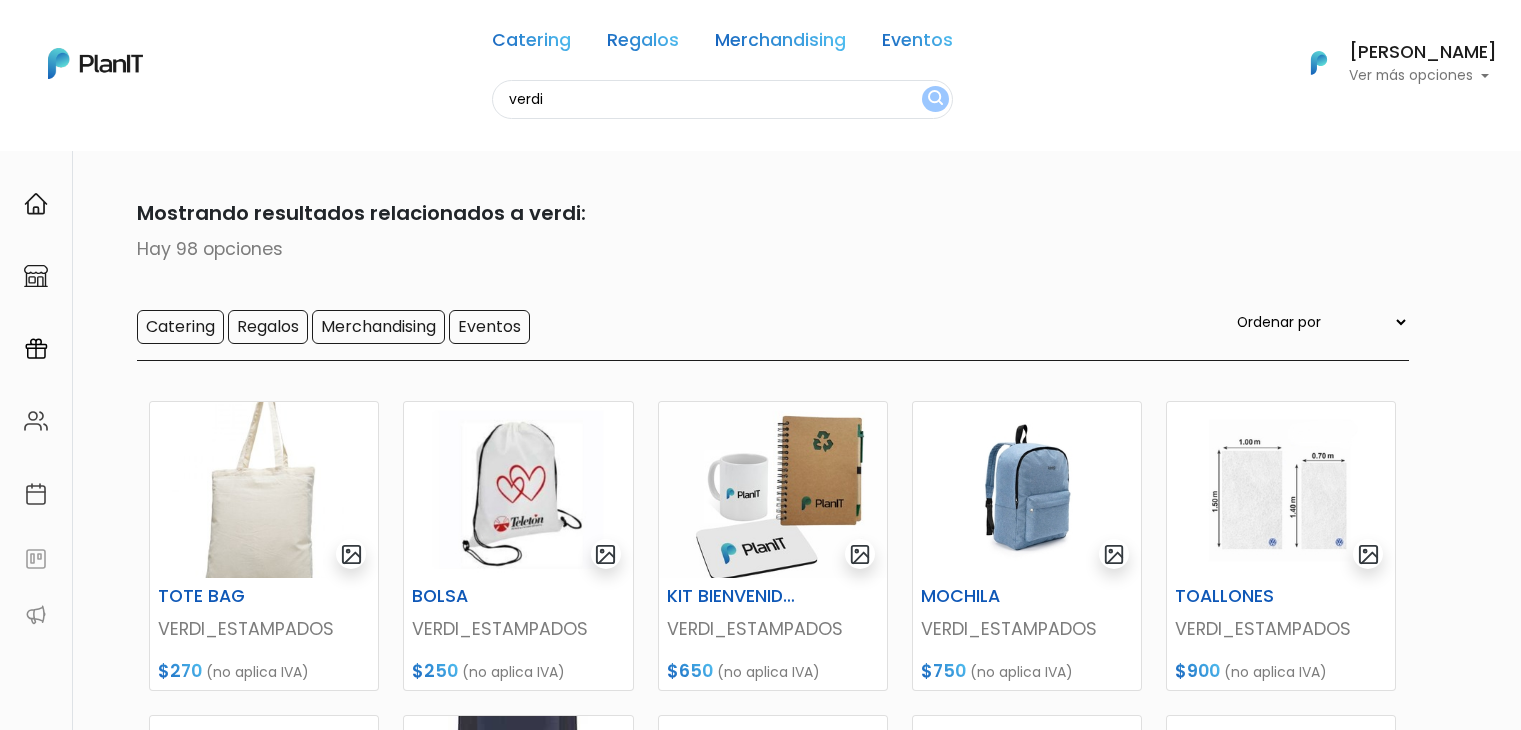 scroll, scrollTop: 0, scrollLeft: 0, axis: both 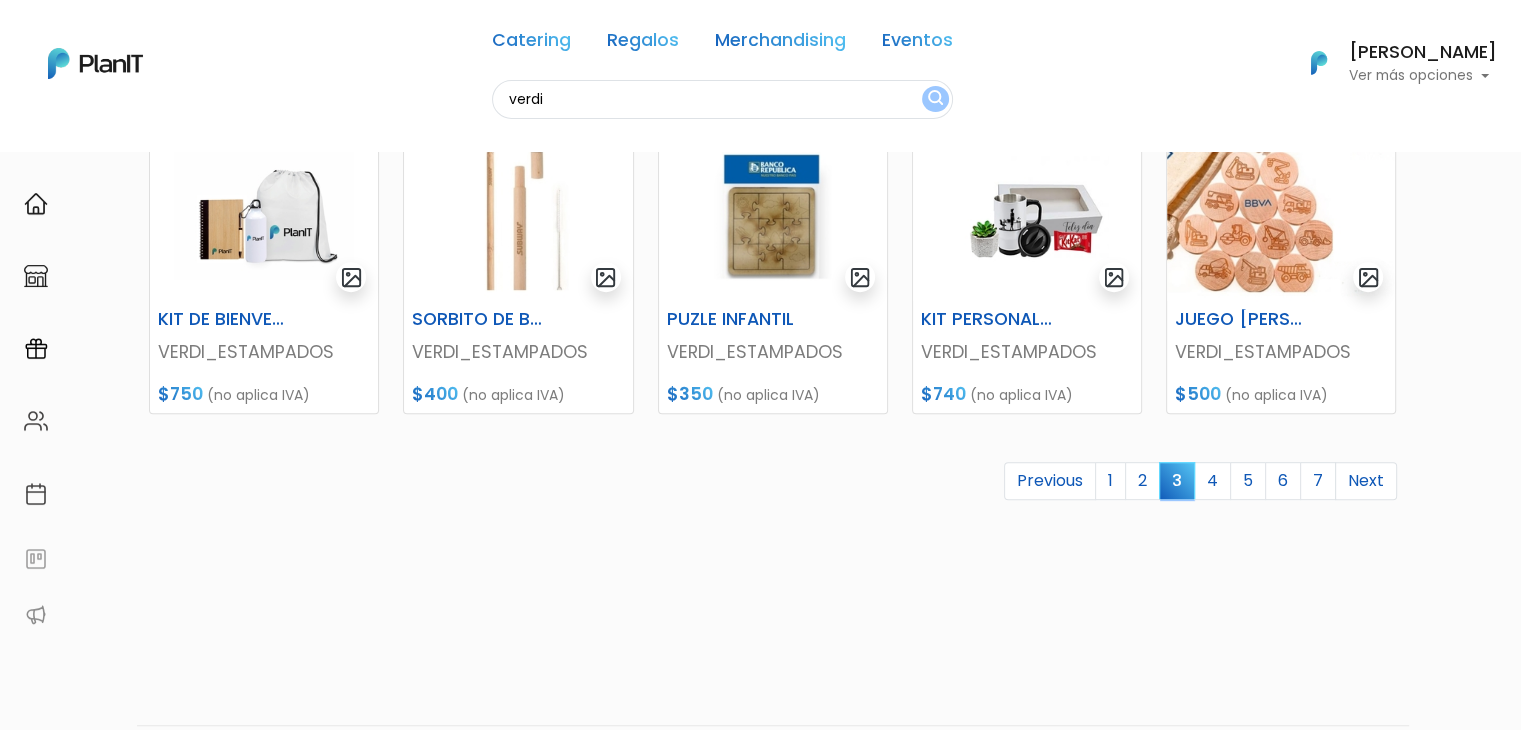 drag, startPoint x: 1530, startPoint y: 96, endPoint x: 1535, endPoint y: 471, distance: 375.03333 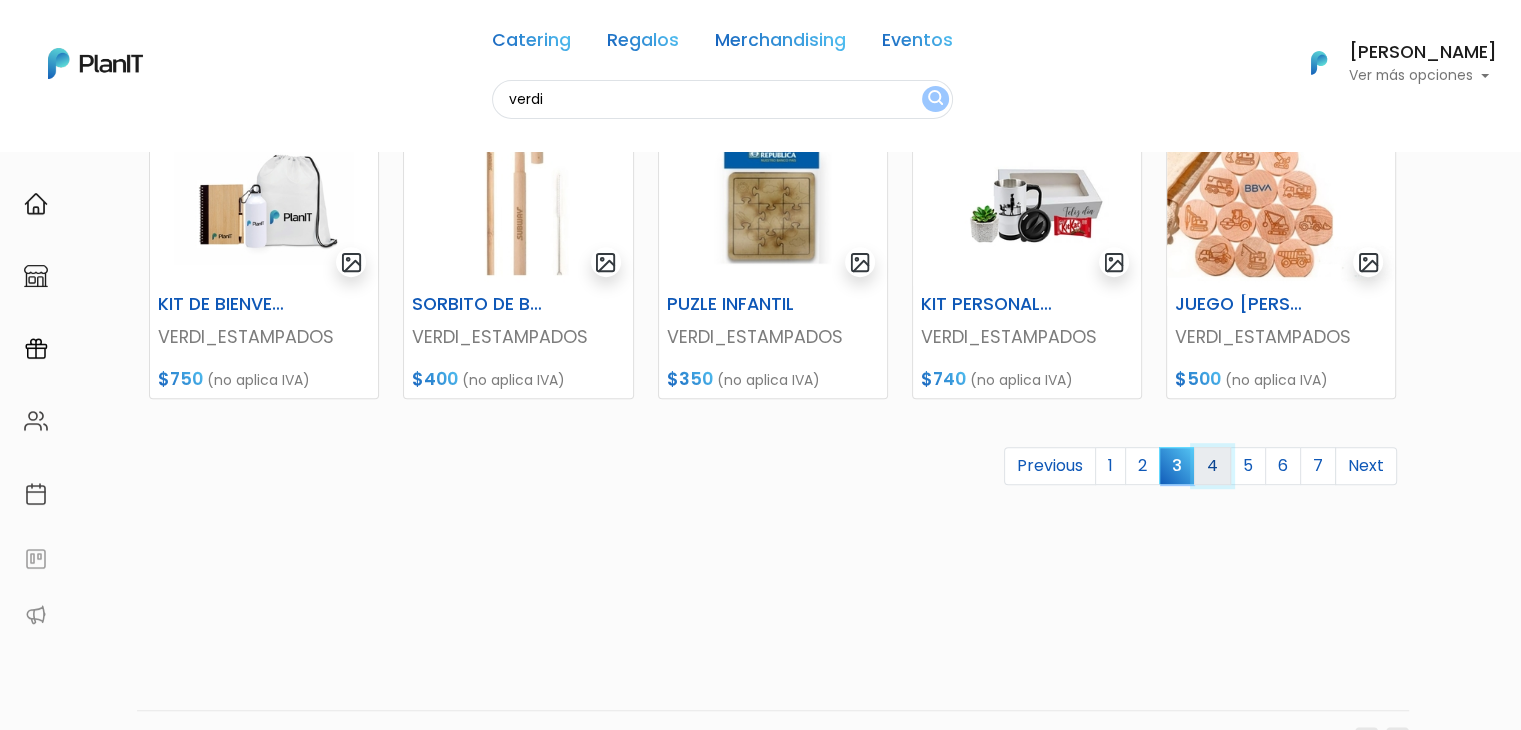 click on "4" at bounding box center (1212, 466) 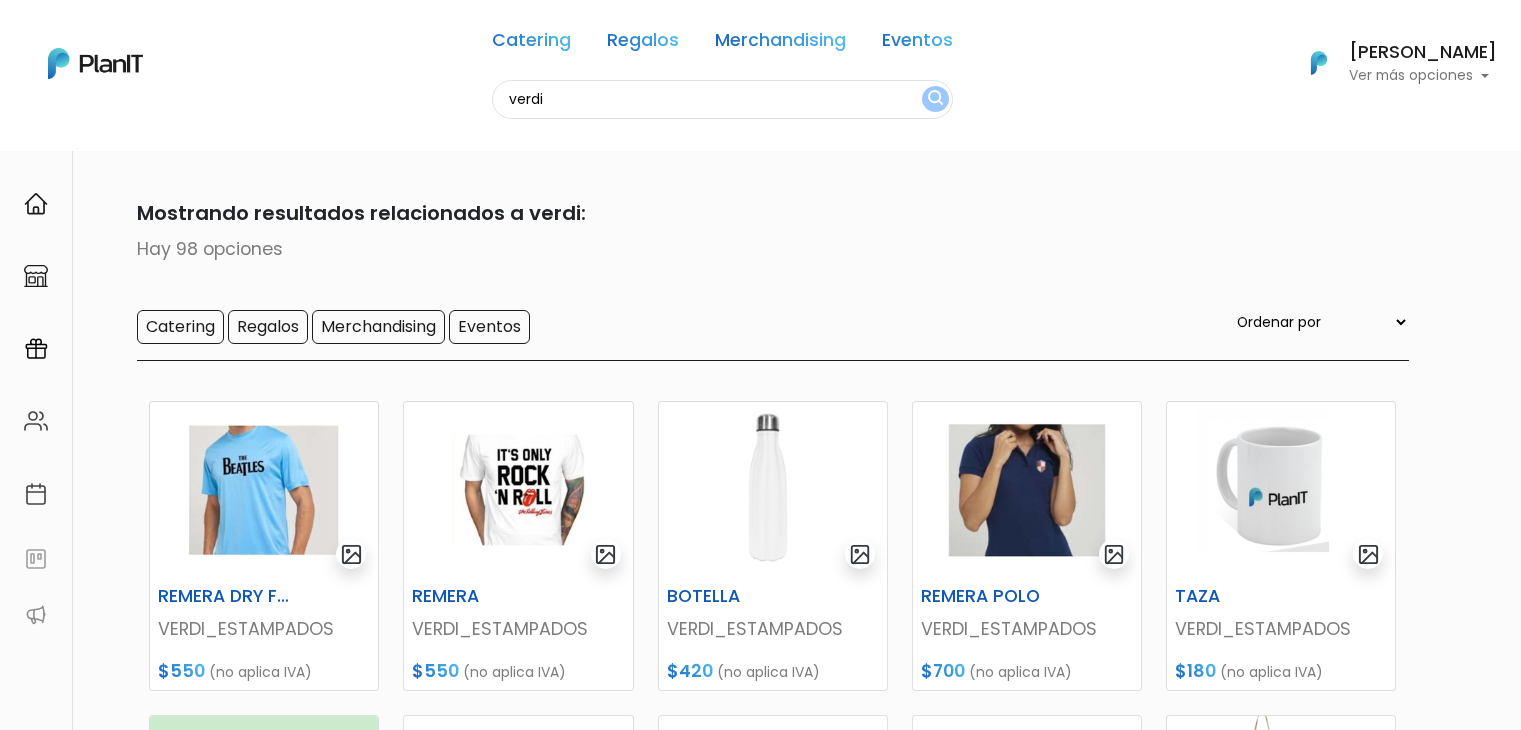 scroll, scrollTop: 0, scrollLeft: 0, axis: both 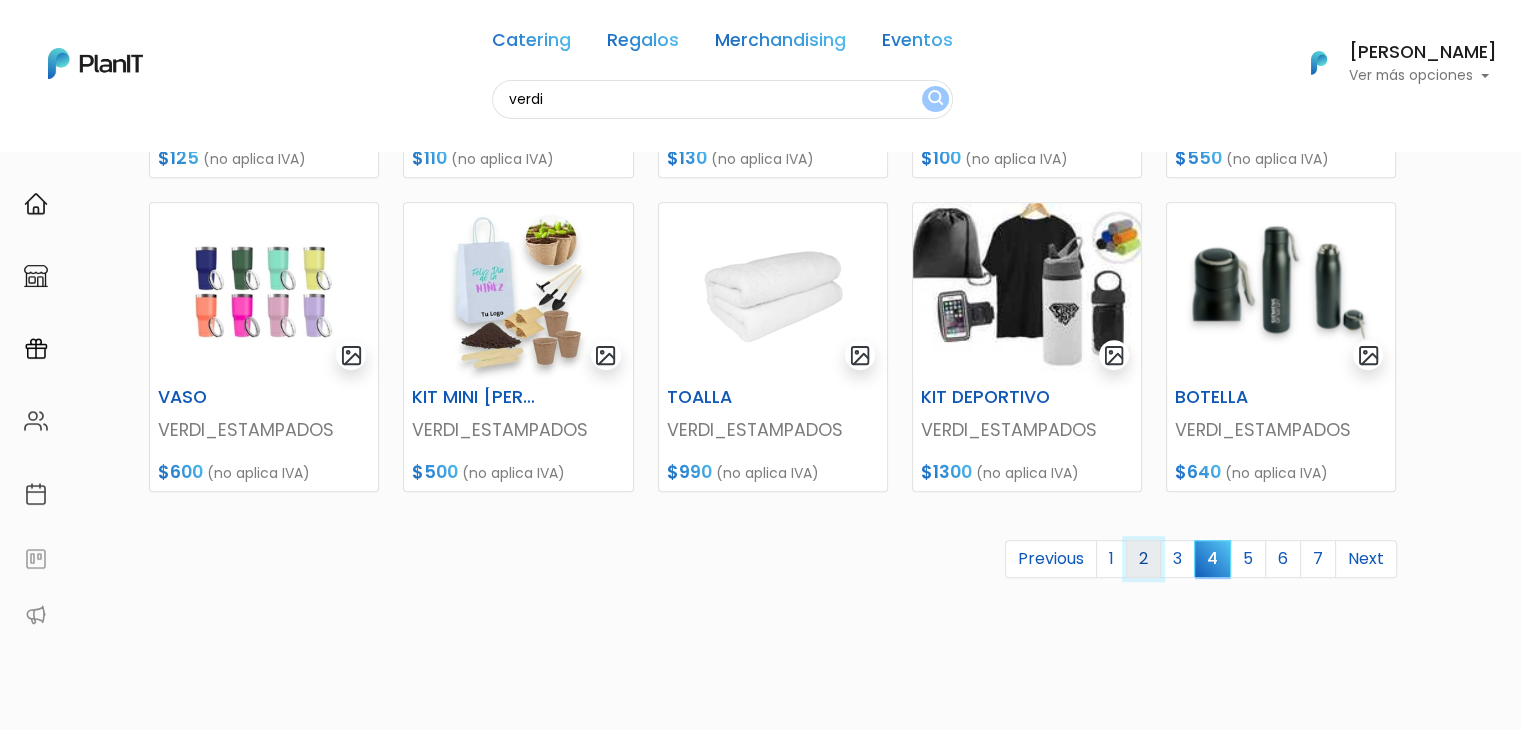 click on "2" at bounding box center [1143, 559] 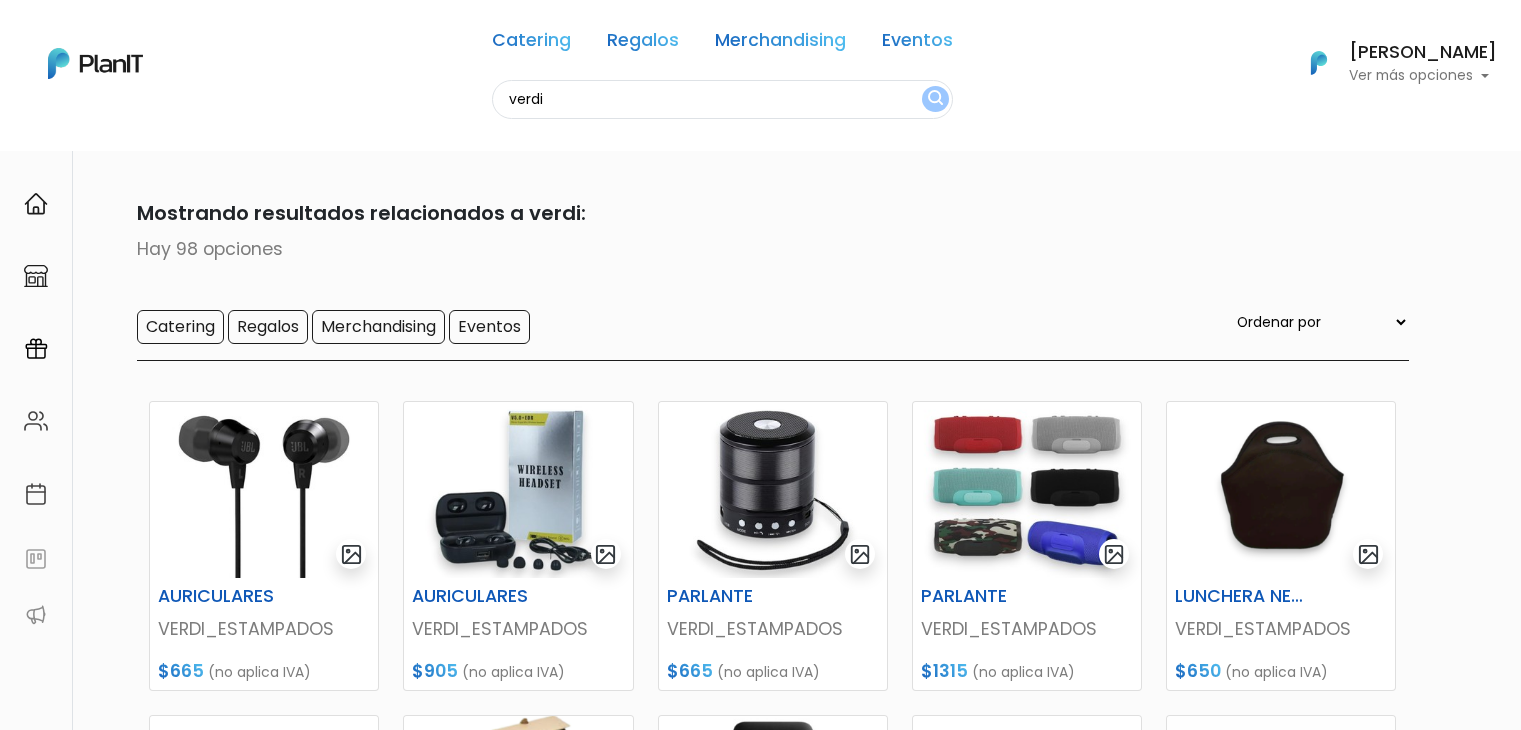 scroll, scrollTop: 0, scrollLeft: 0, axis: both 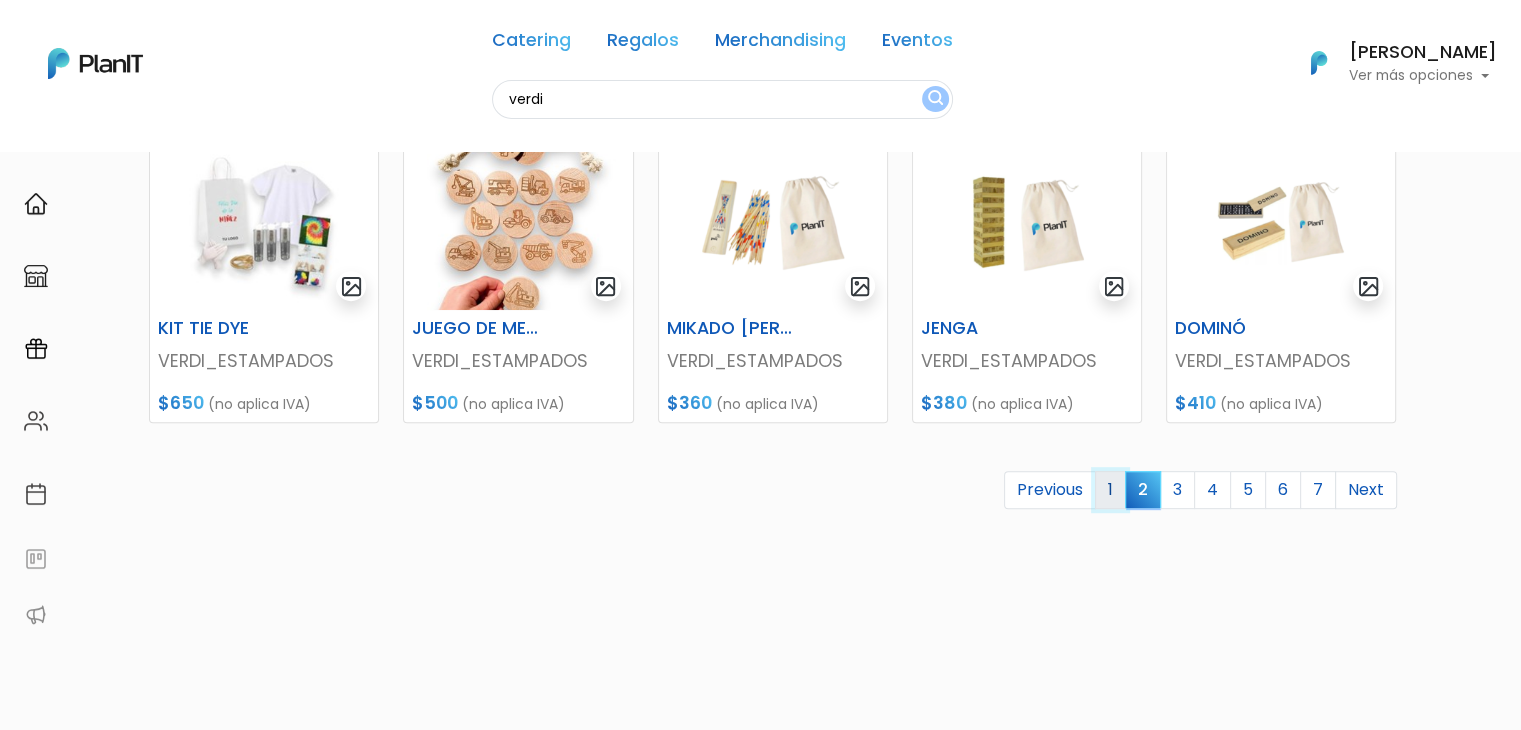 click on "1" at bounding box center [1110, 490] 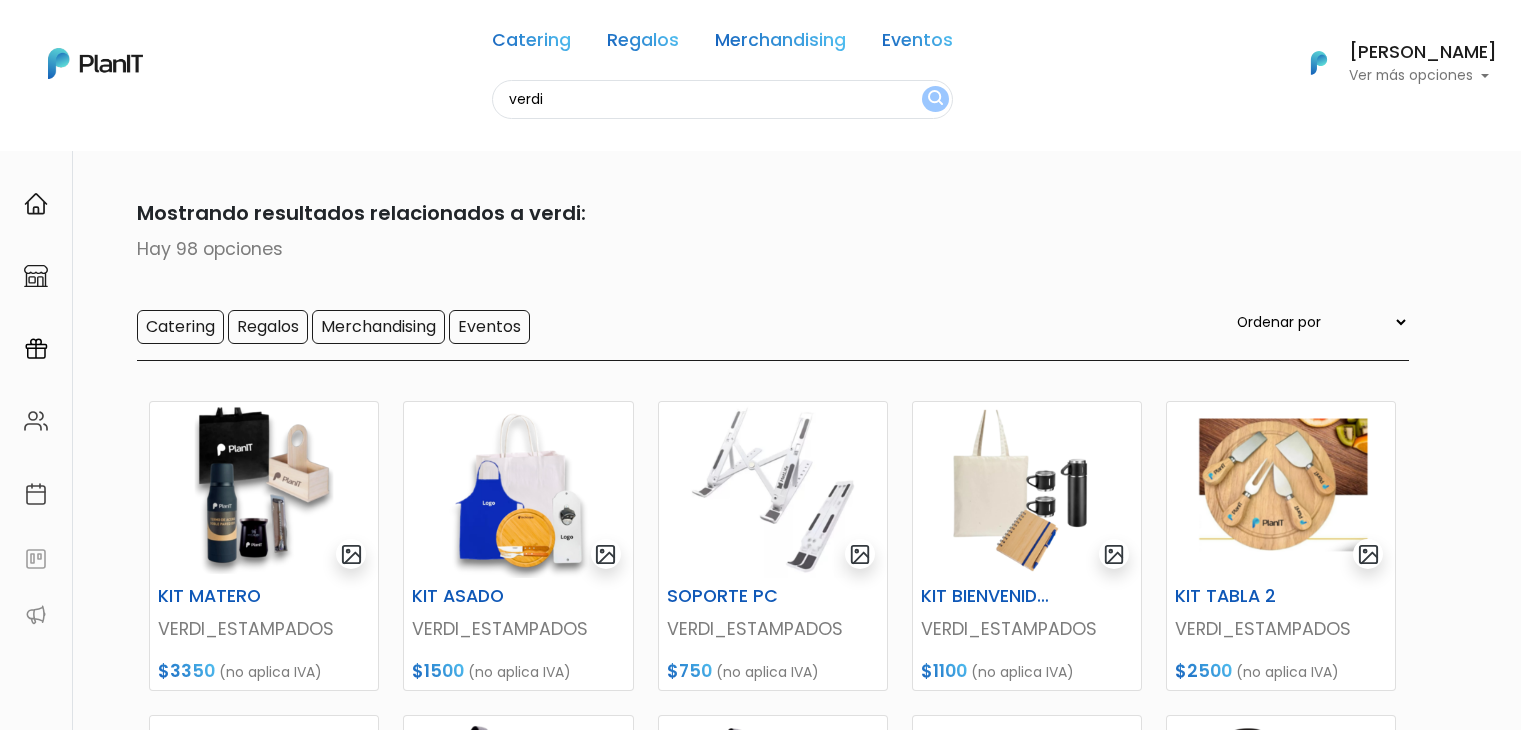 scroll, scrollTop: 0, scrollLeft: 0, axis: both 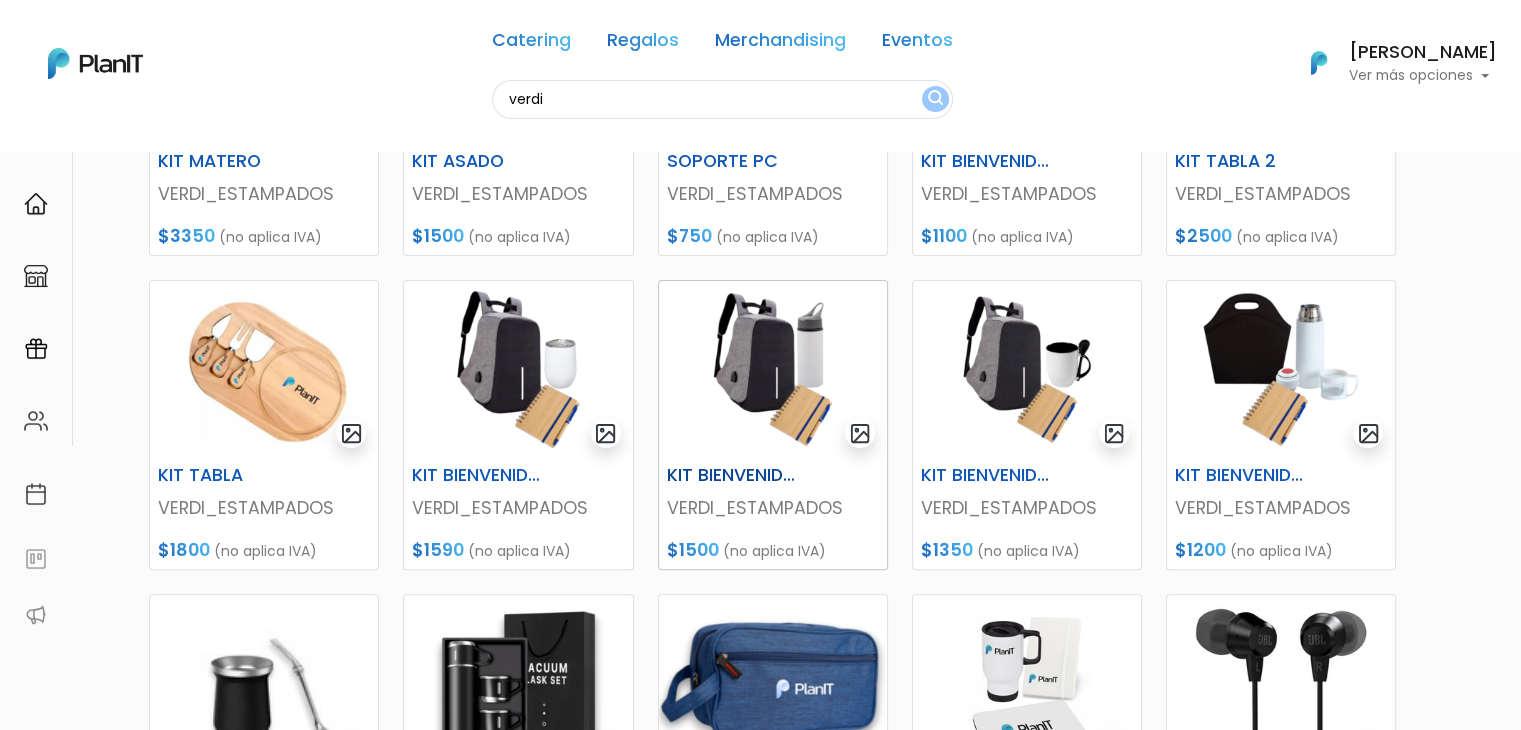 click at bounding box center [773, 369] 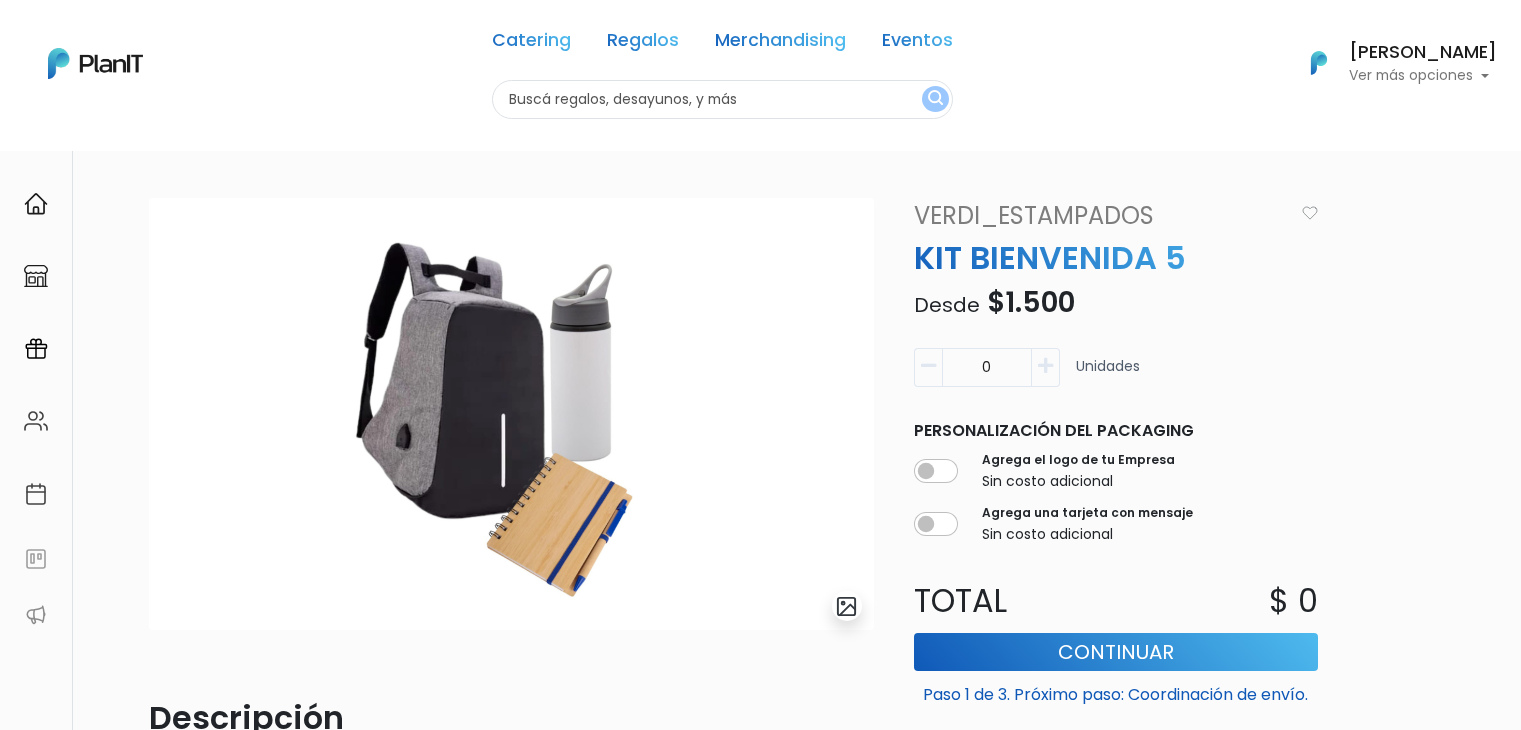 scroll, scrollTop: 0, scrollLeft: 0, axis: both 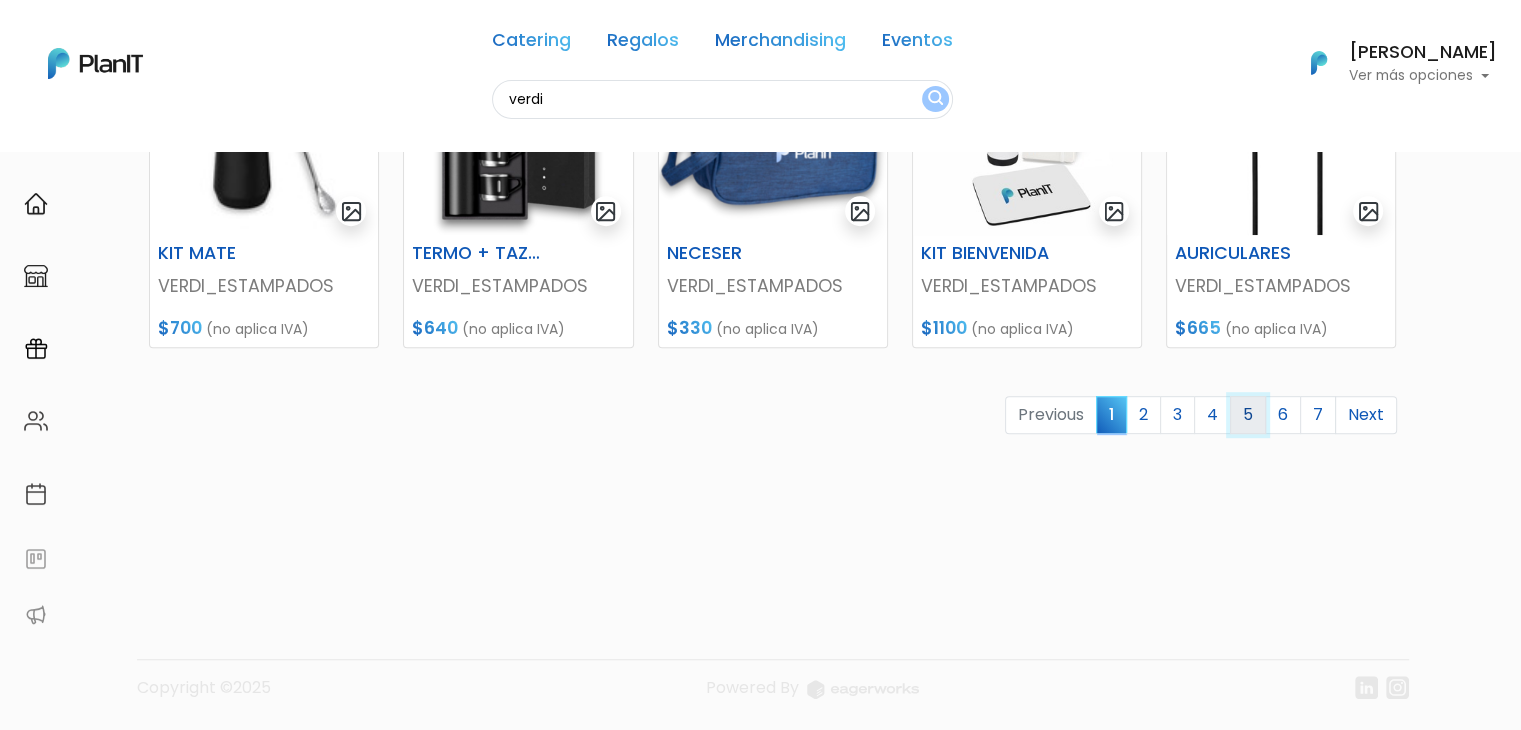 click on "5" at bounding box center [1248, 415] 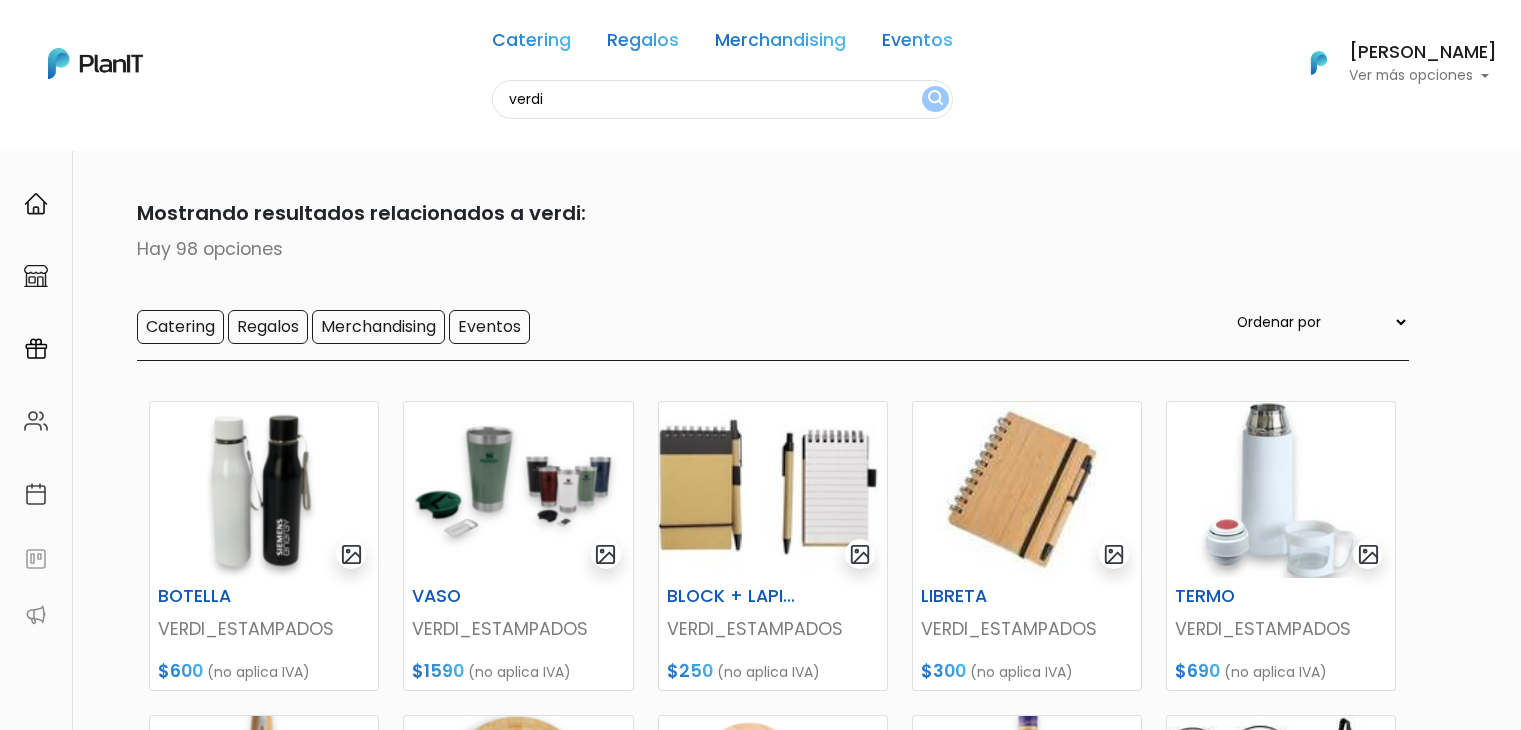 scroll, scrollTop: 0, scrollLeft: 0, axis: both 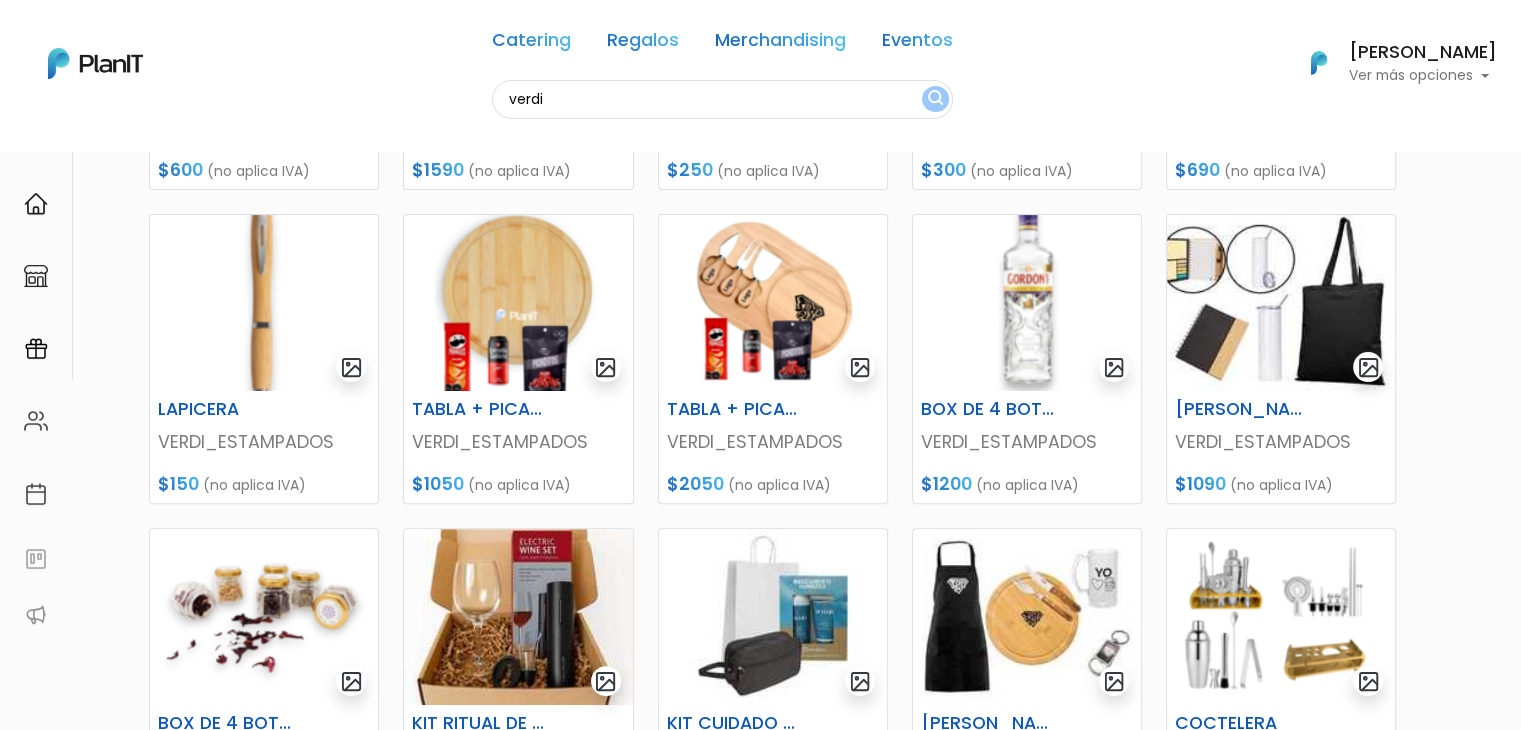 drag, startPoint x: 1534, startPoint y: 81, endPoint x: 1535, endPoint y: 286, distance: 205.00244 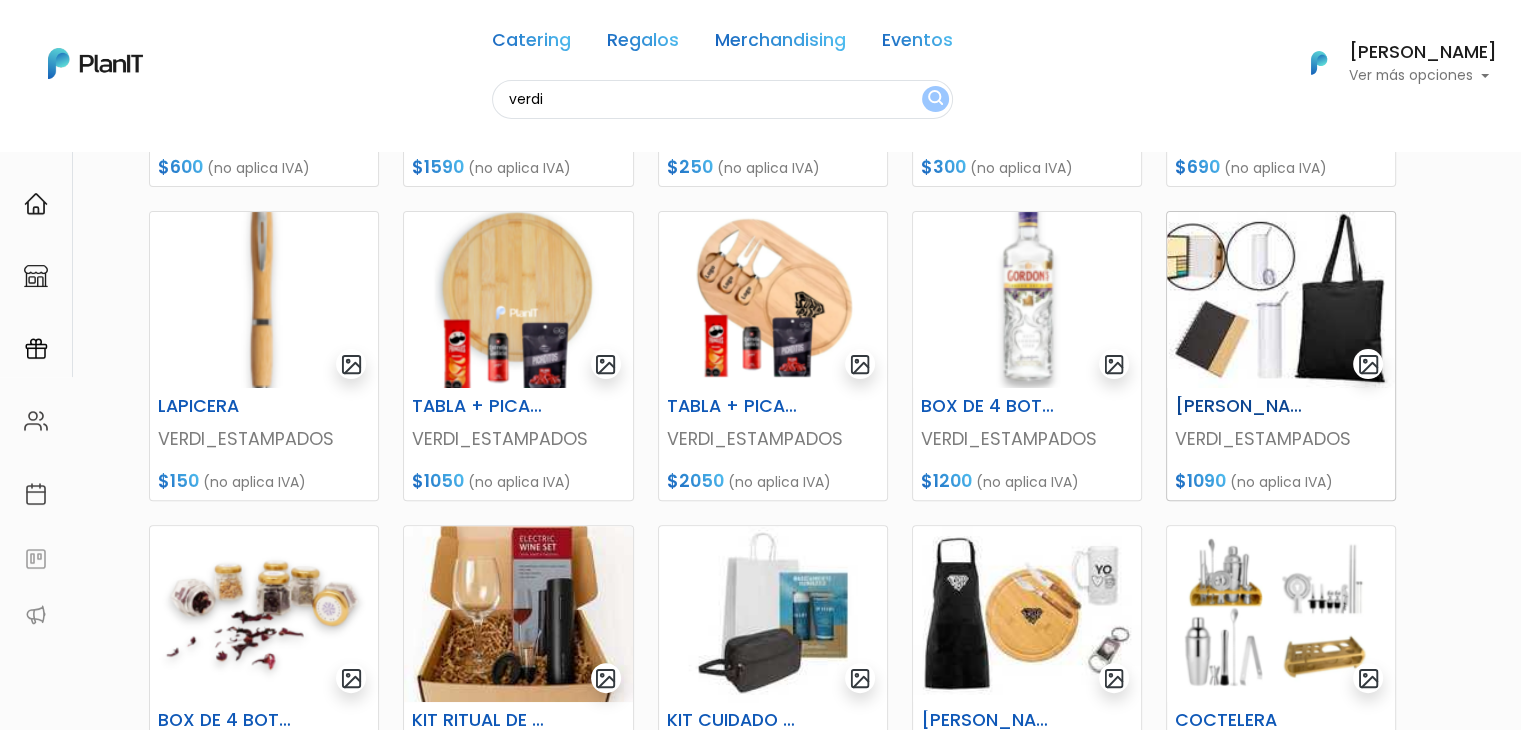 click at bounding box center (1281, 300) 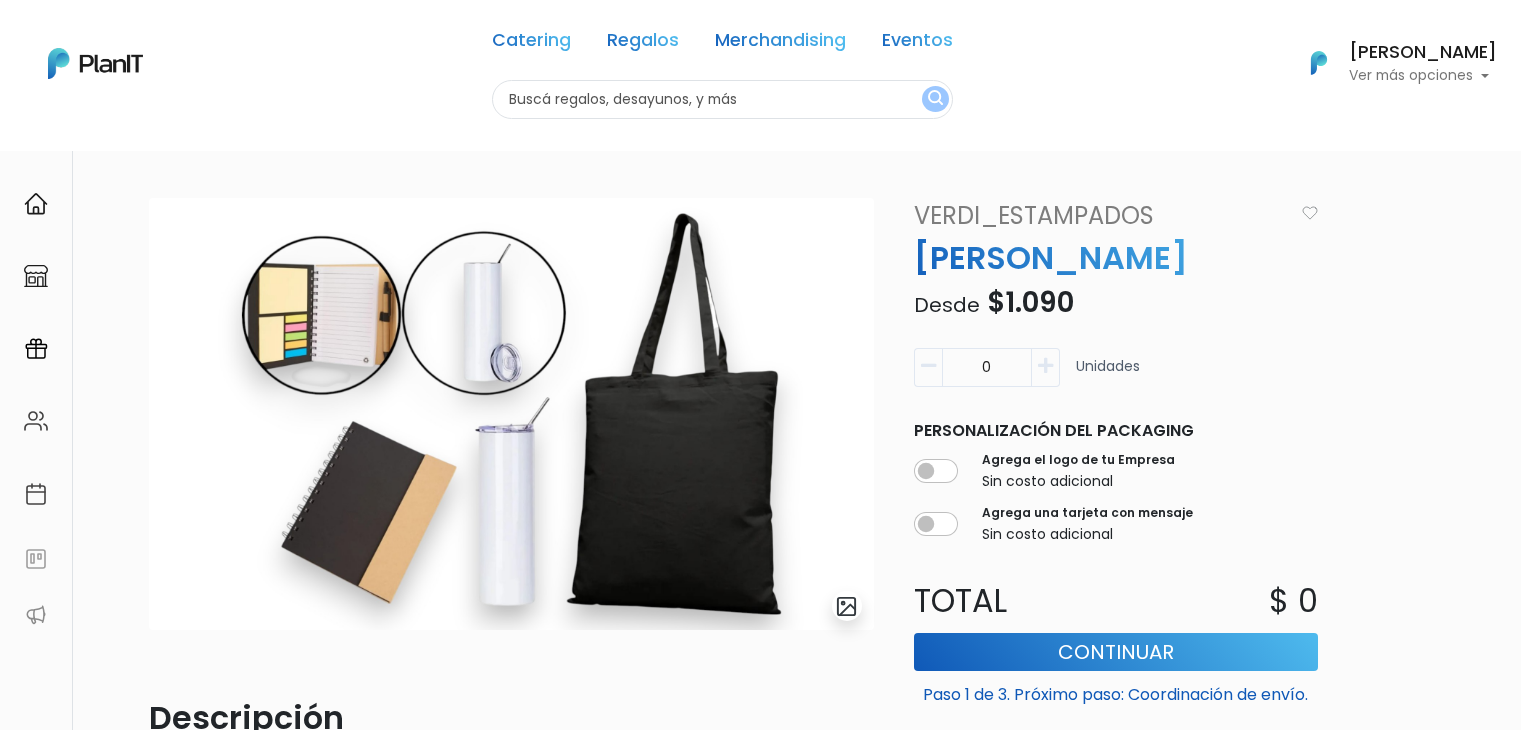 scroll, scrollTop: 0, scrollLeft: 0, axis: both 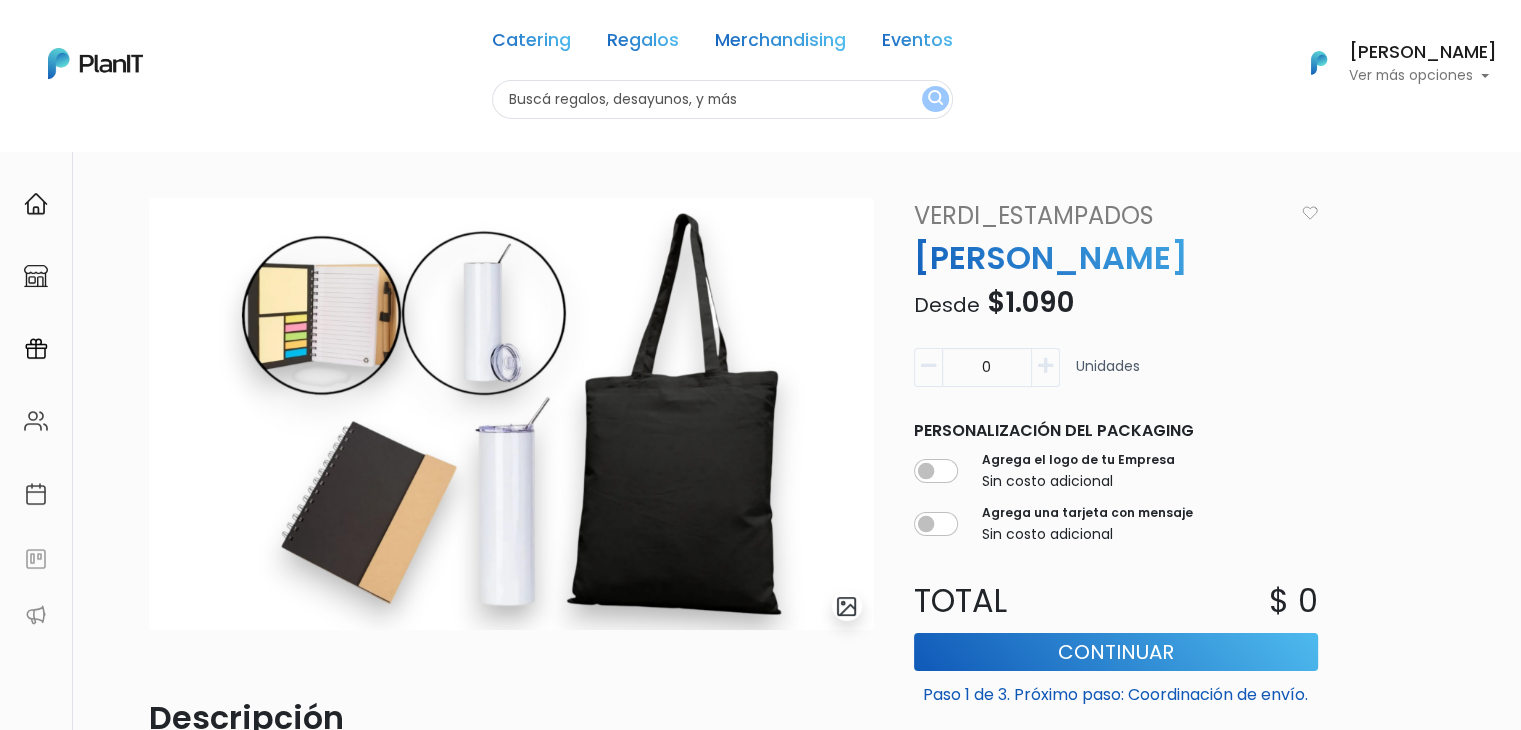 click at bounding box center [722, 99] 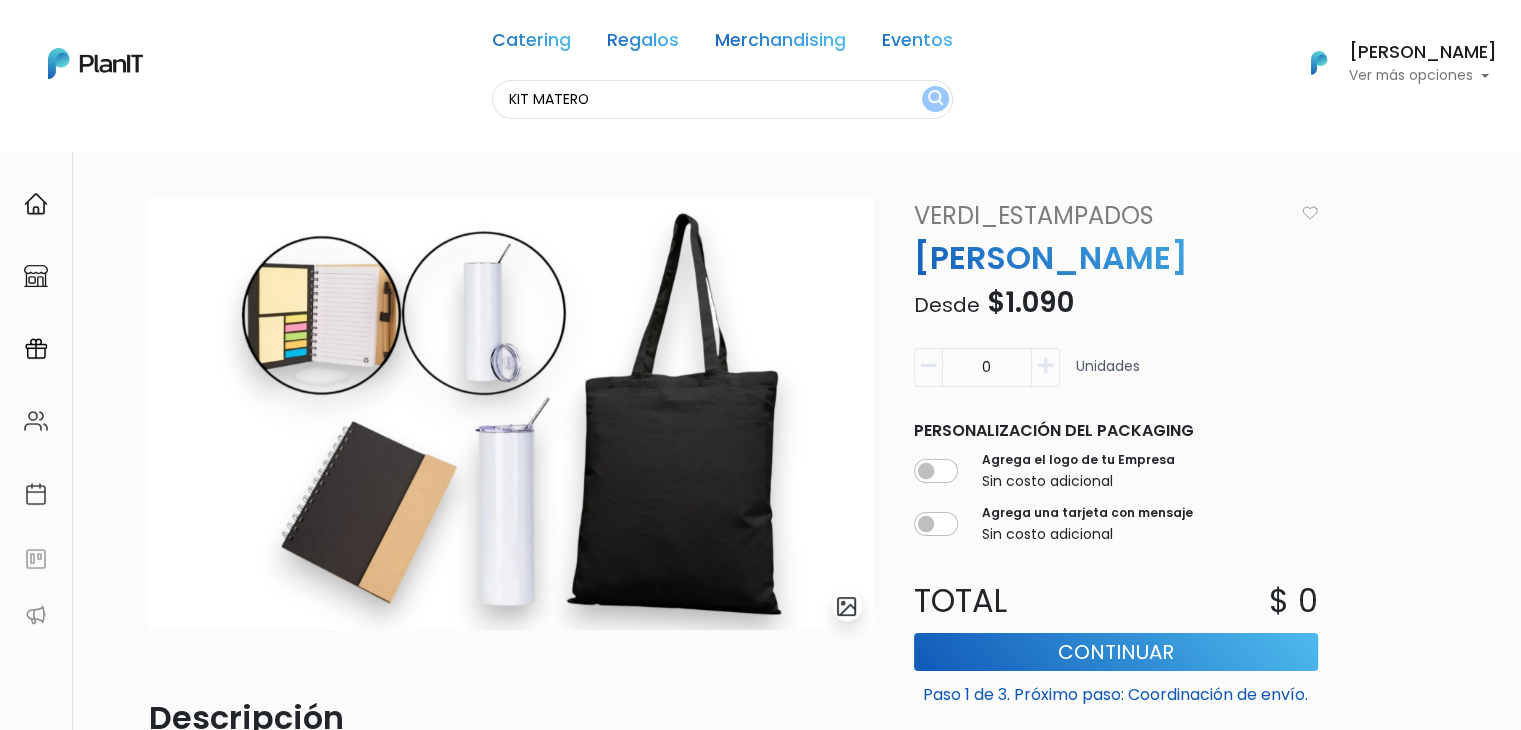 type on "KIT MATERO" 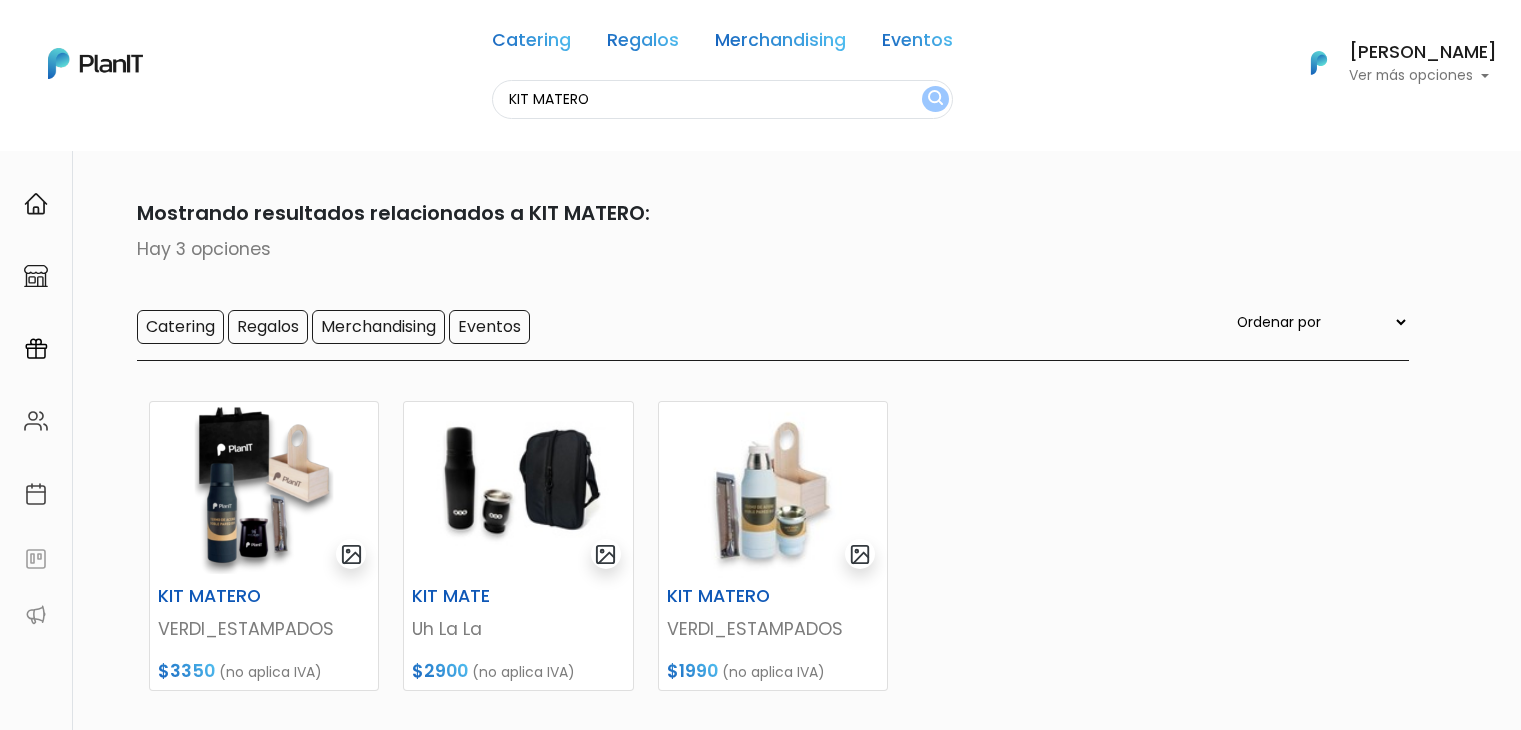 scroll, scrollTop: 0, scrollLeft: 0, axis: both 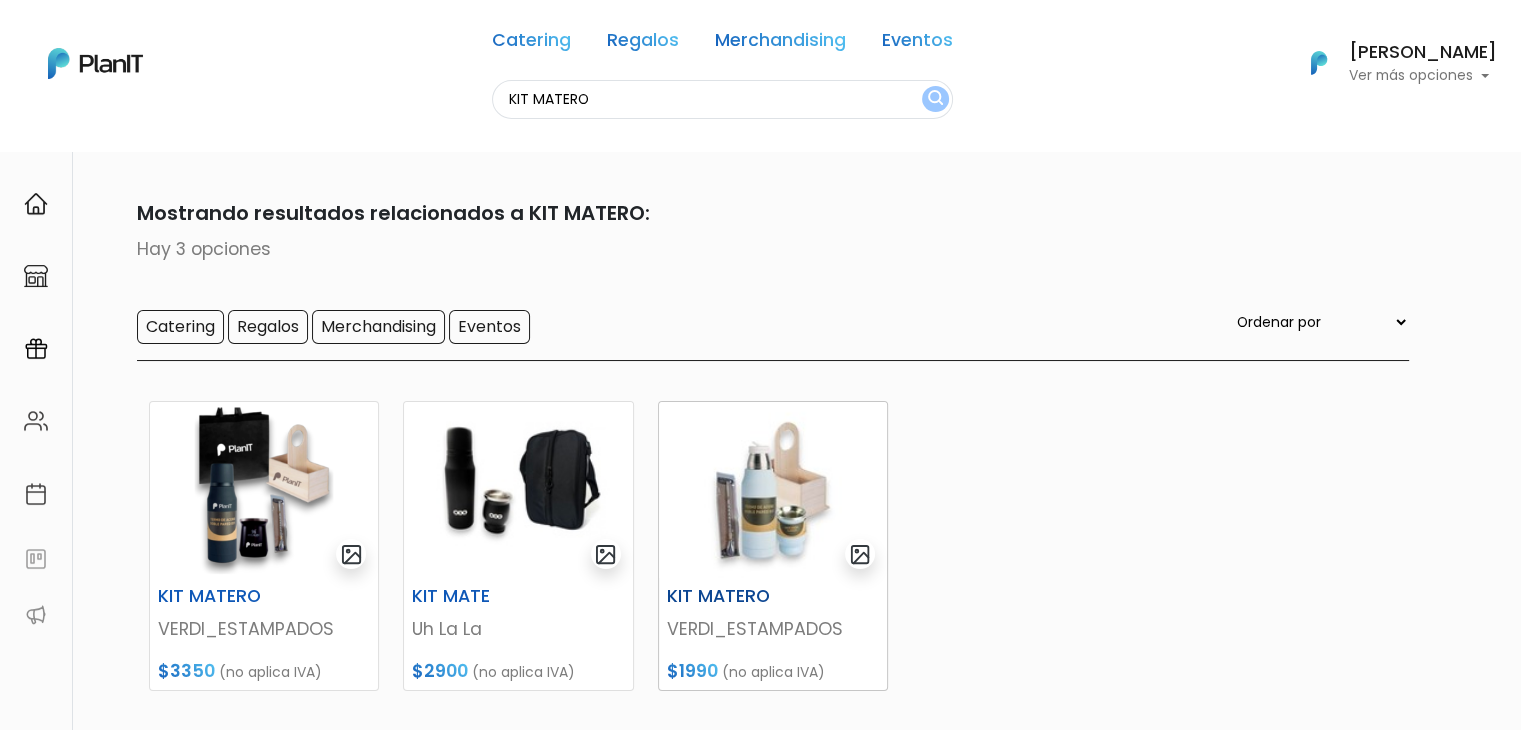 click at bounding box center (773, 490) 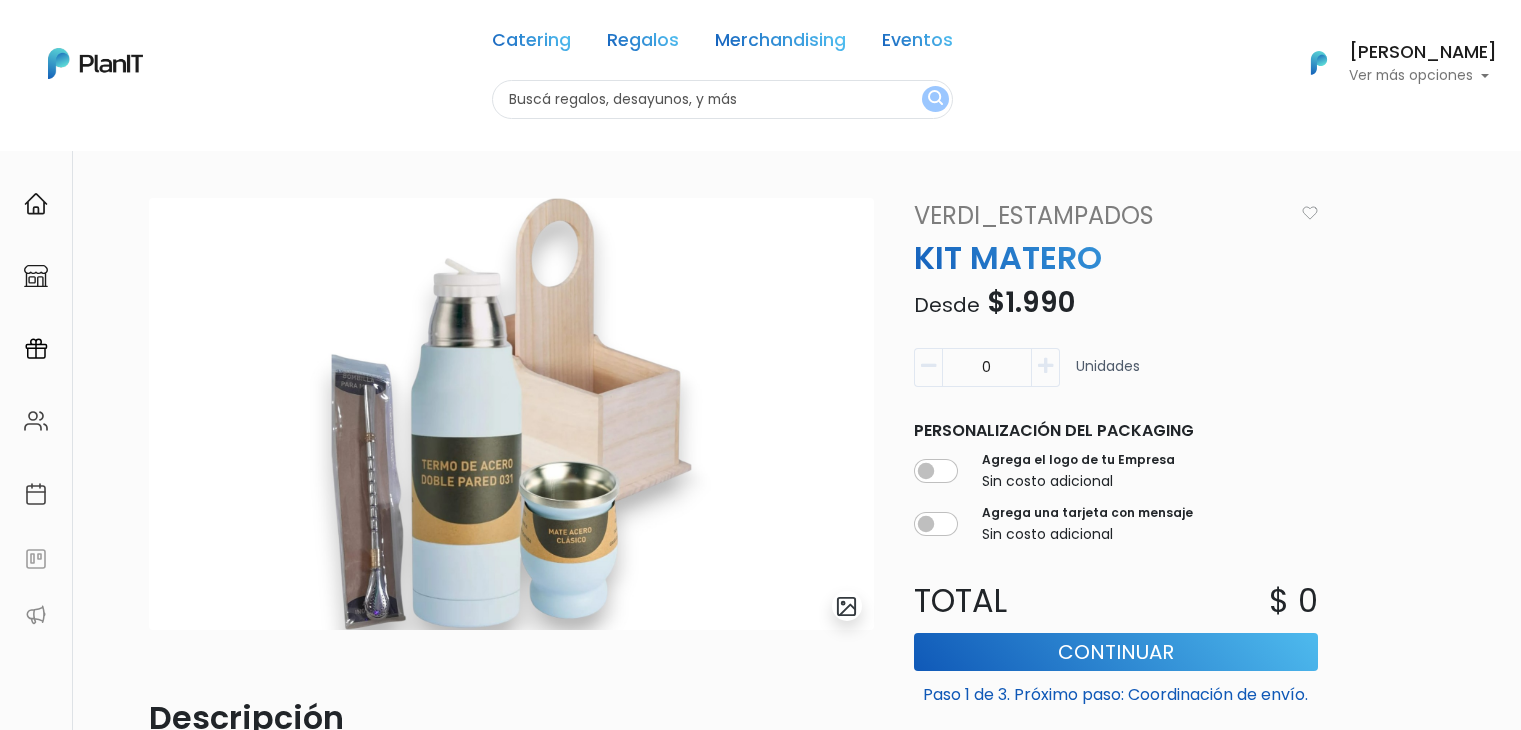 scroll, scrollTop: 0, scrollLeft: 0, axis: both 